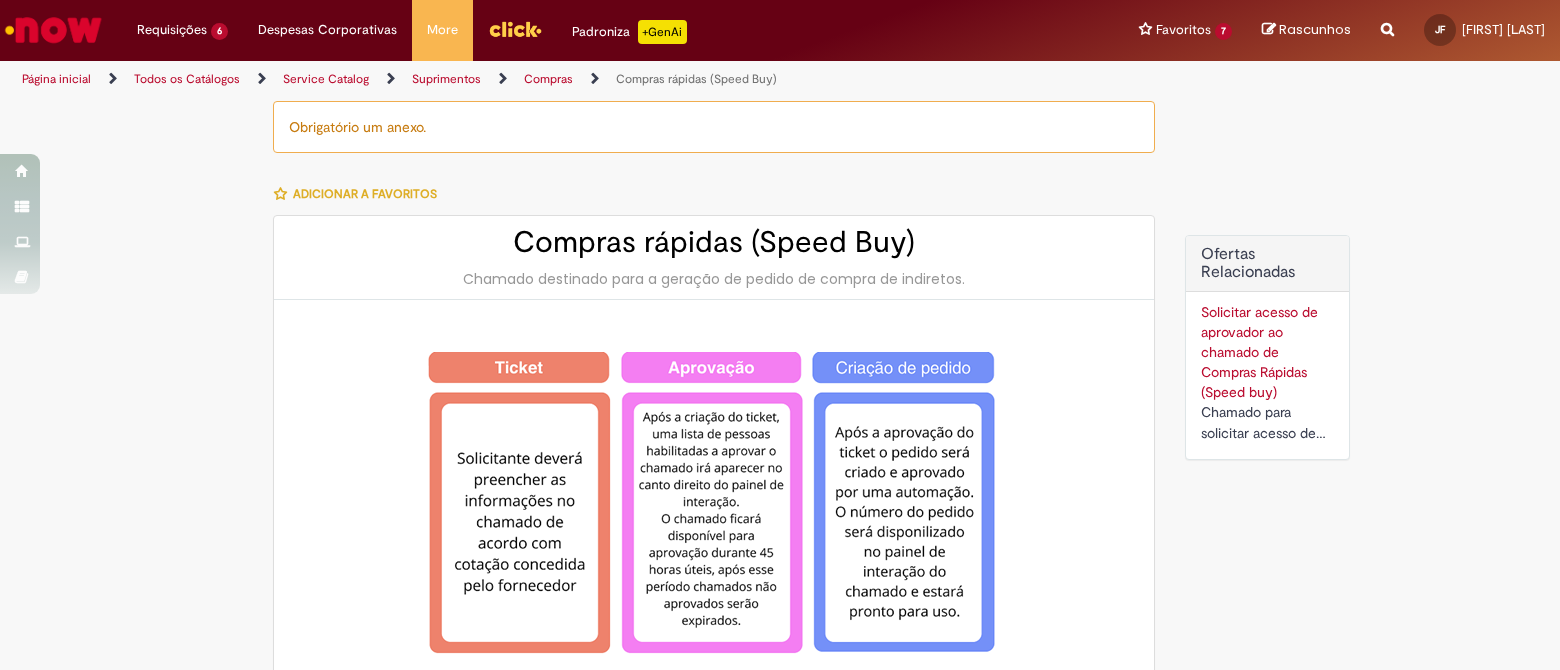 scroll, scrollTop: 0, scrollLeft: 0, axis: both 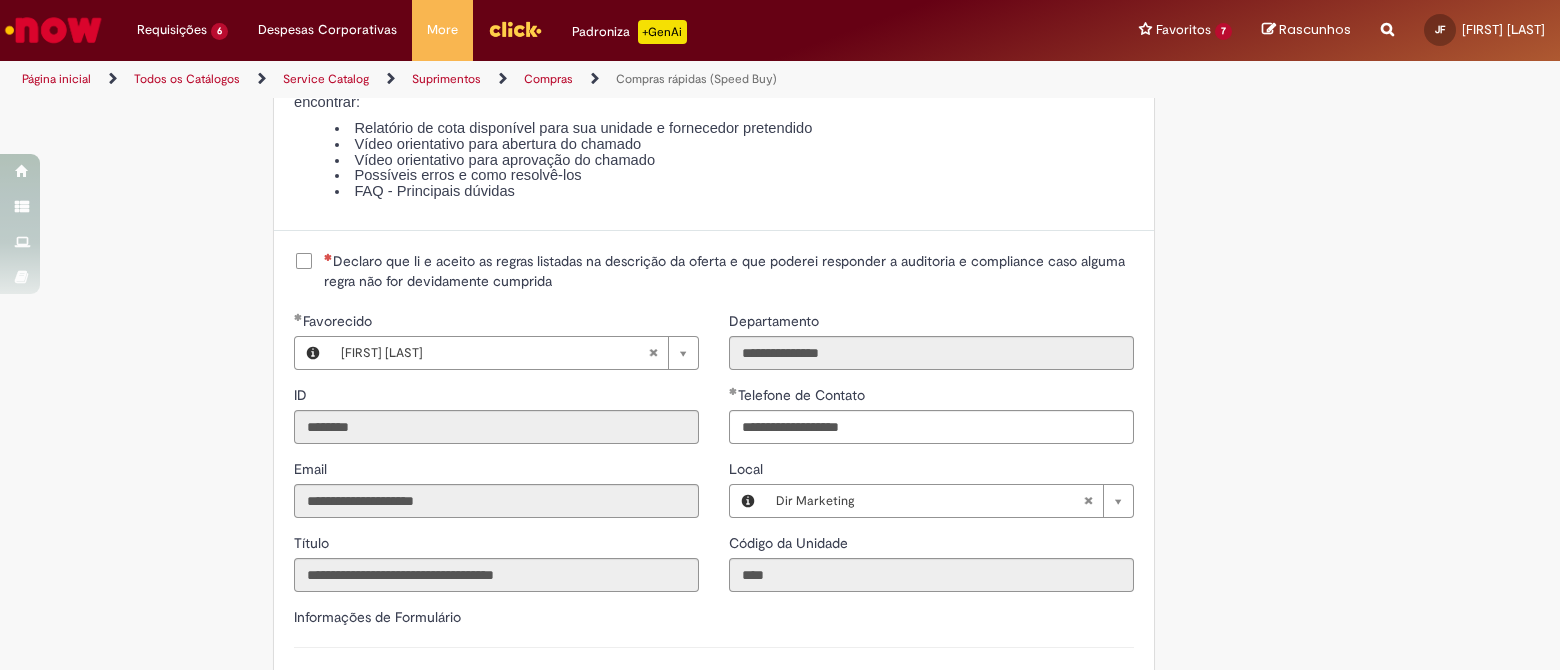 click on "Declaro que li e aceito as regras listadas na descrição da oferta e que poderei responder a auditoria e compliance caso alguma regra não for devidamente cumprida" at bounding box center (729, 271) 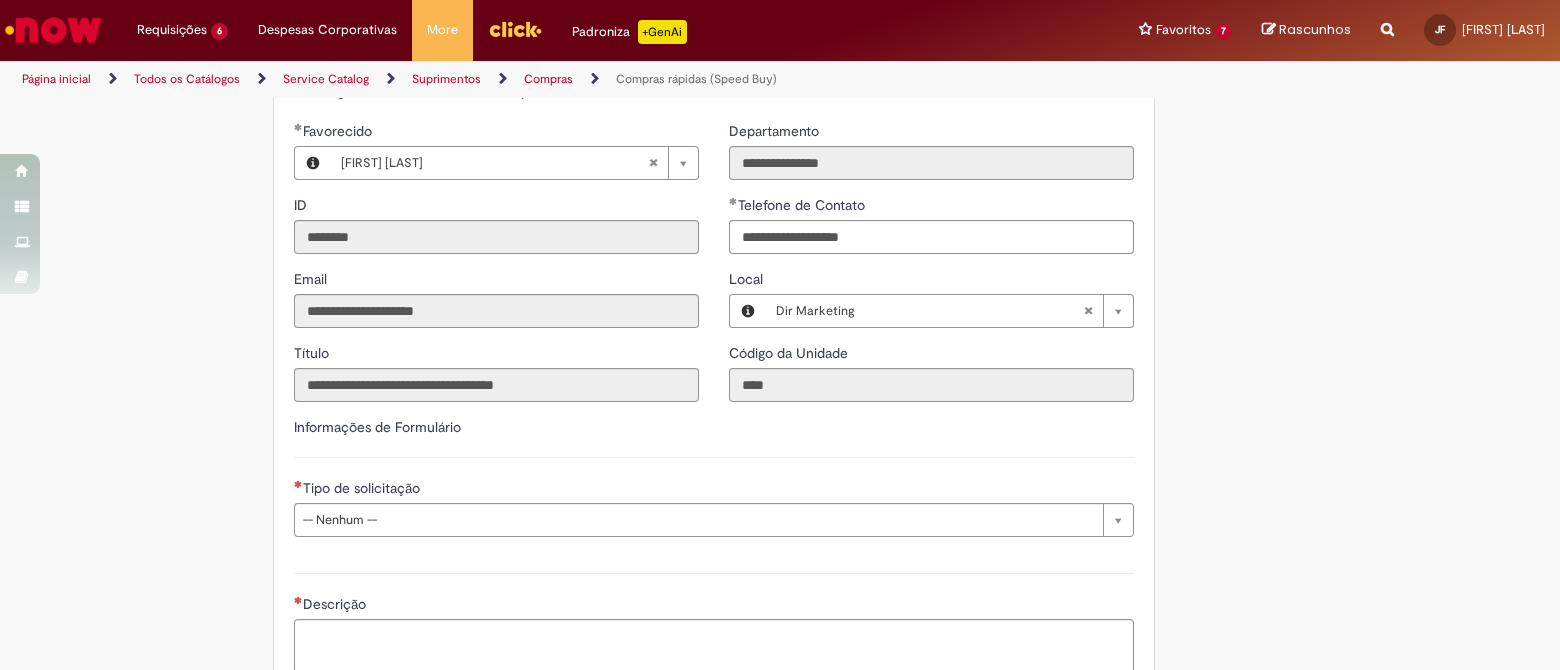 scroll, scrollTop: 2750, scrollLeft: 0, axis: vertical 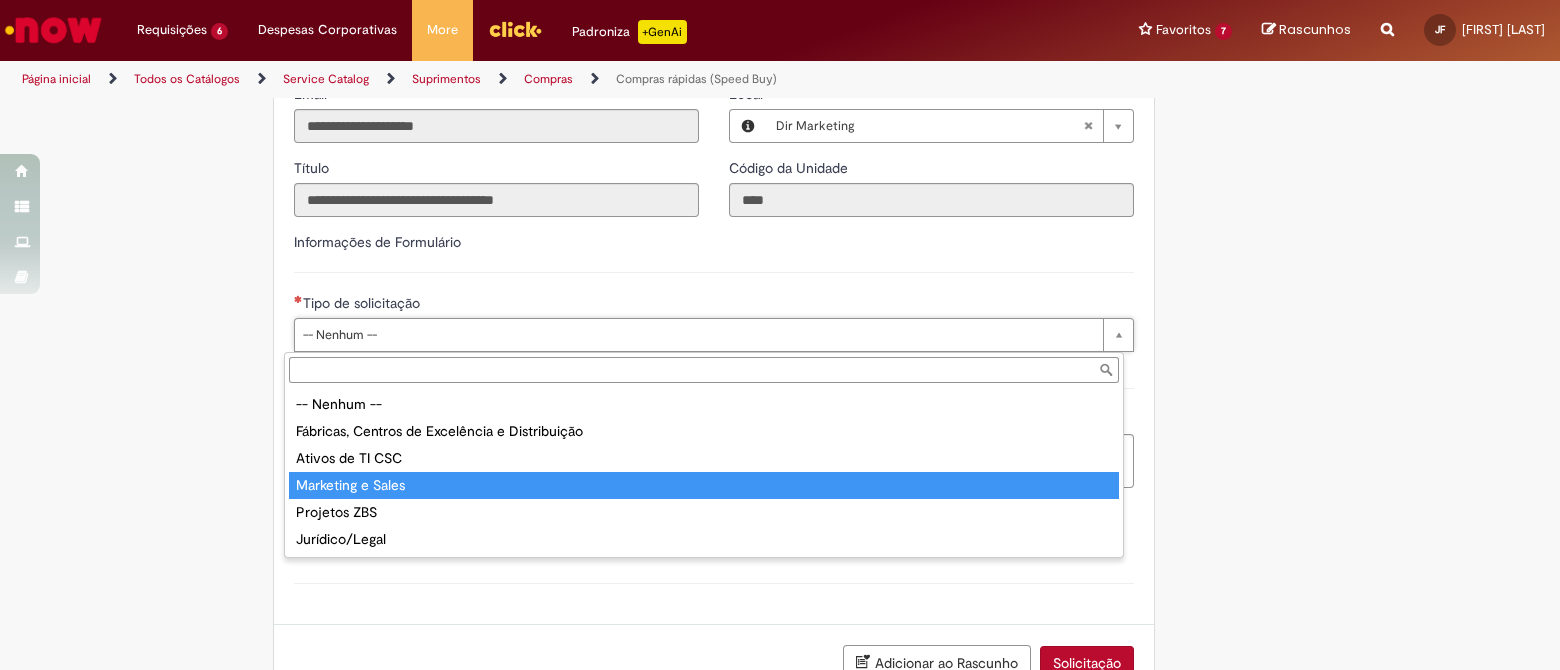 drag, startPoint x: 396, startPoint y: 478, endPoint x: 418, endPoint y: 417, distance: 64.84597 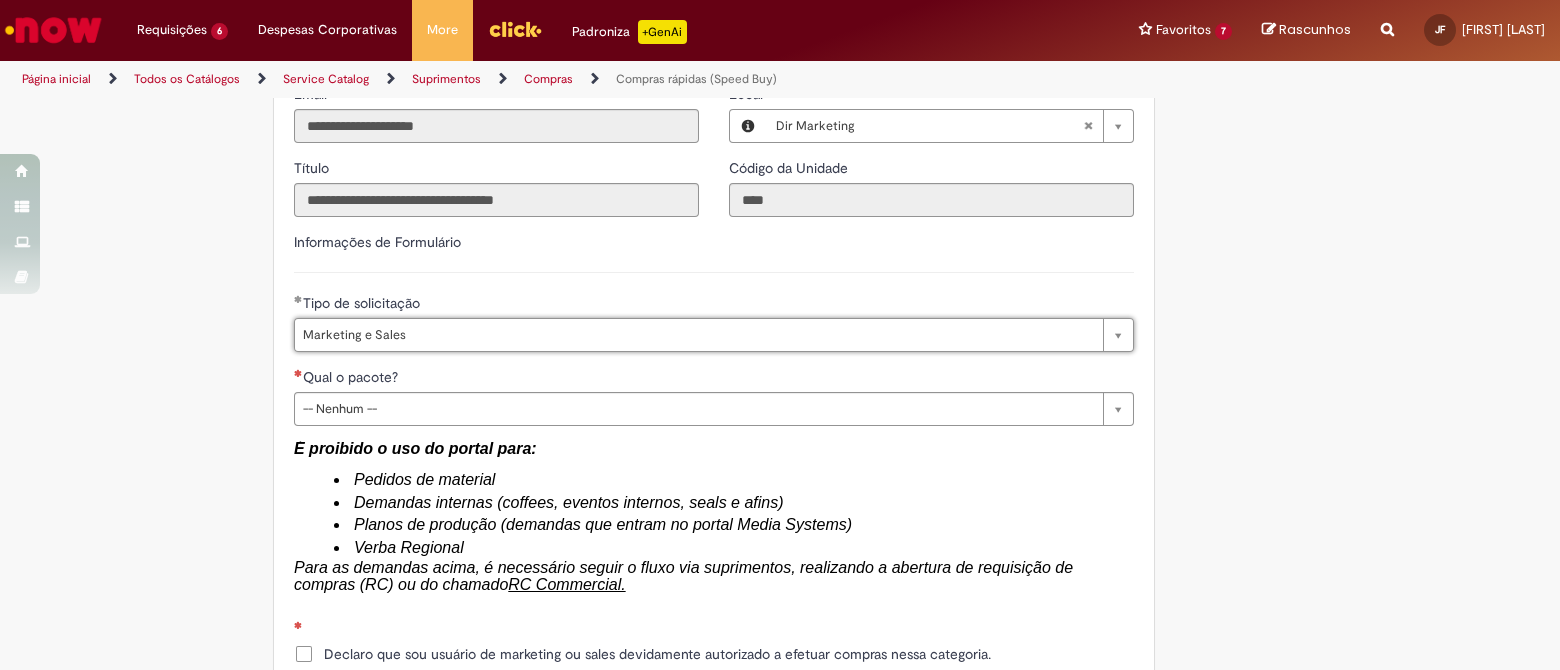 type on "*******" 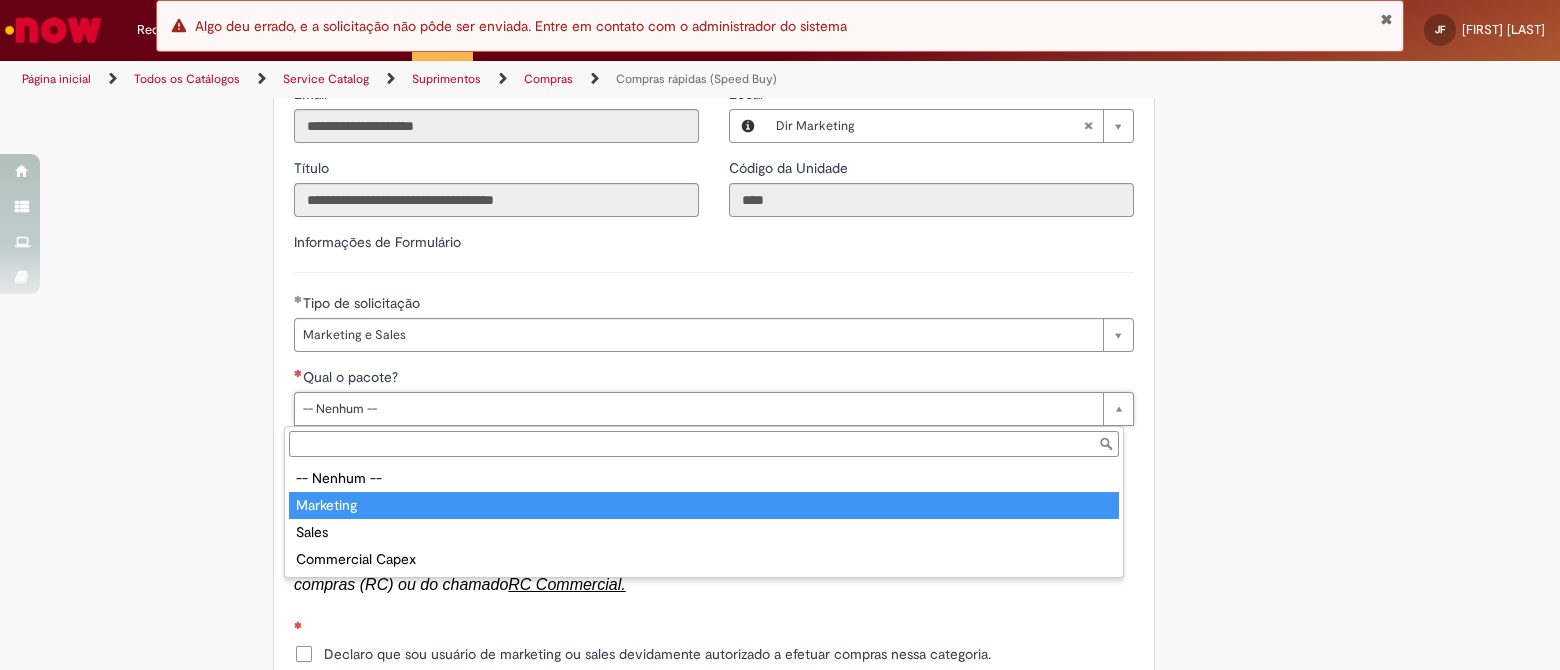 type on "*********" 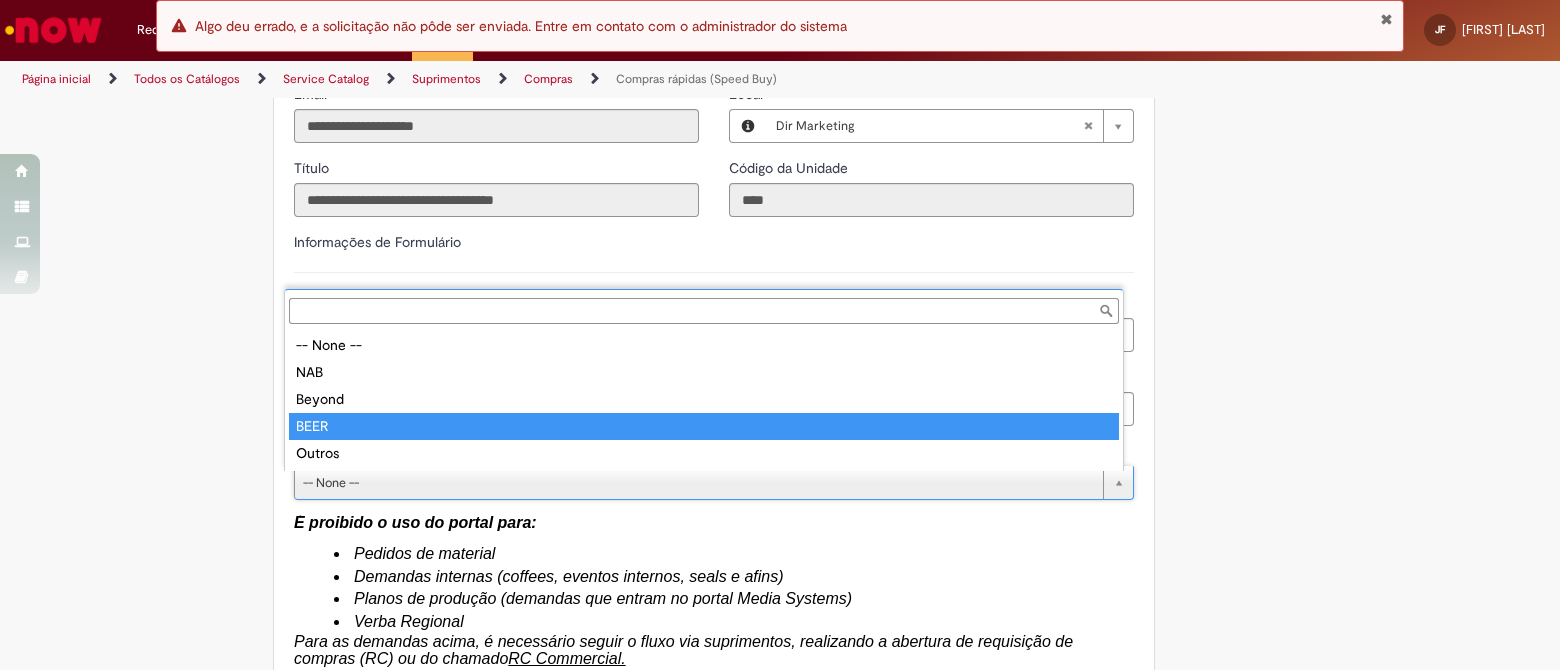 type on "****" 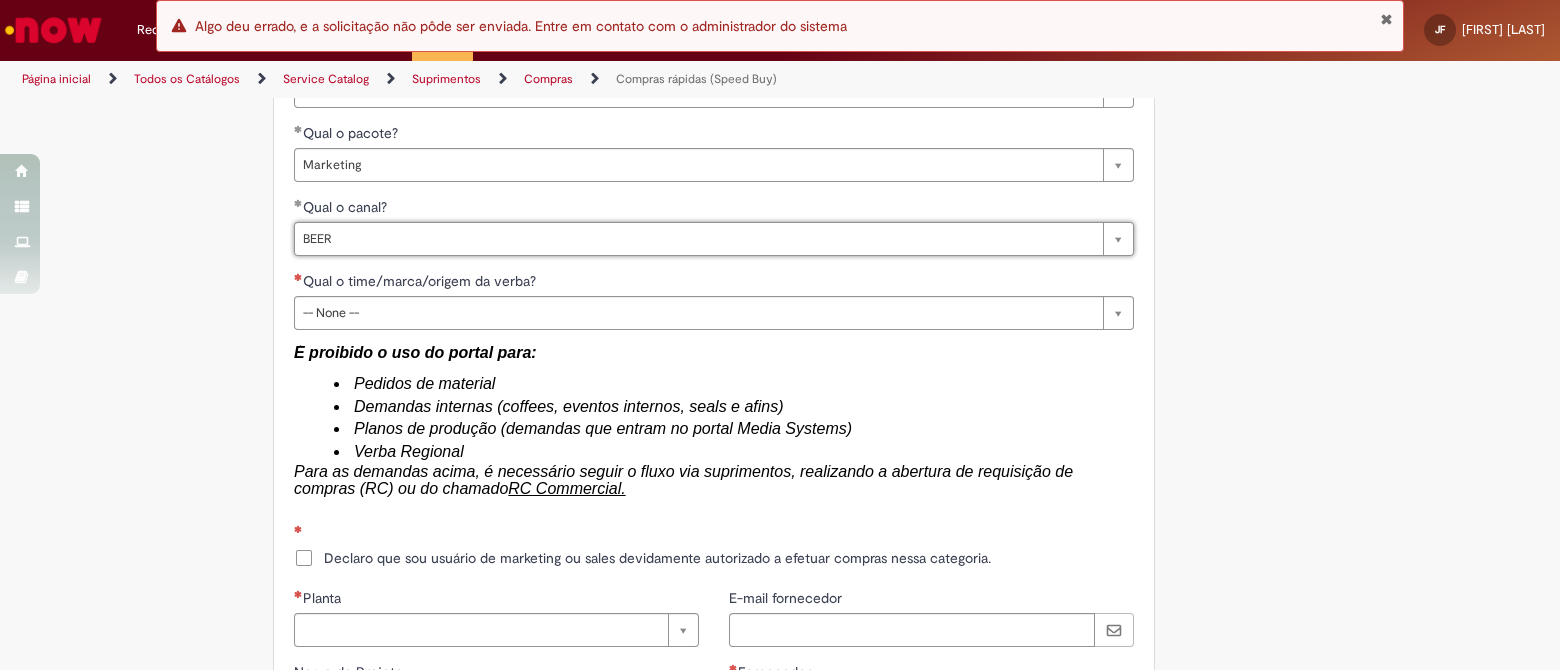 scroll, scrollTop: 3000, scrollLeft: 0, axis: vertical 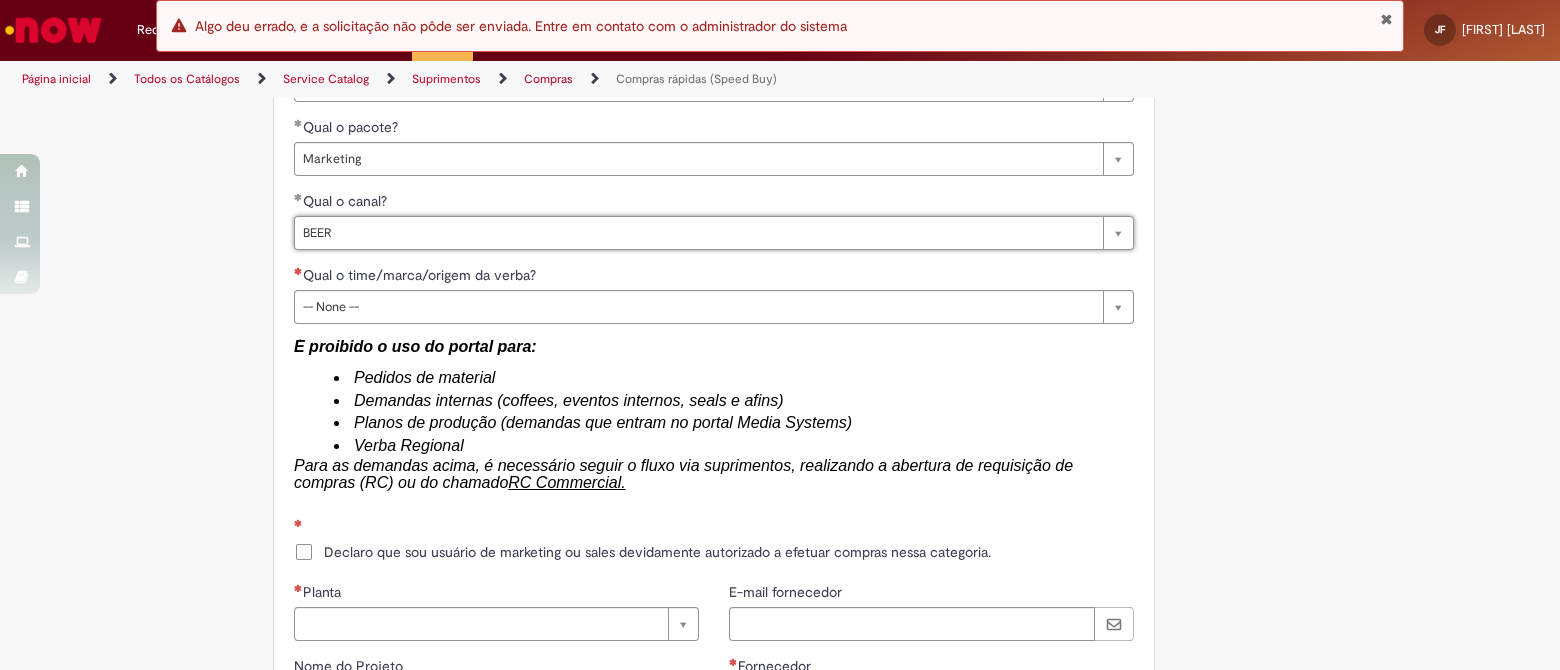 click on "**********" at bounding box center [714, 282] 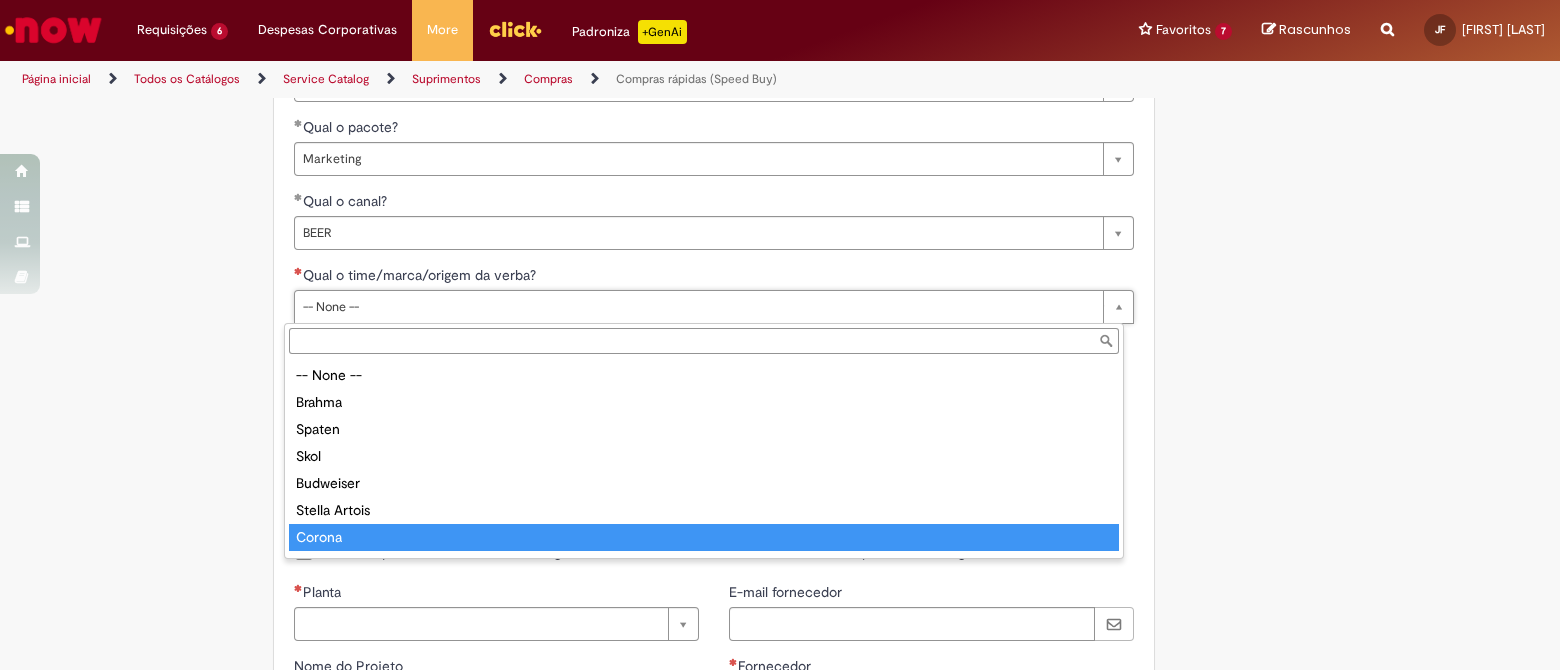 type on "******" 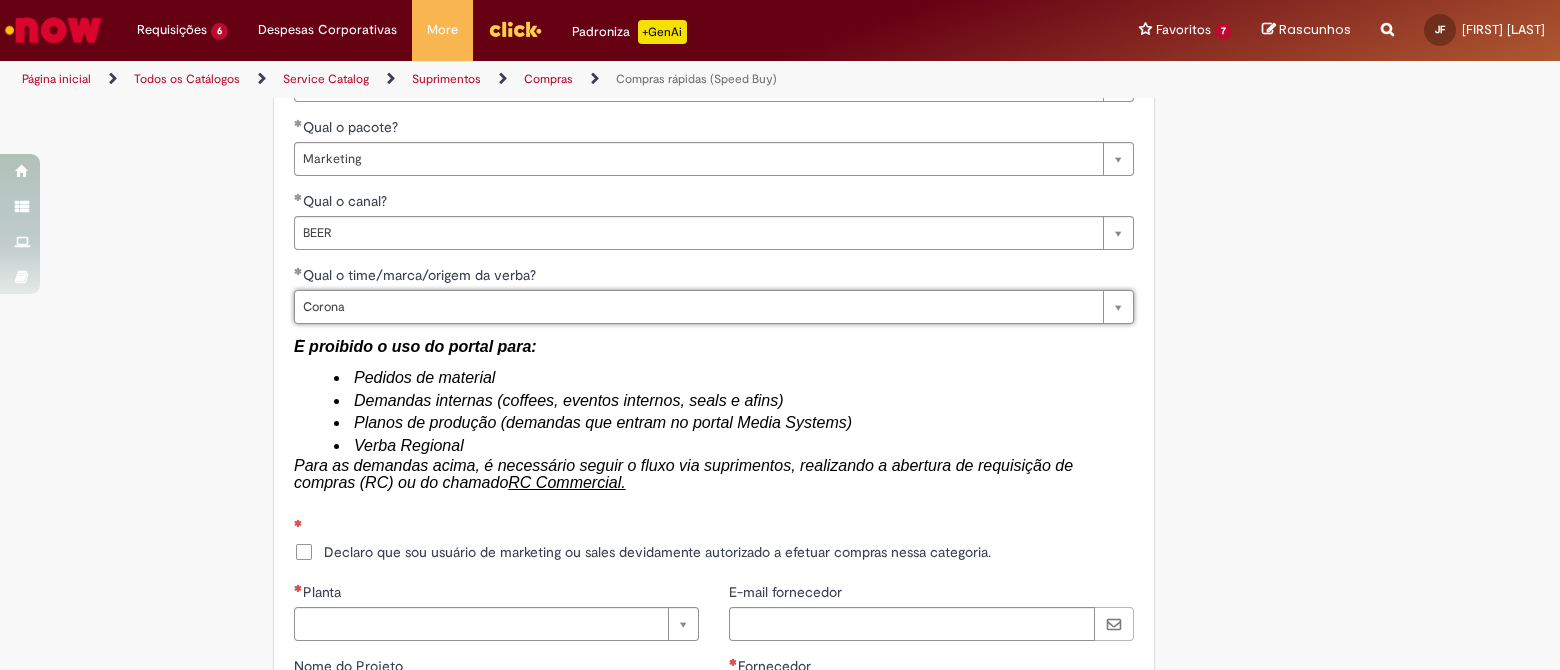 scroll, scrollTop: 3249, scrollLeft: 0, axis: vertical 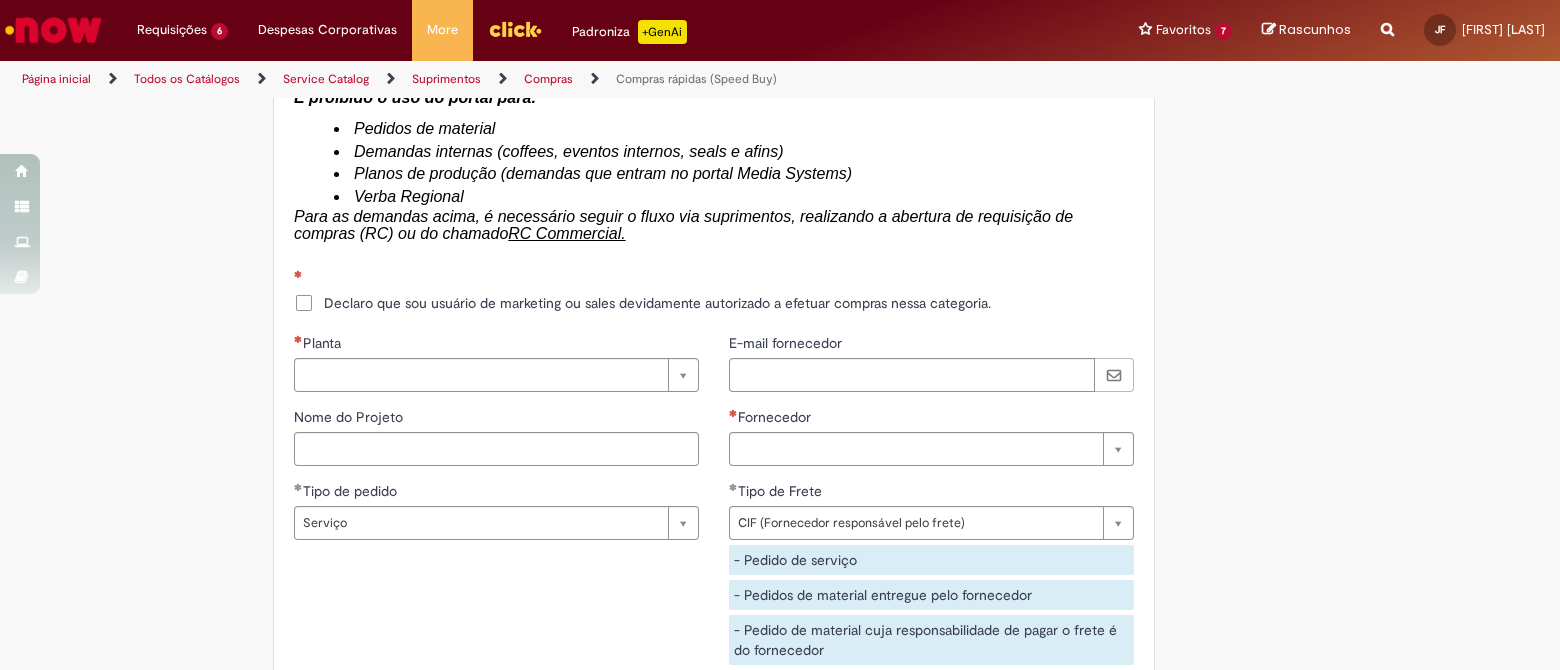 click on "Declaro que sou usuário de marketing ou sales devidamente autorizado a efetuar compras nessa categoria." at bounding box center [657, 303] 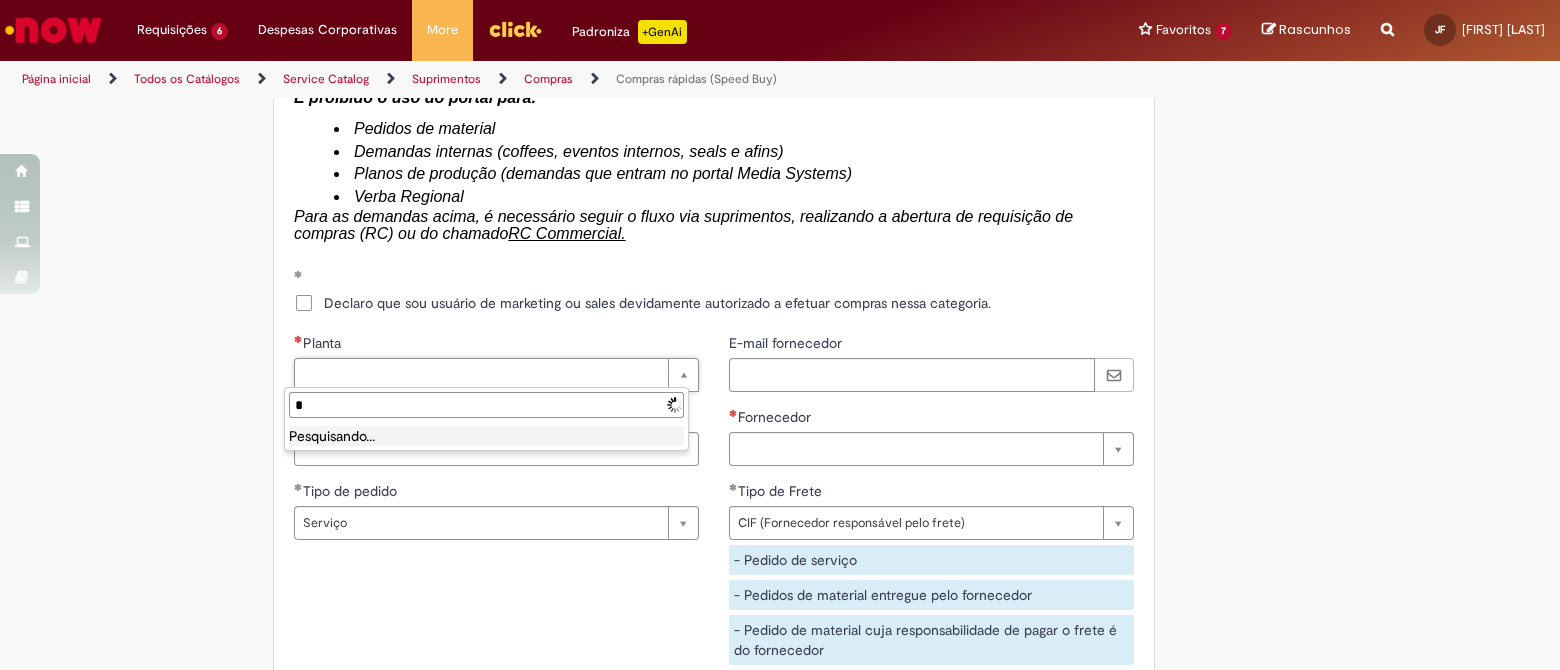 type on "**" 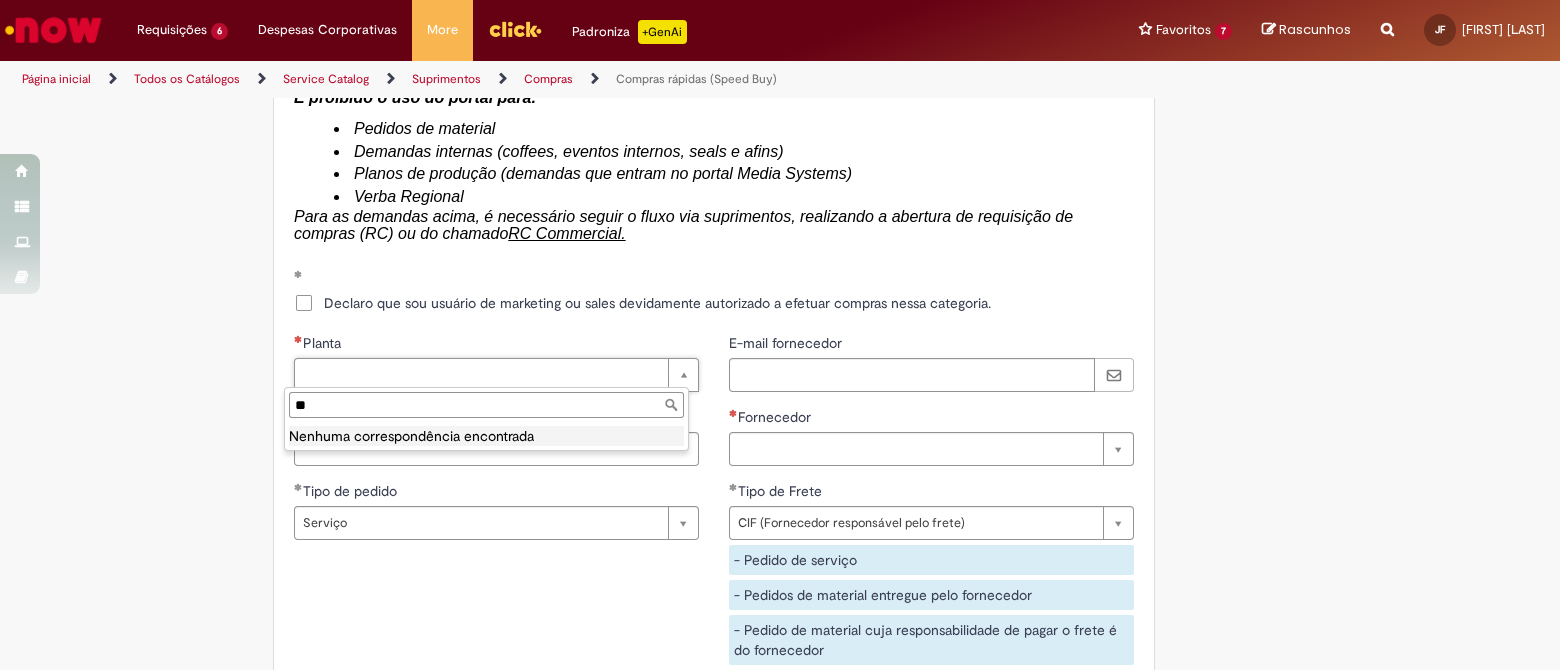 type 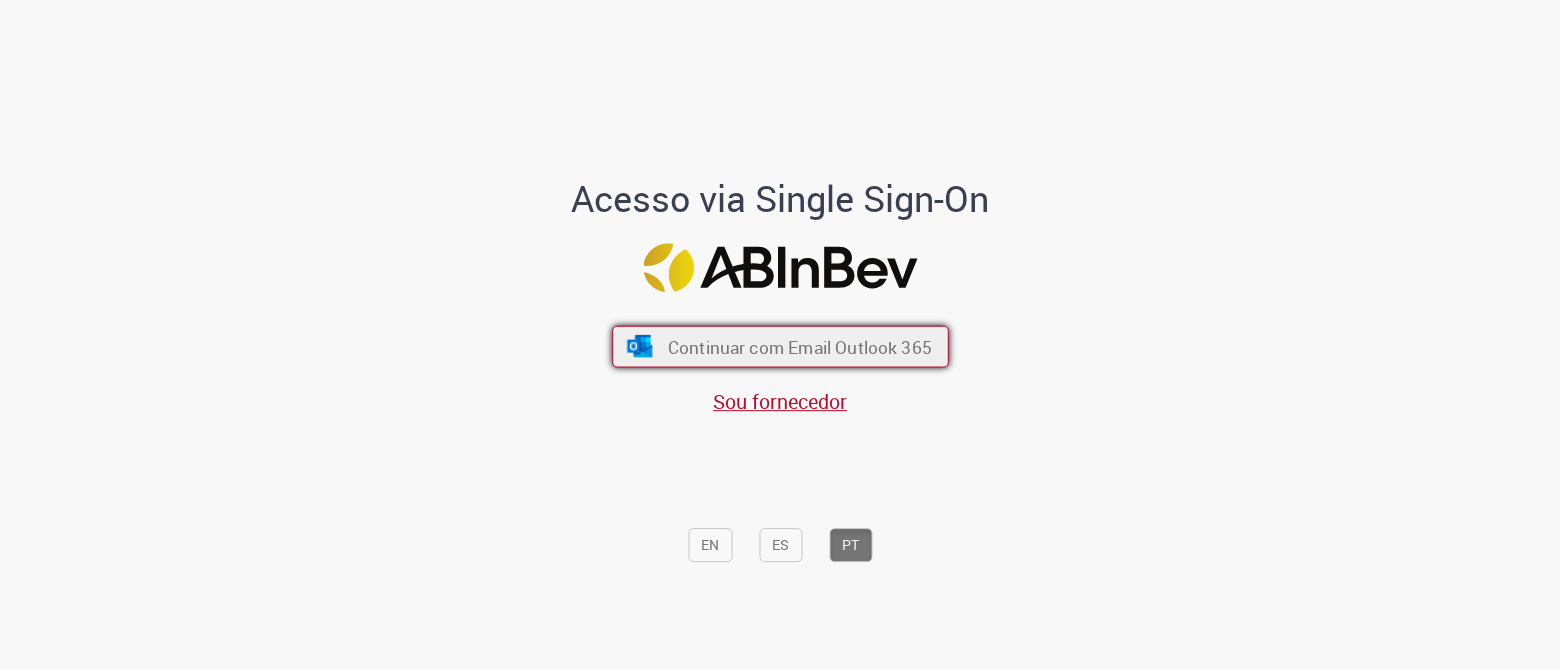 scroll, scrollTop: 0, scrollLeft: 0, axis: both 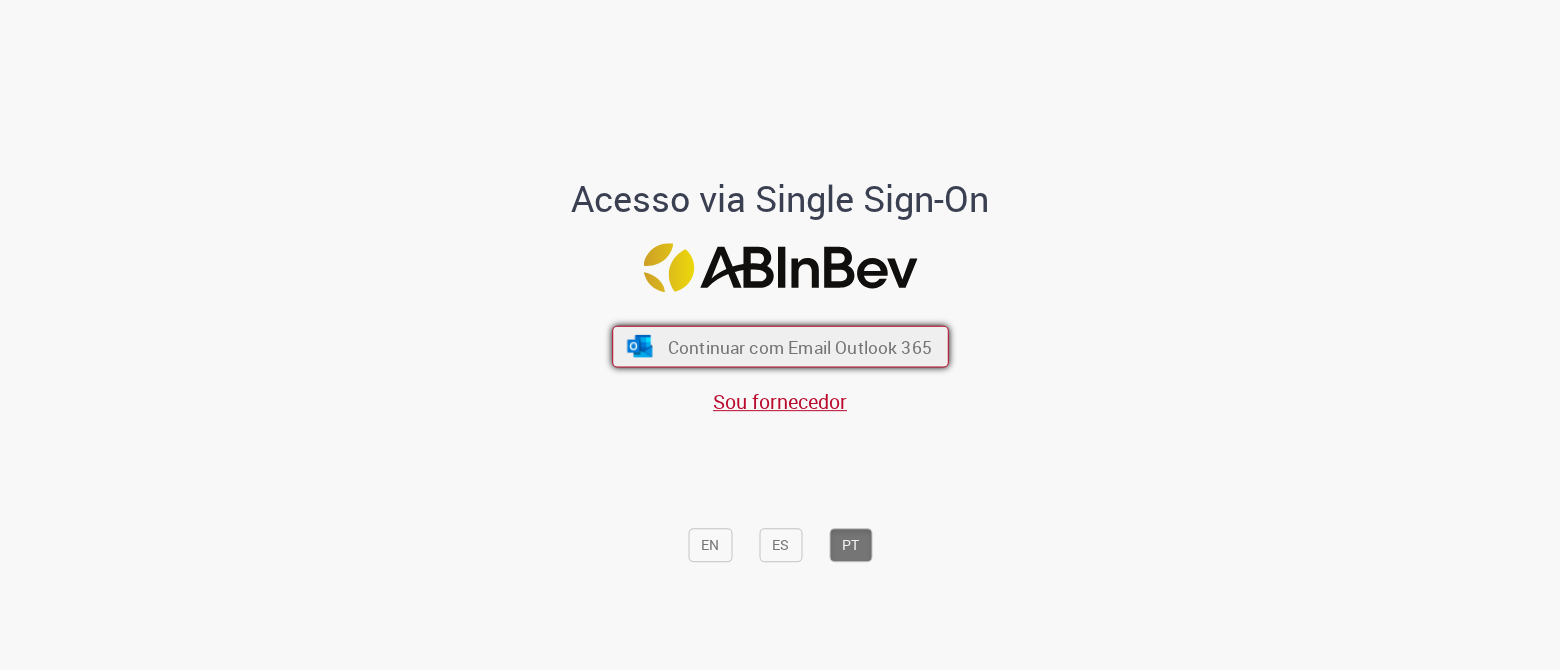 click on "Continuar com Email Outlook 365" at bounding box center (799, 346) 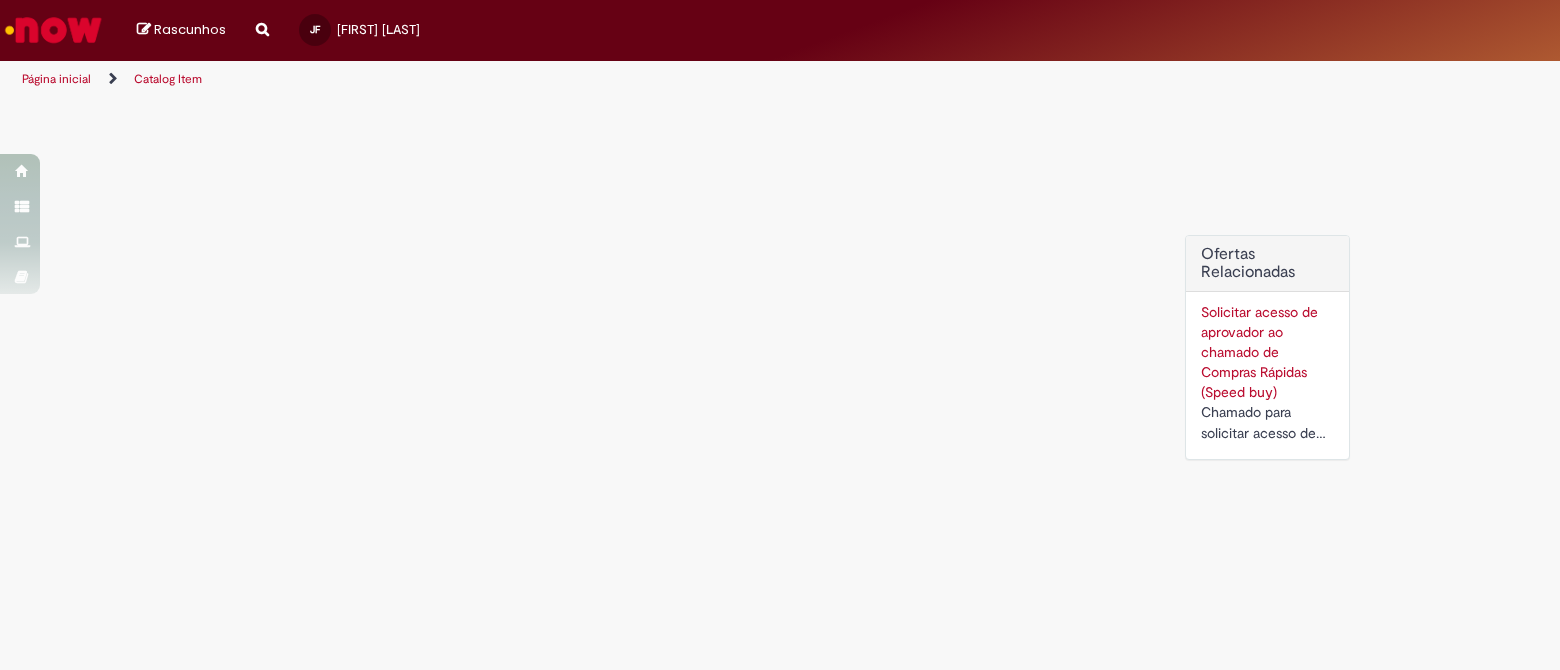 scroll, scrollTop: 0, scrollLeft: 0, axis: both 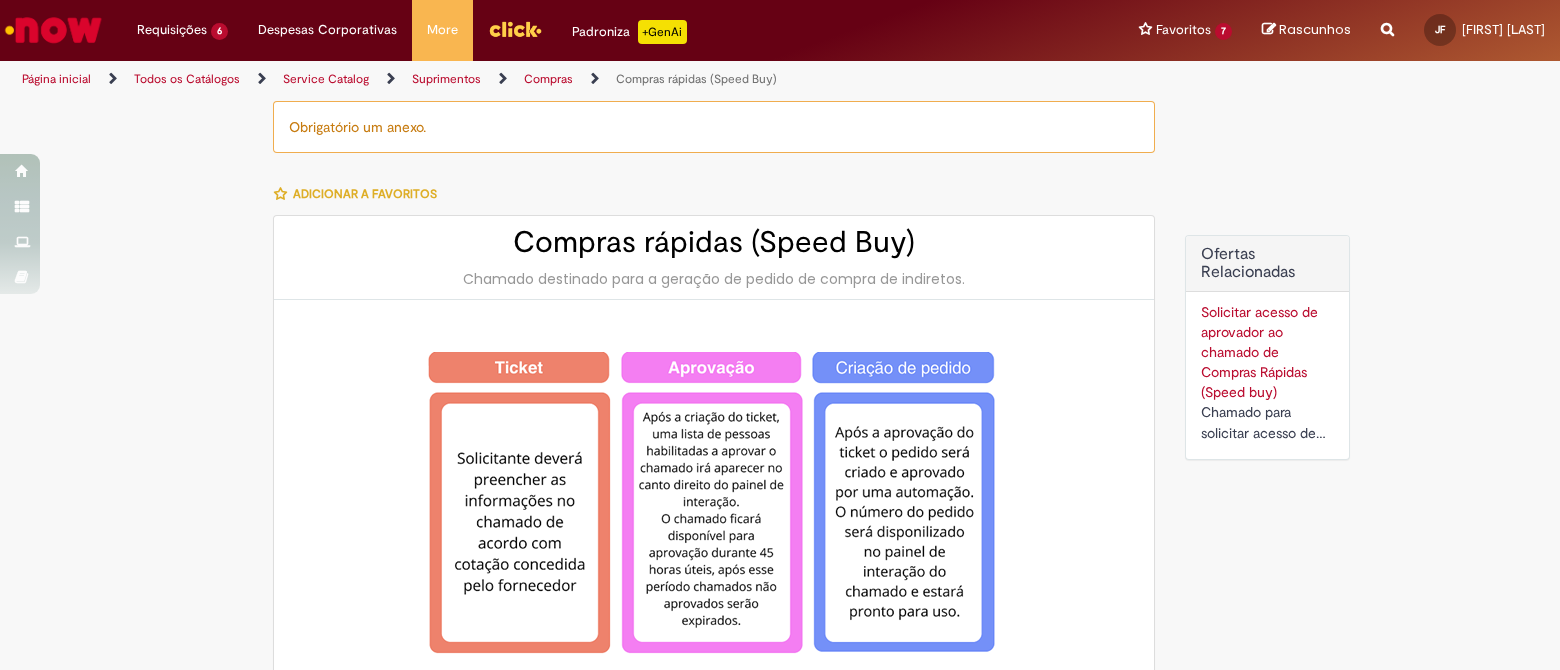 type on "********" 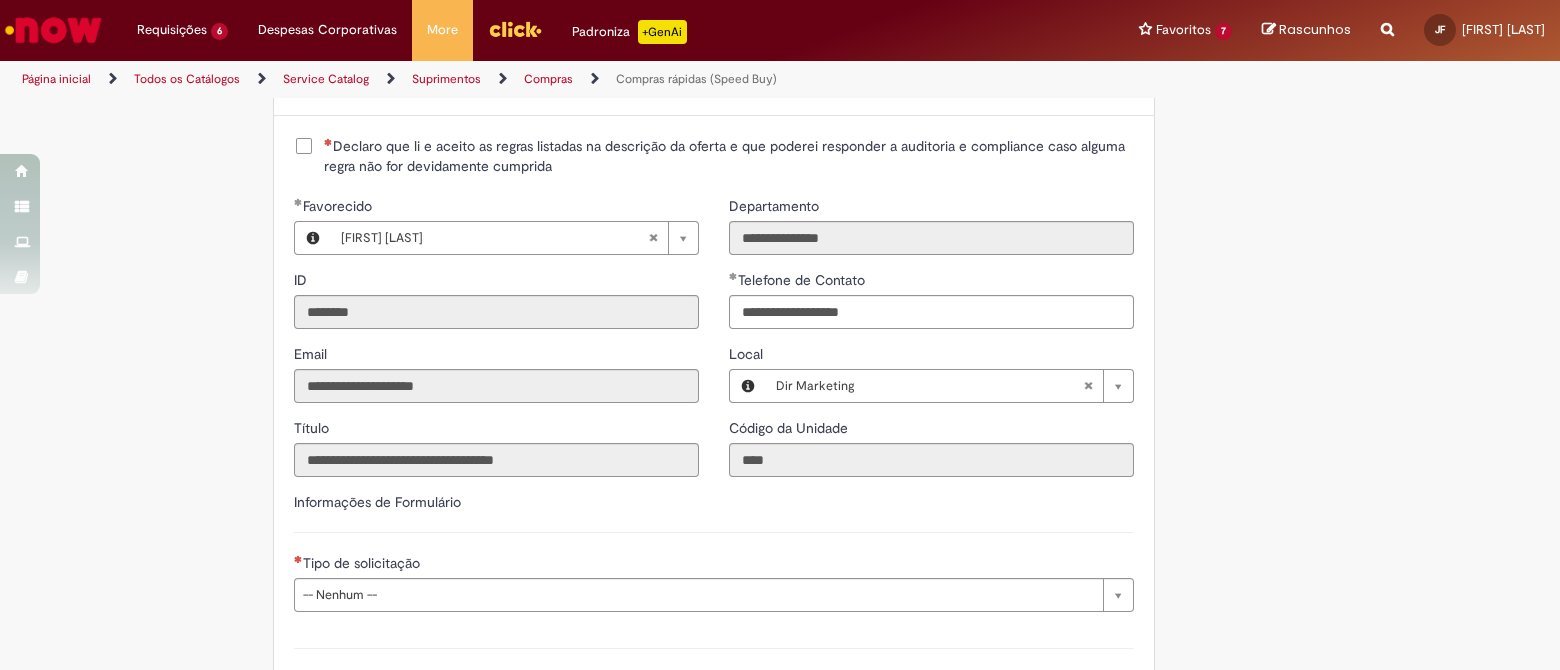 scroll, scrollTop: 2375, scrollLeft: 0, axis: vertical 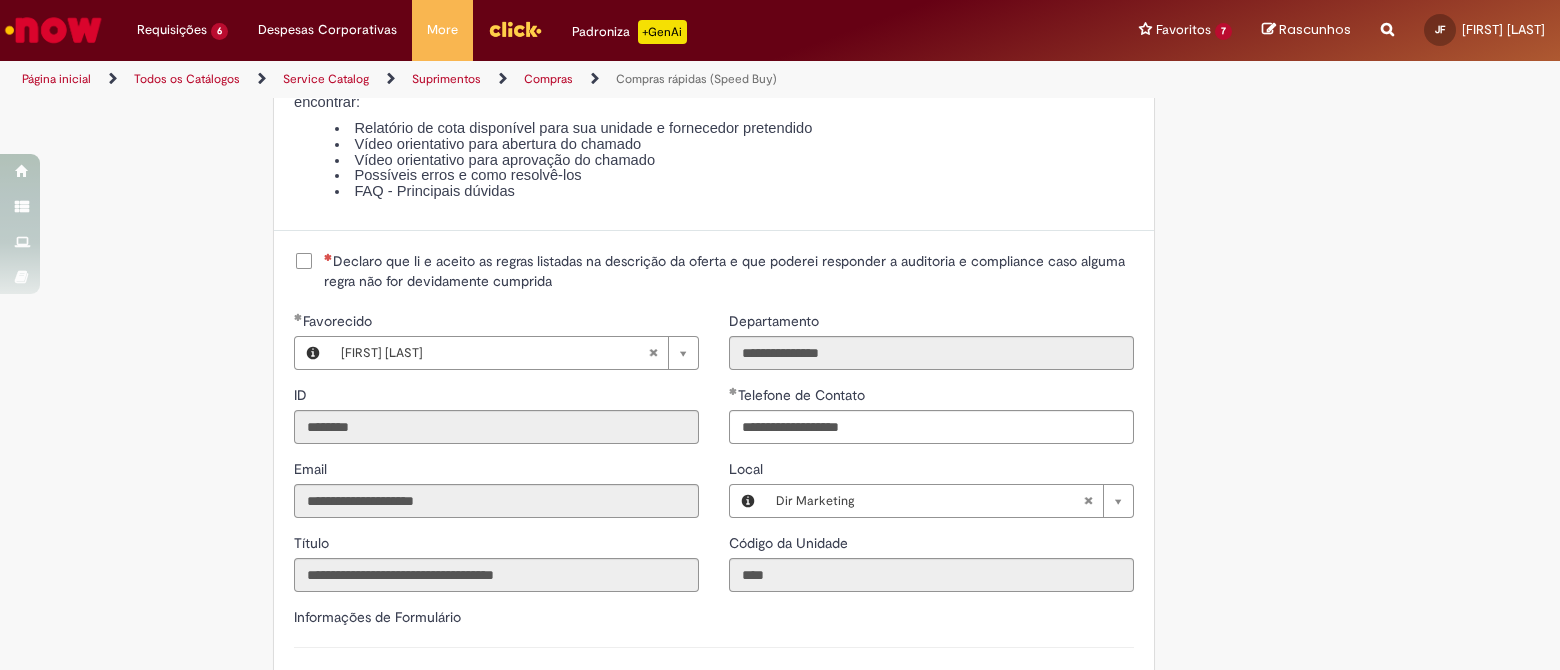 click on "Declaro que li e aceito as regras listadas na descrição da oferta e que poderei responder a auditoria e compliance caso alguma regra não for devidamente cumprida" at bounding box center (729, 271) 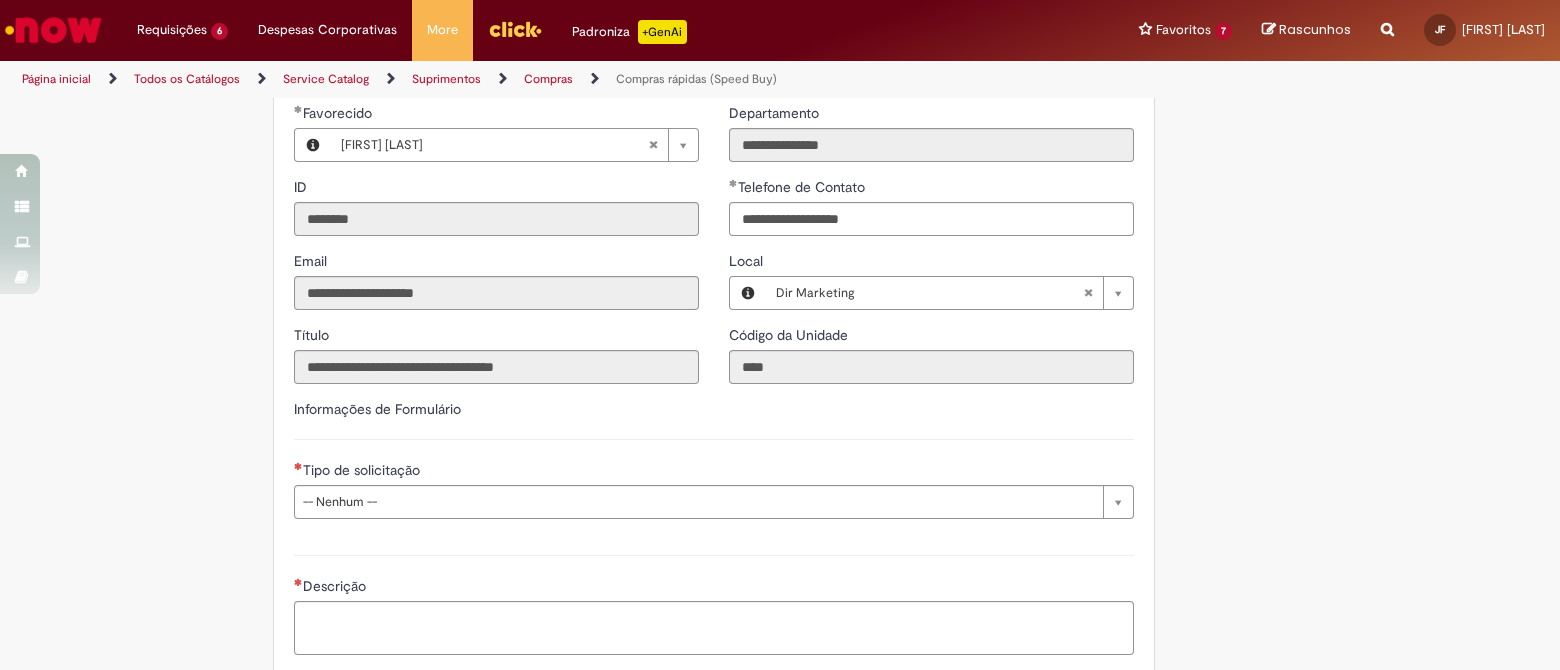 scroll, scrollTop: 2750, scrollLeft: 0, axis: vertical 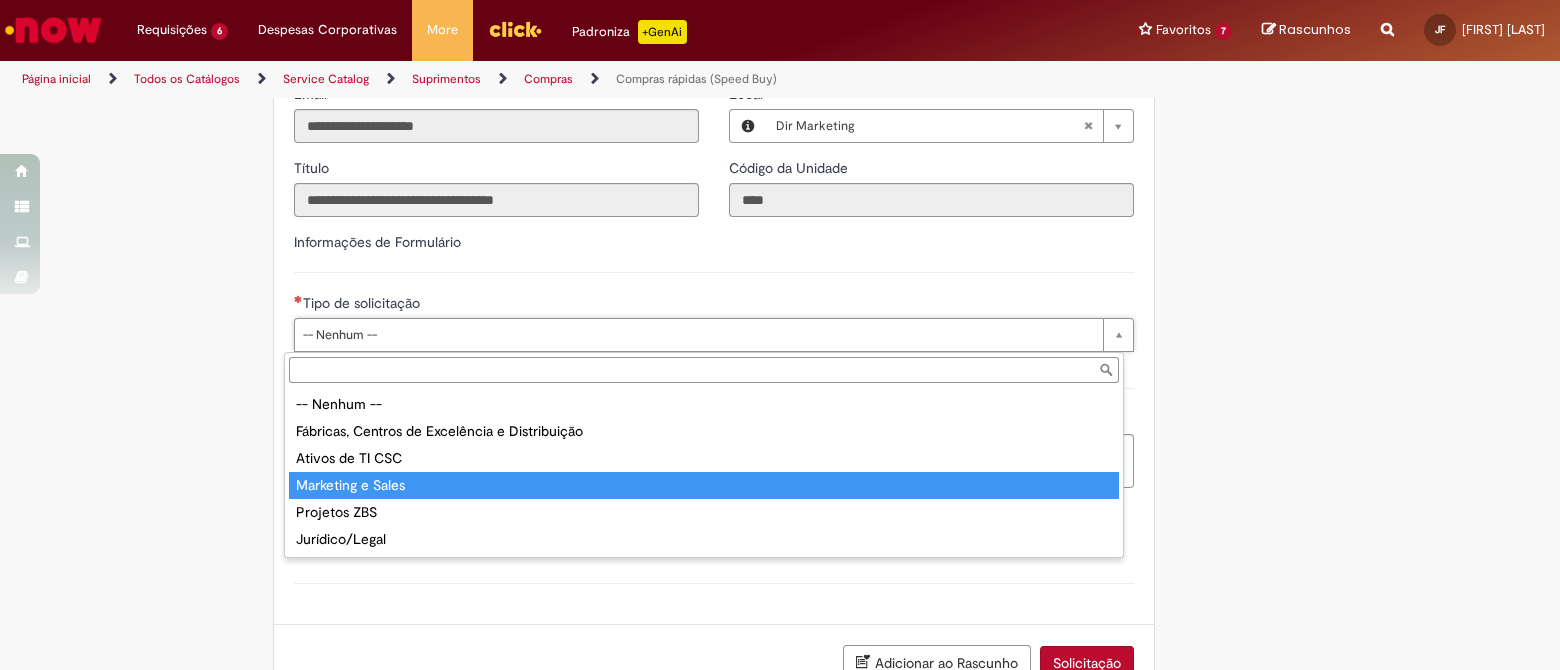 type on "**********" 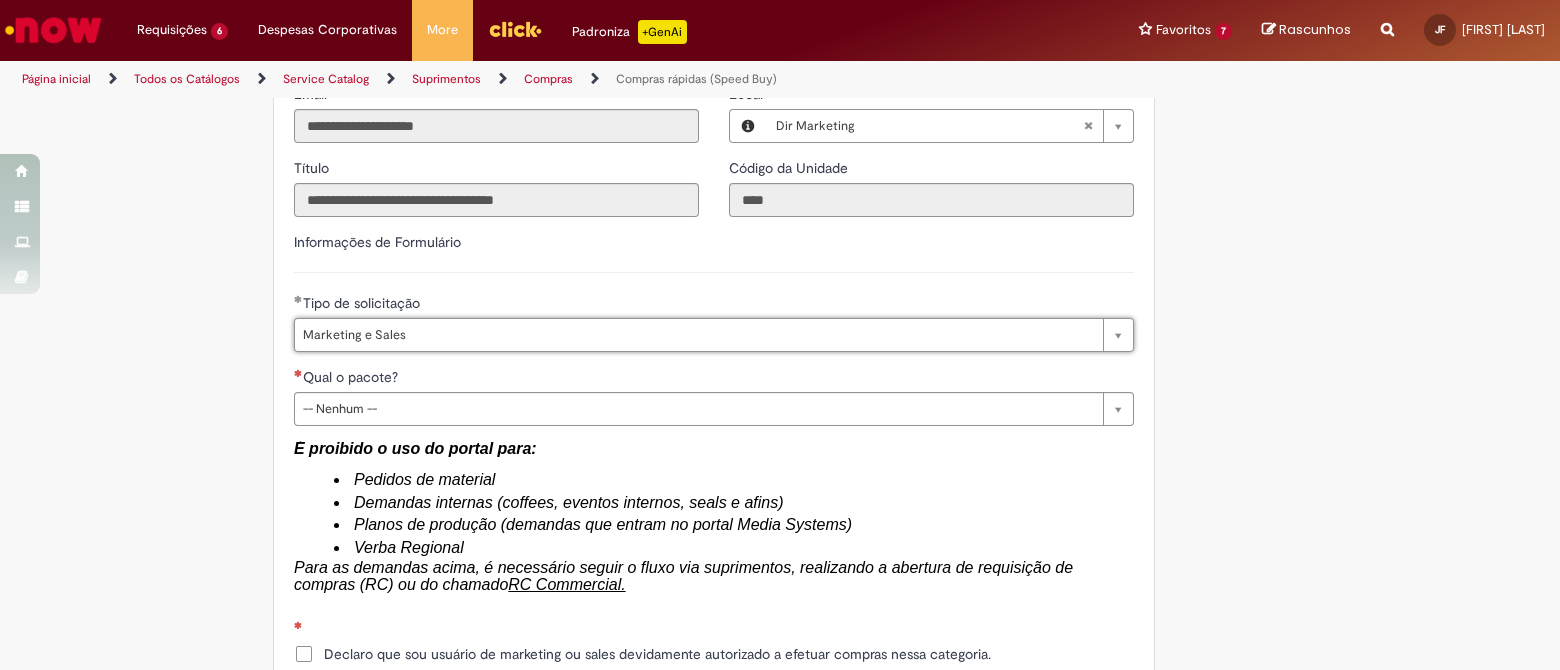 type on "*******" 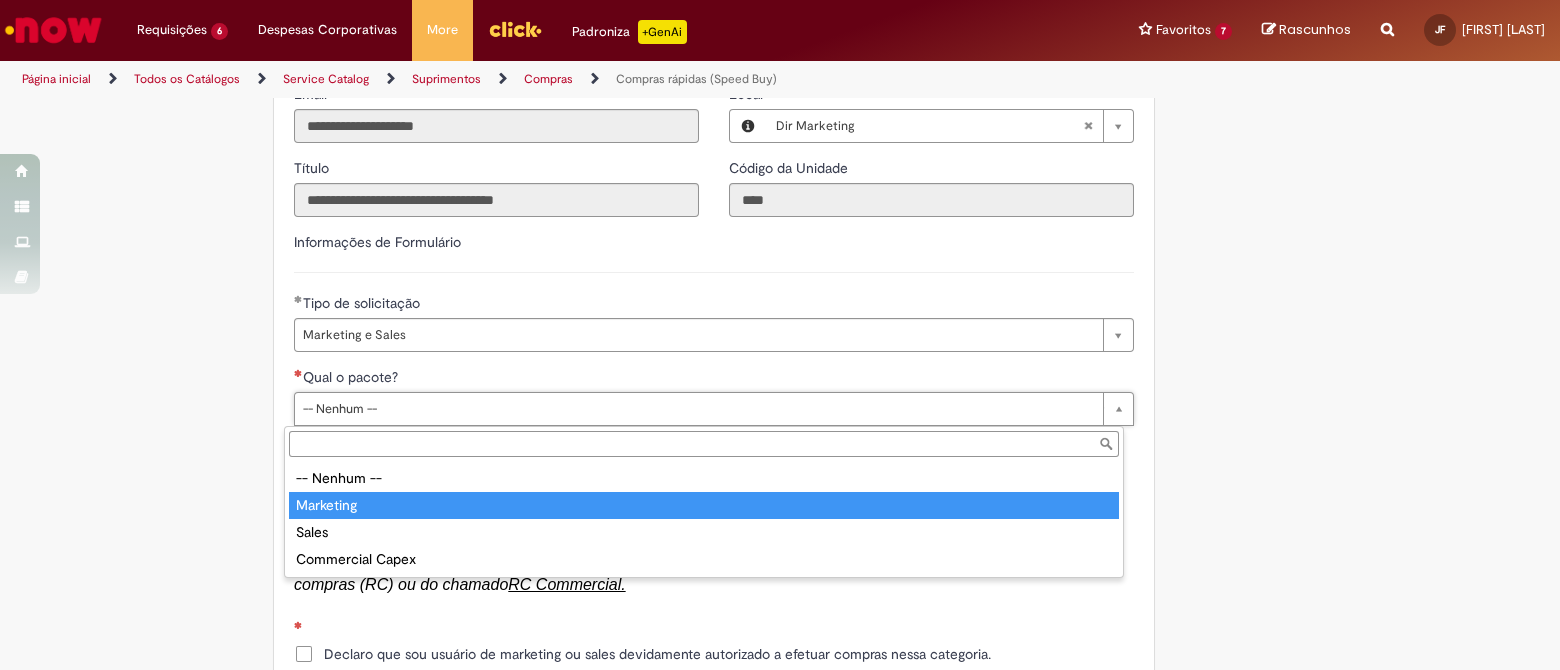 type on "*********" 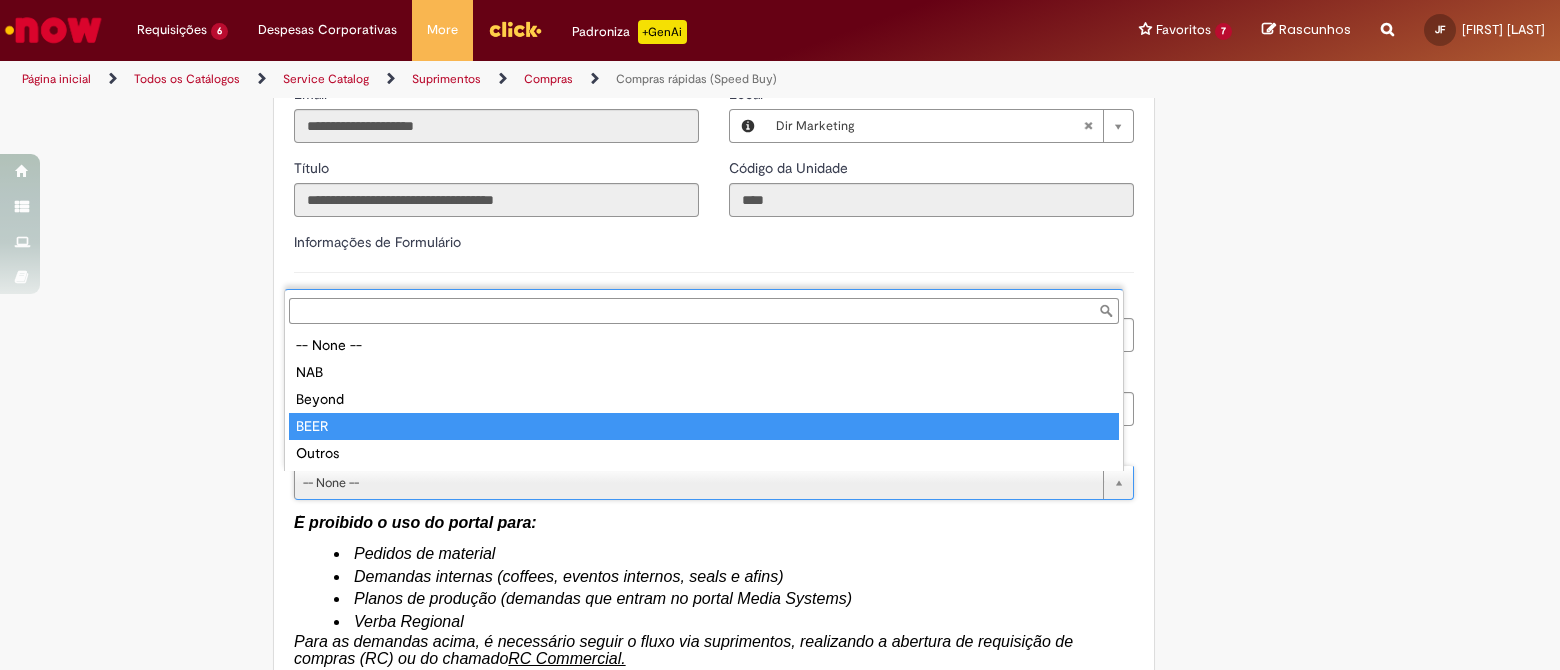 type on "****" 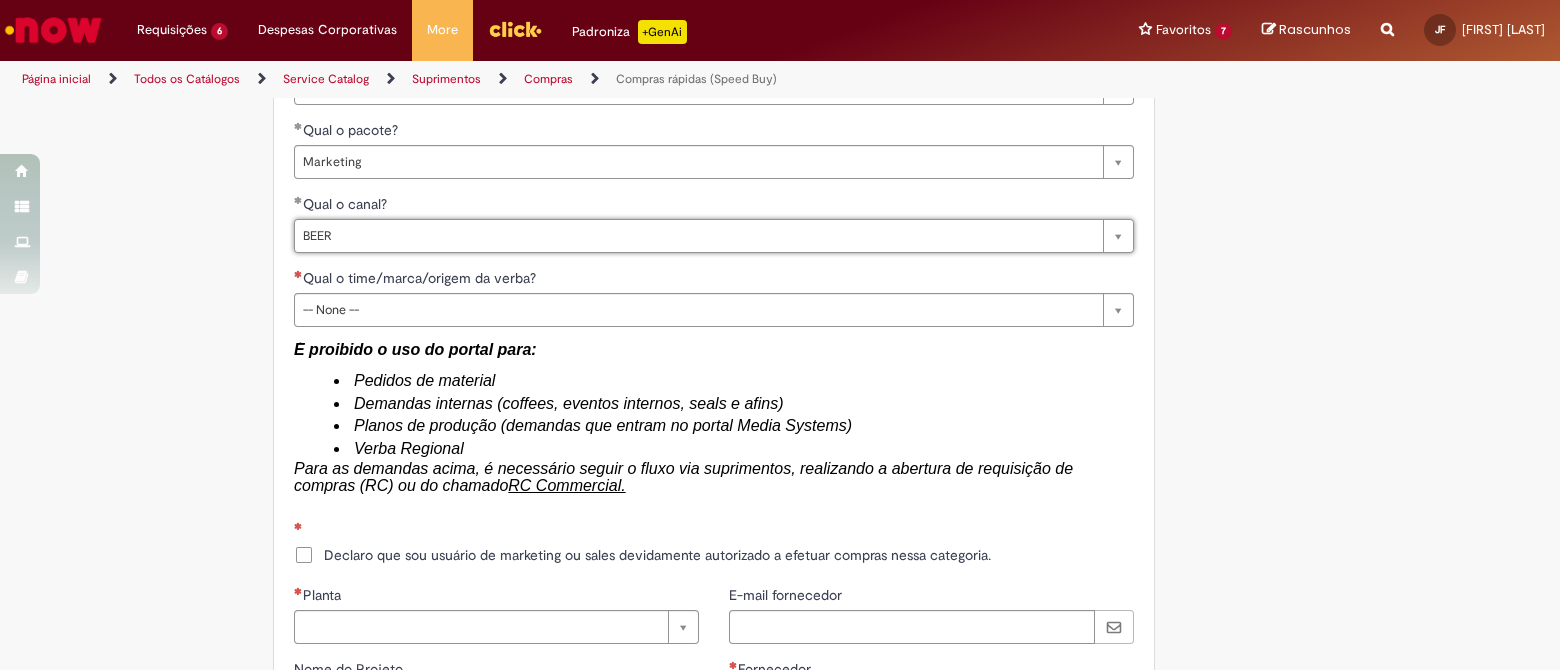 scroll, scrollTop: 3000, scrollLeft: 0, axis: vertical 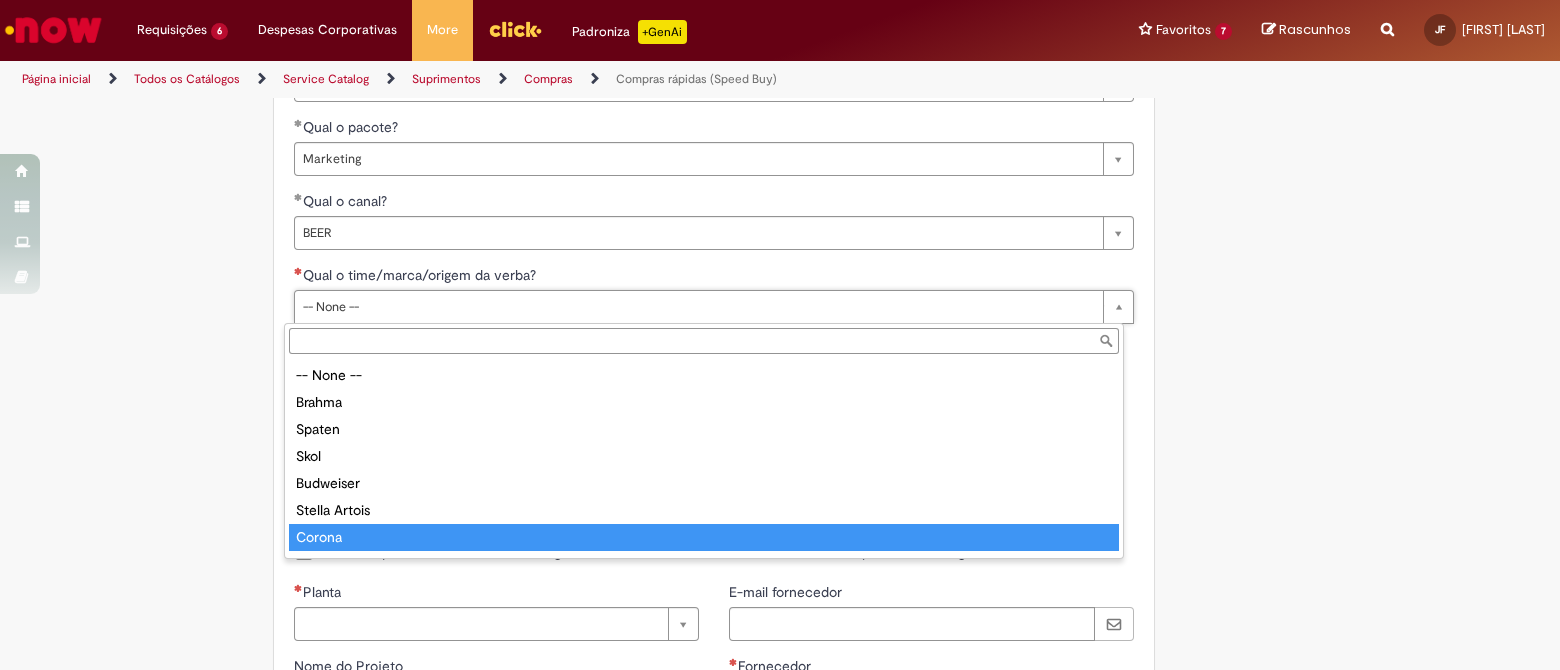 type on "******" 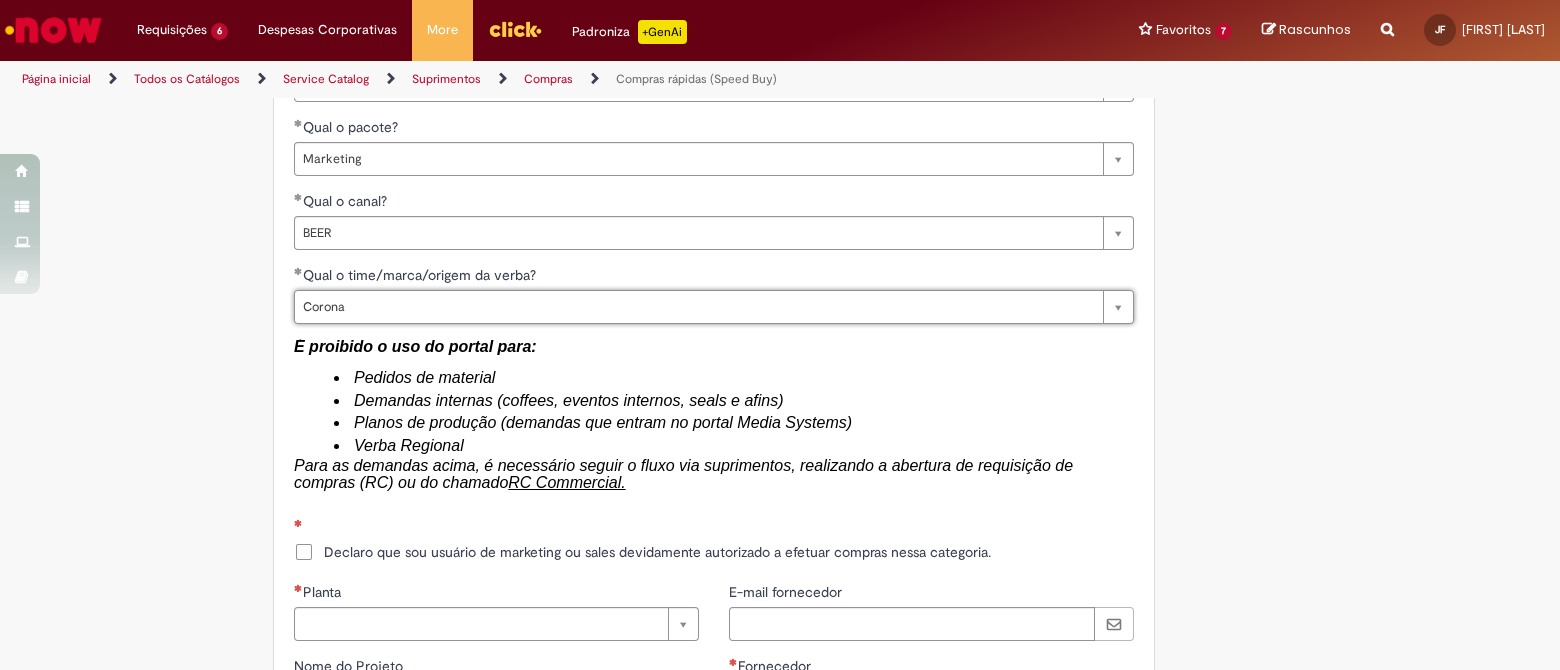scroll, scrollTop: 3374, scrollLeft: 0, axis: vertical 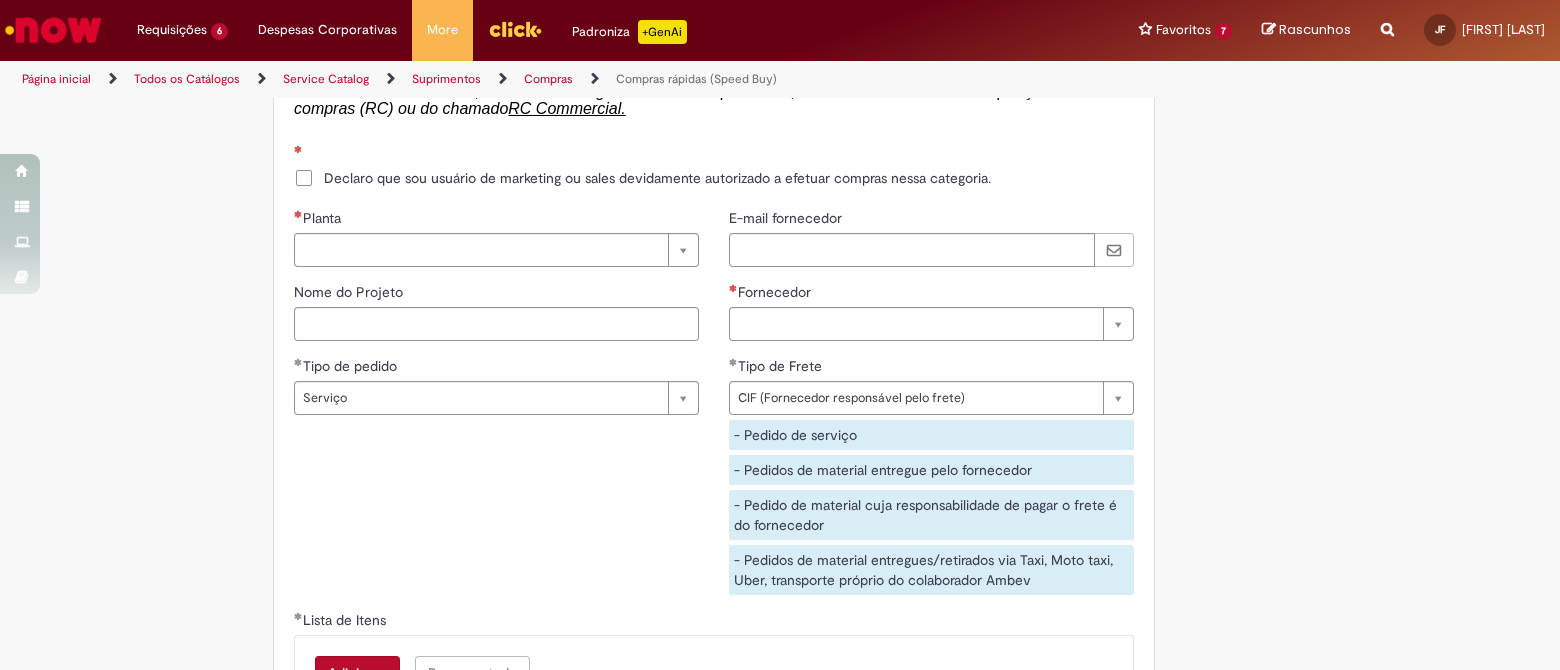 click on "Declaro que sou usuário de marketing ou sales devidamente autorizado a efetuar compras nessa categoria." at bounding box center [642, 178] 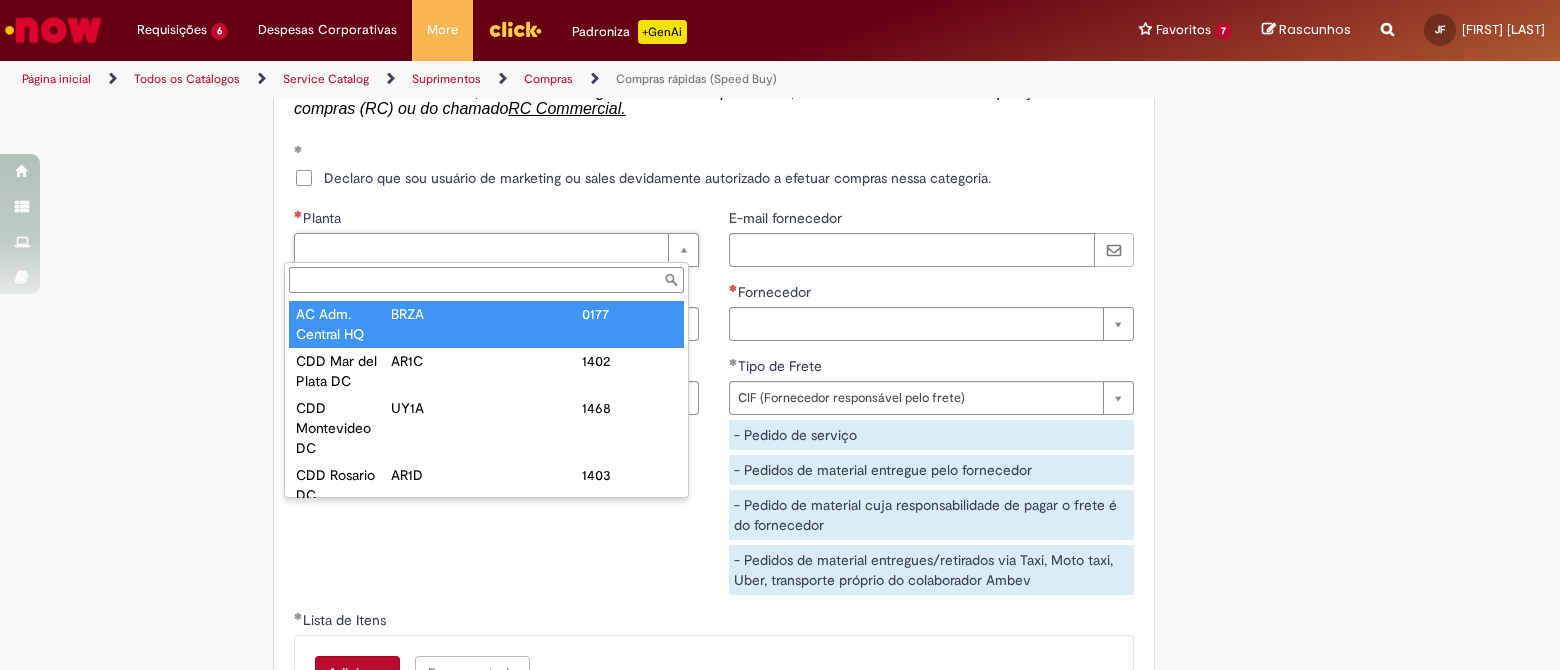 type on "**********" 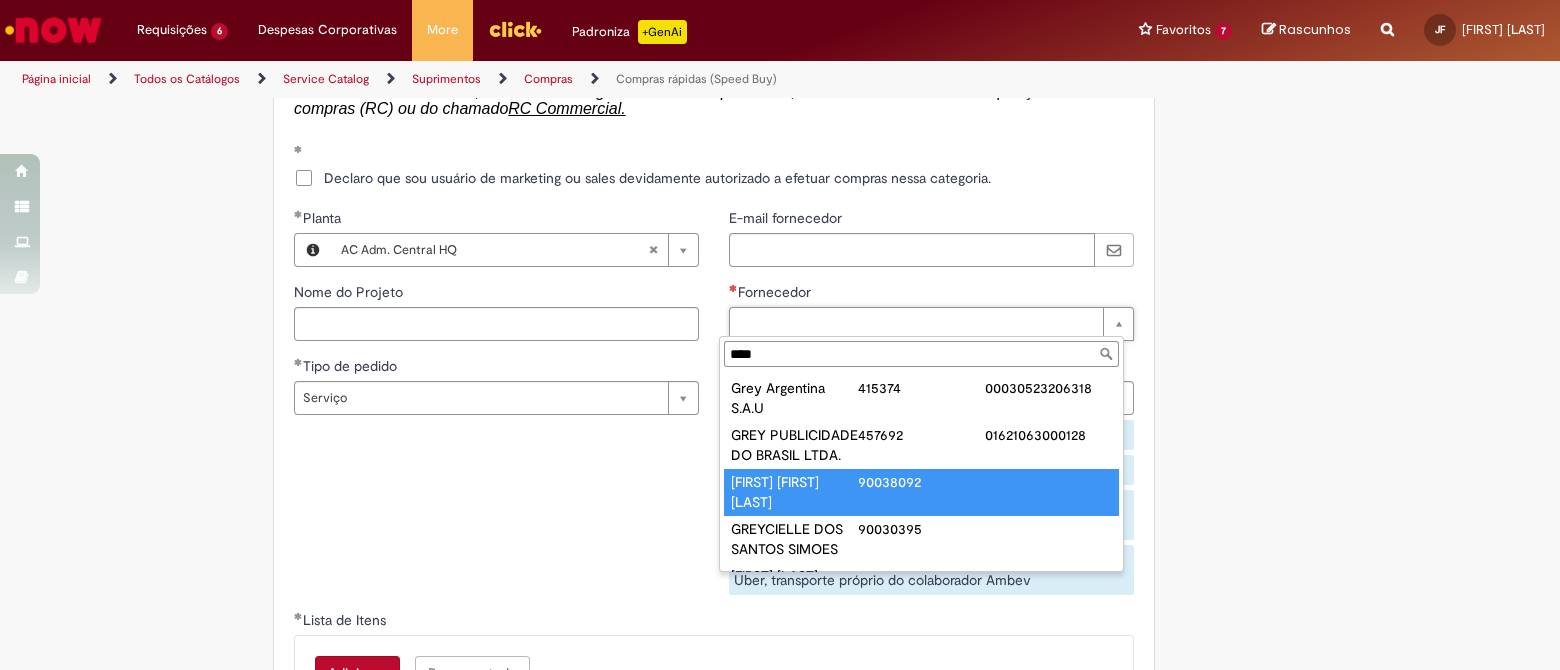 scroll, scrollTop: 0, scrollLeft: 0, axis: both 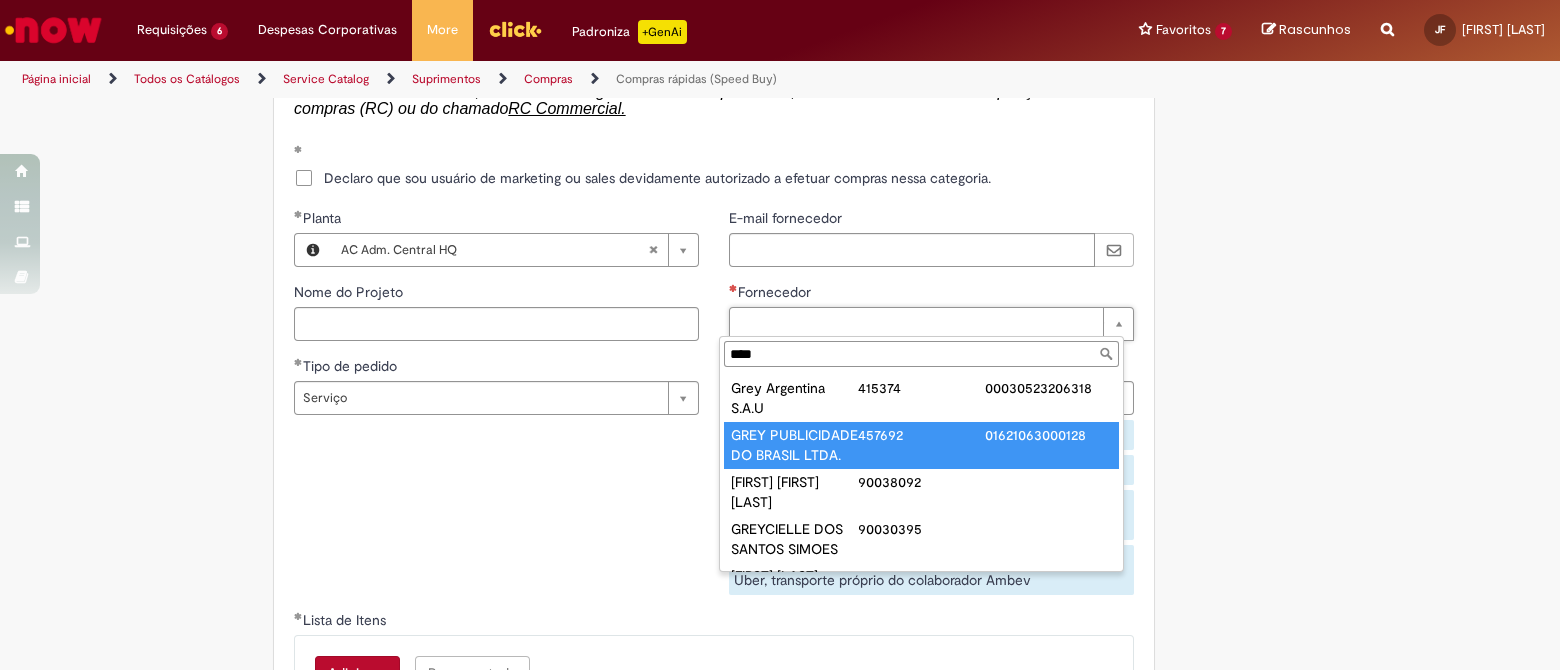 type on "****" 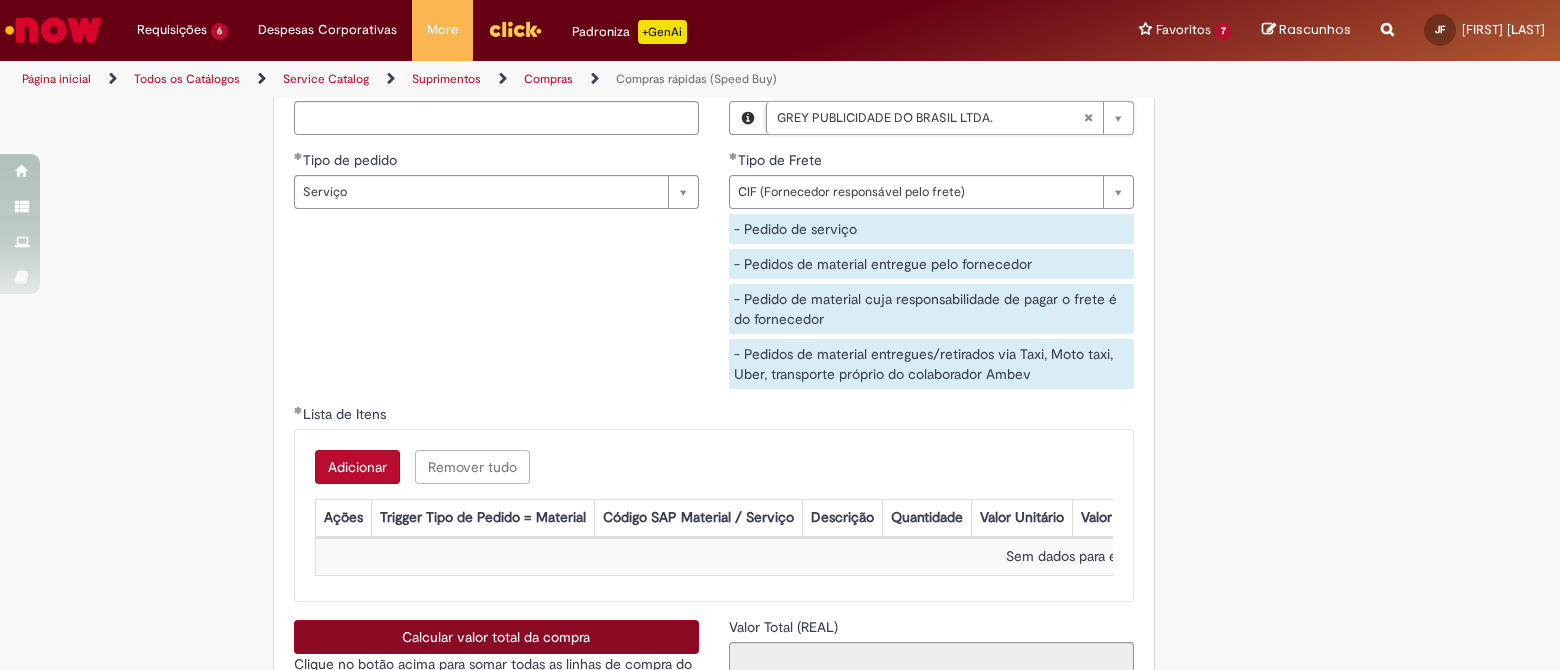 scroll, scrollTop: 3749, scrollLeft: 0, axis: vertical 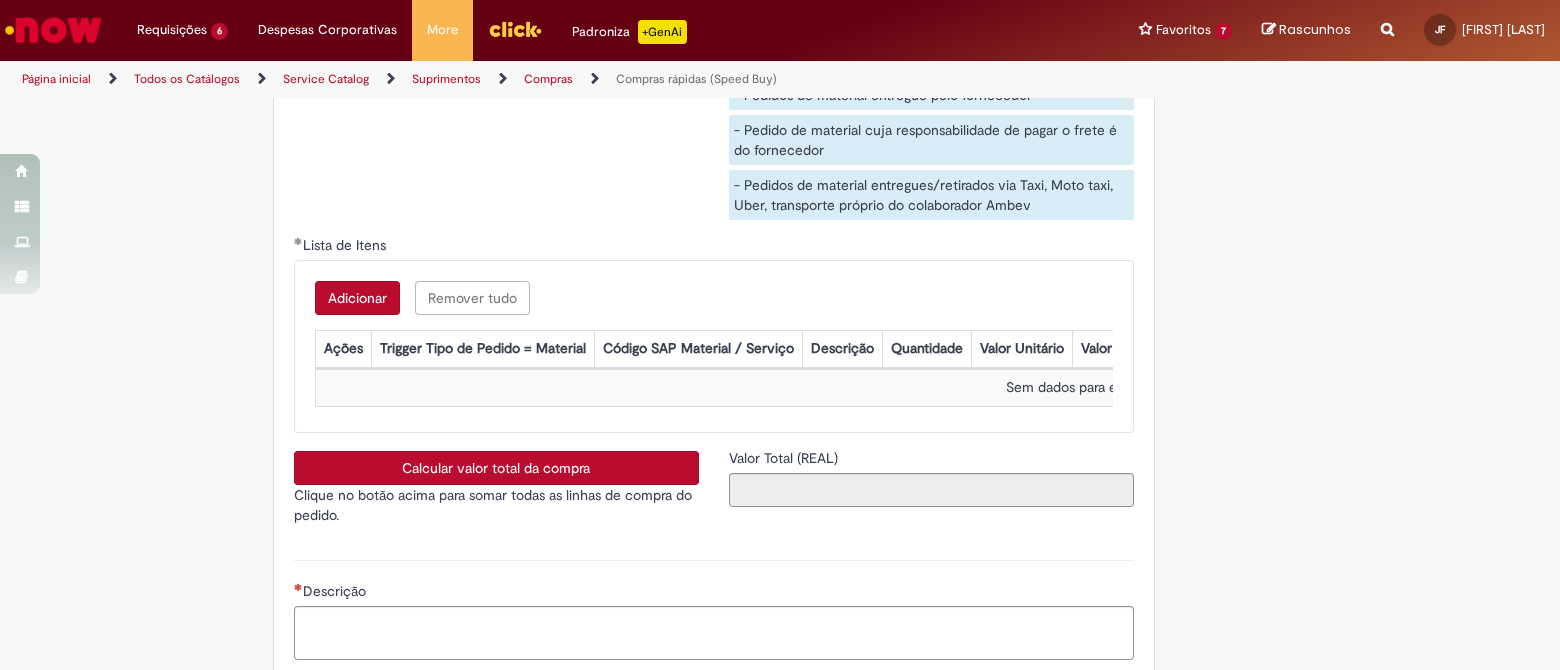 click on "Adicionar" at bounding box center (357, 298) 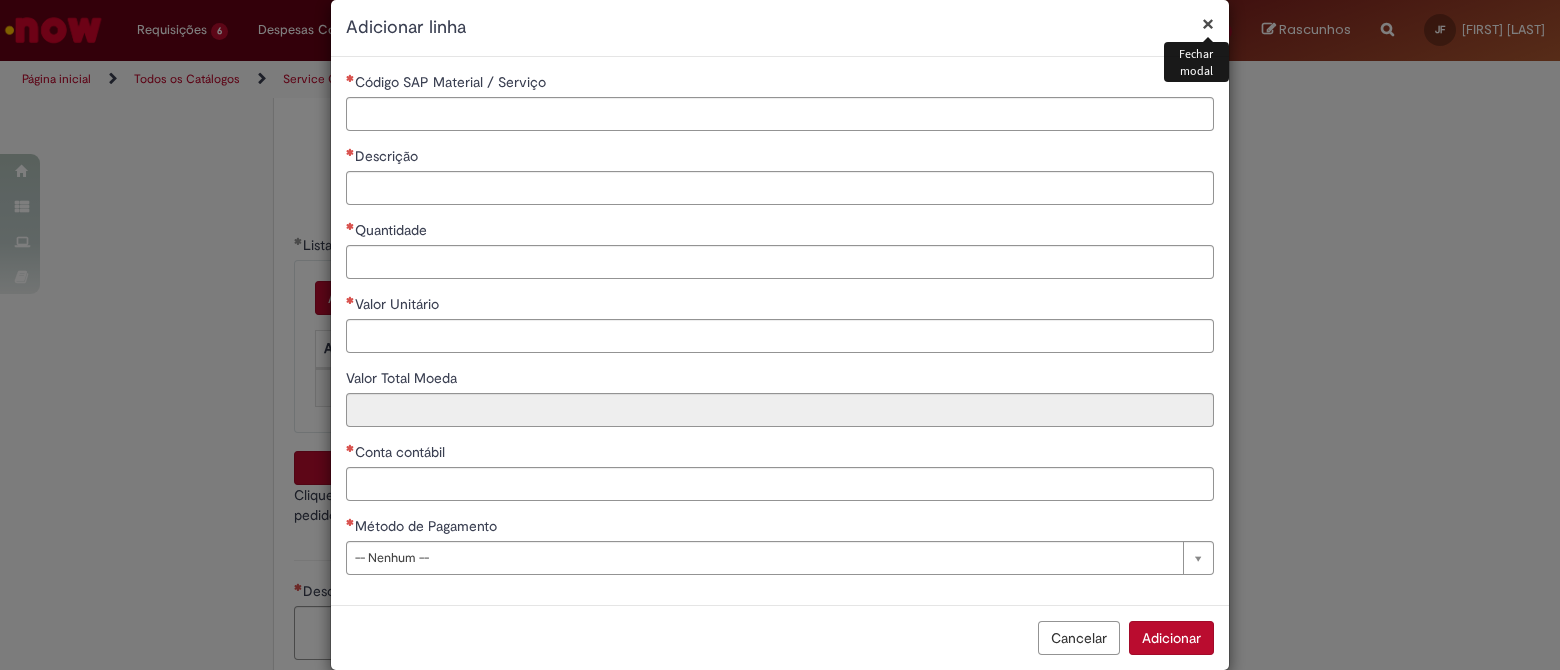 scroll, scrollTop: 60, scrollLeft: 0, axis: vertical 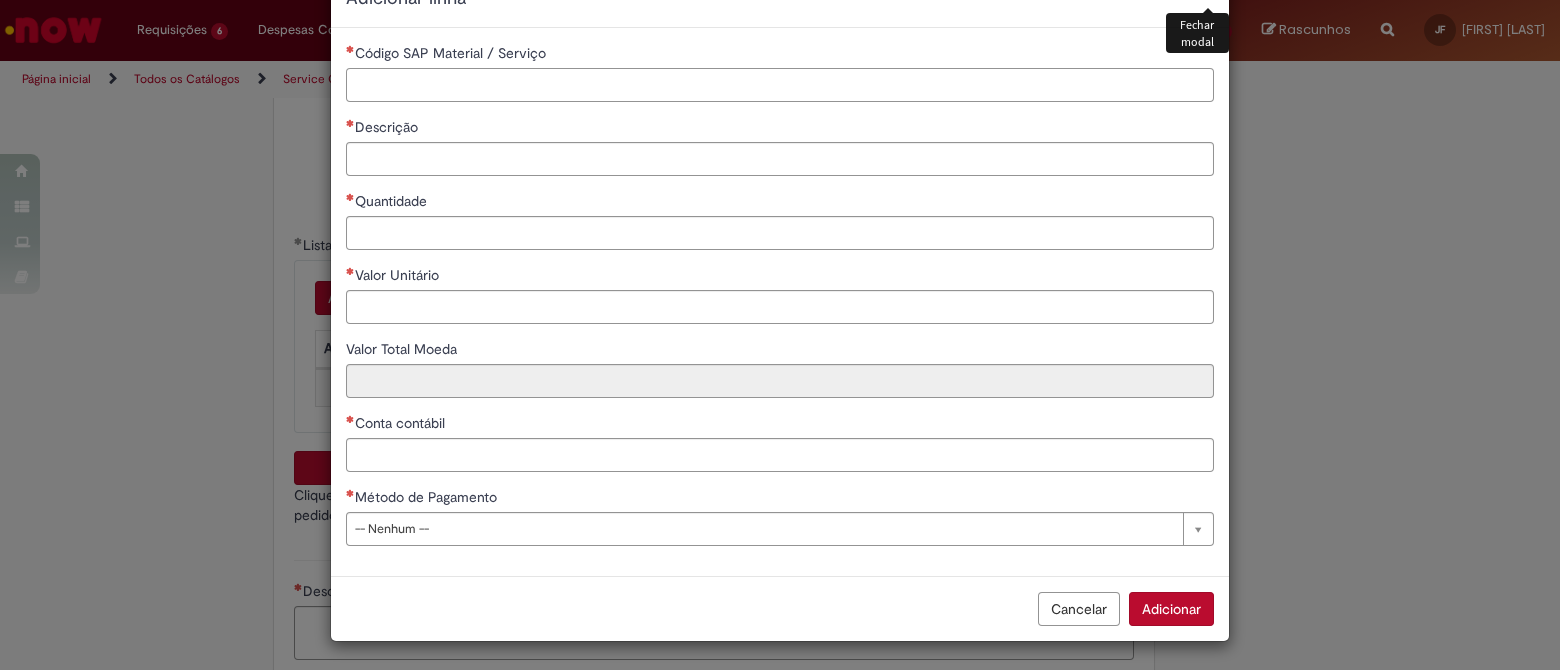 click on "Código SAP Material / Serviço" at bounding box center [780, 85] 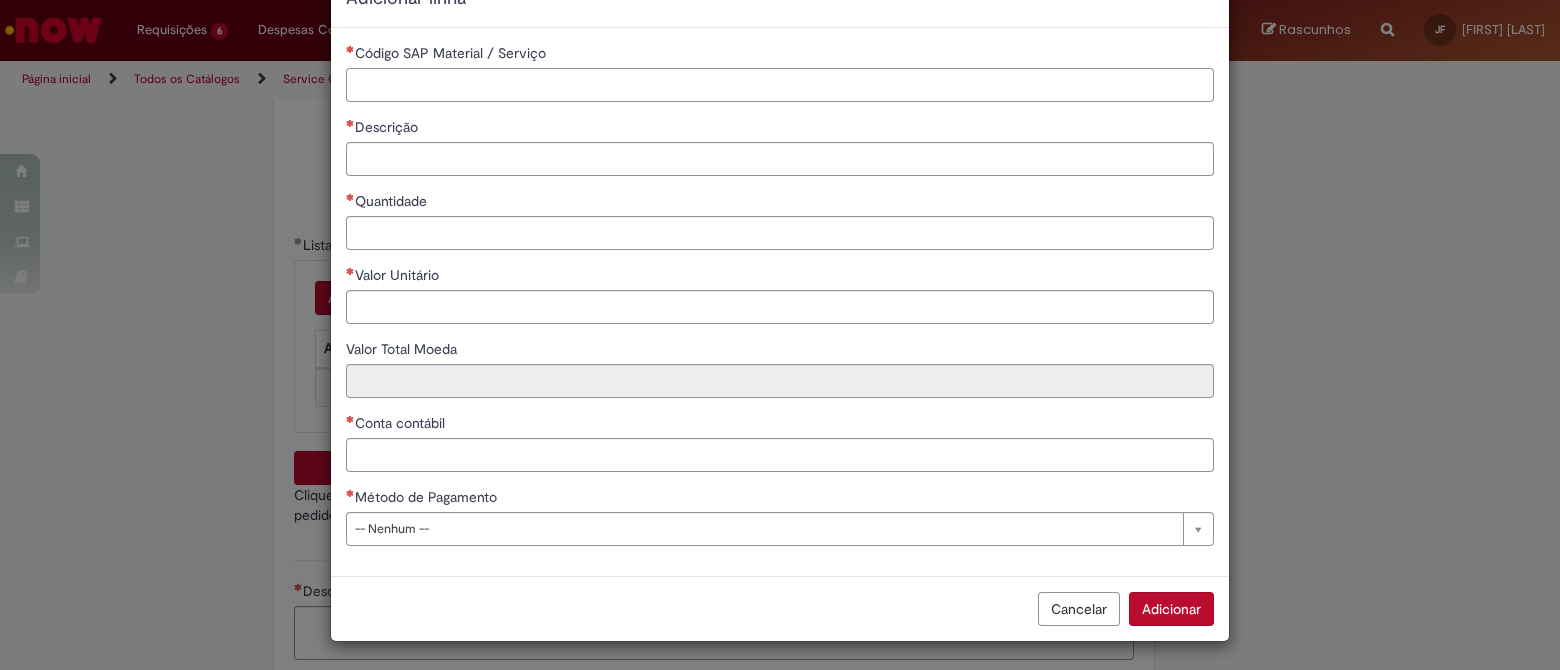 paste on "*******" 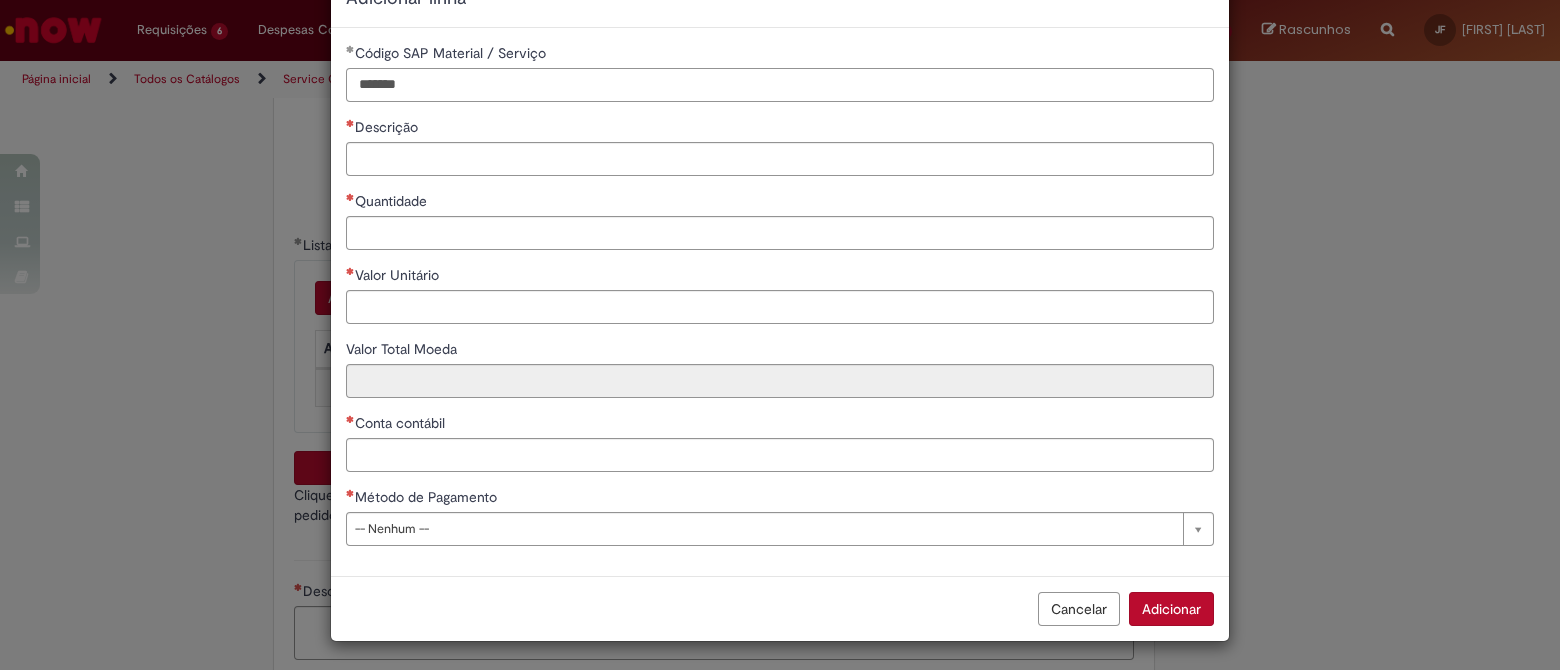 type on "*******" 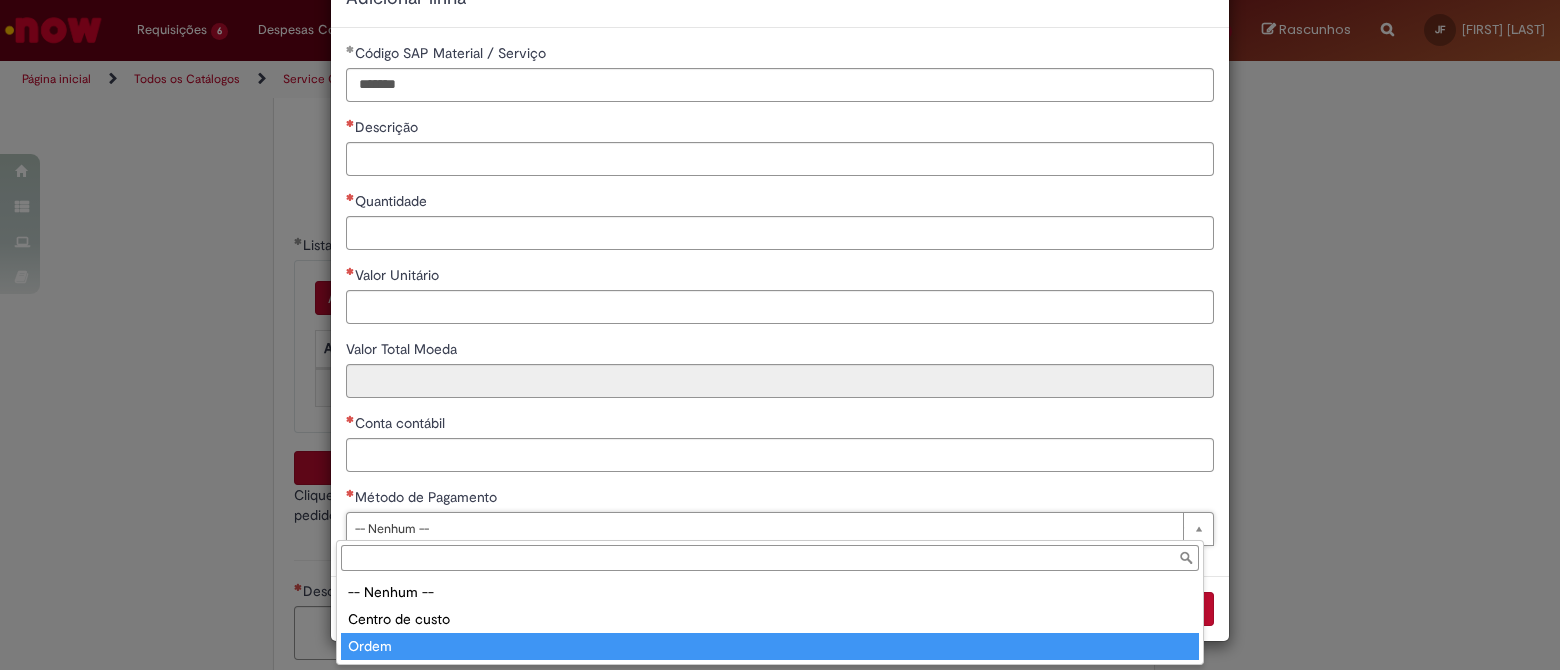 type on "*****" 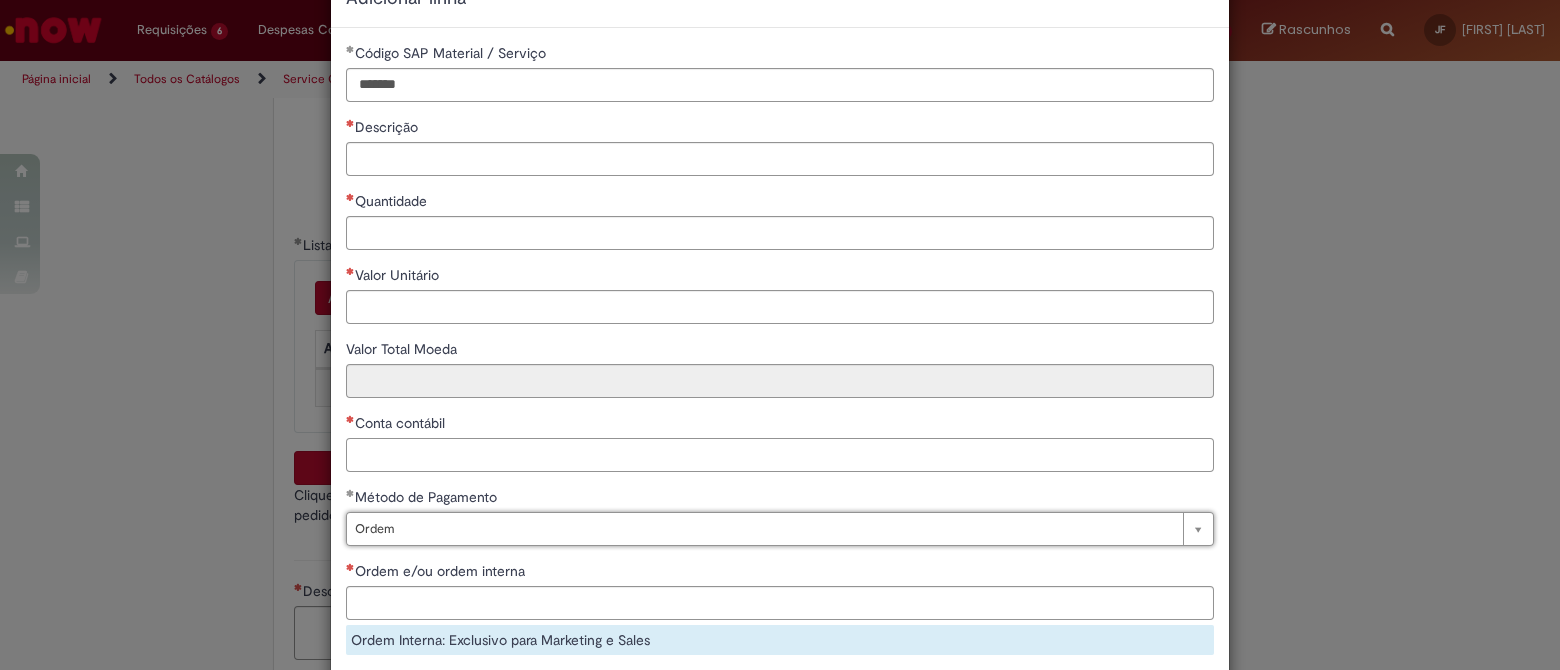 click on "Conta contábil" at bounding box center (780, 455) 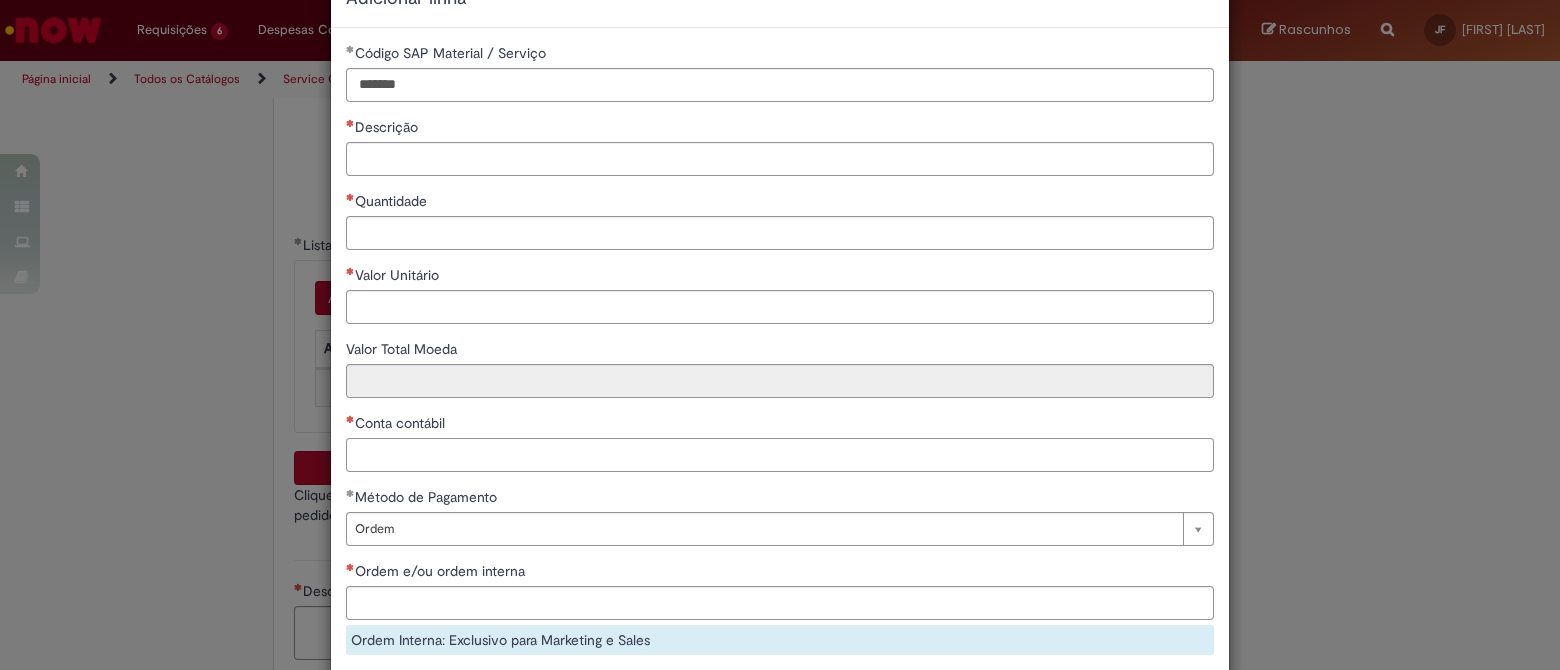paste on "*******" 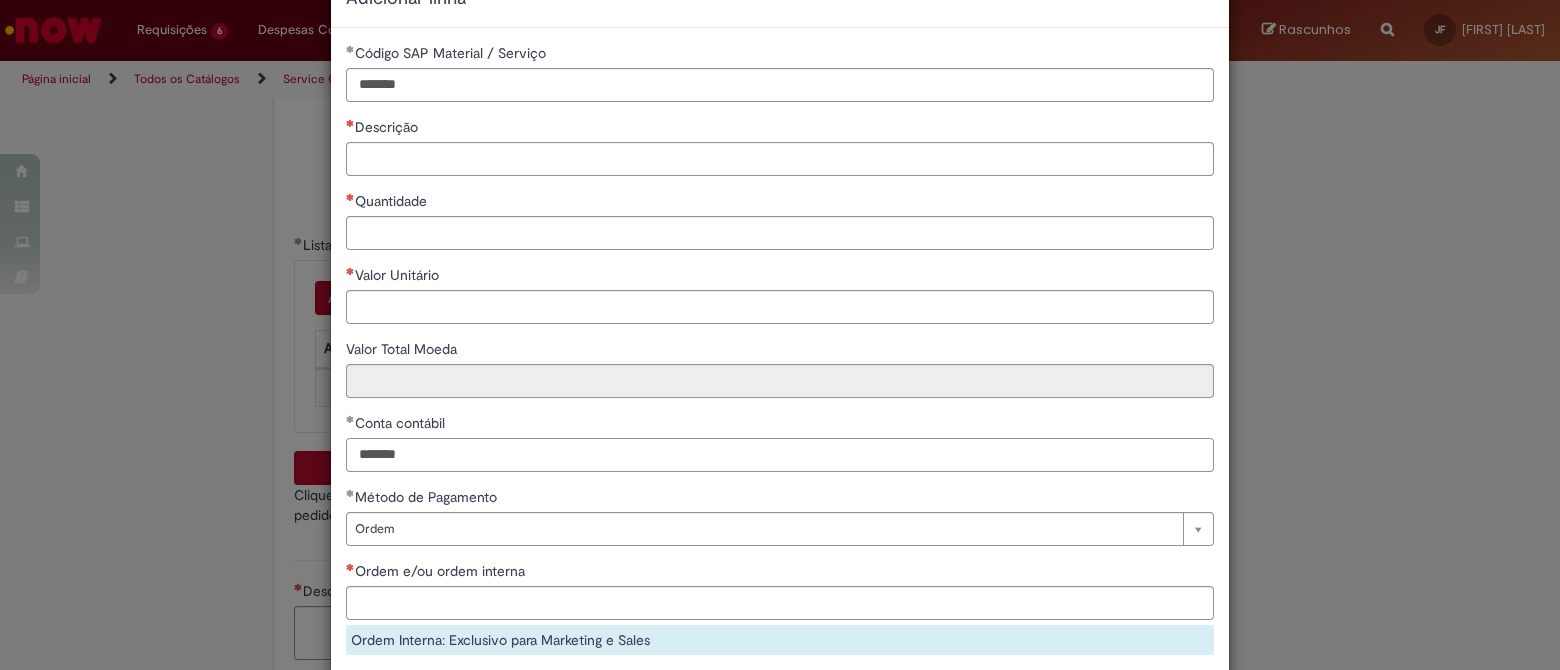 type on "*******" 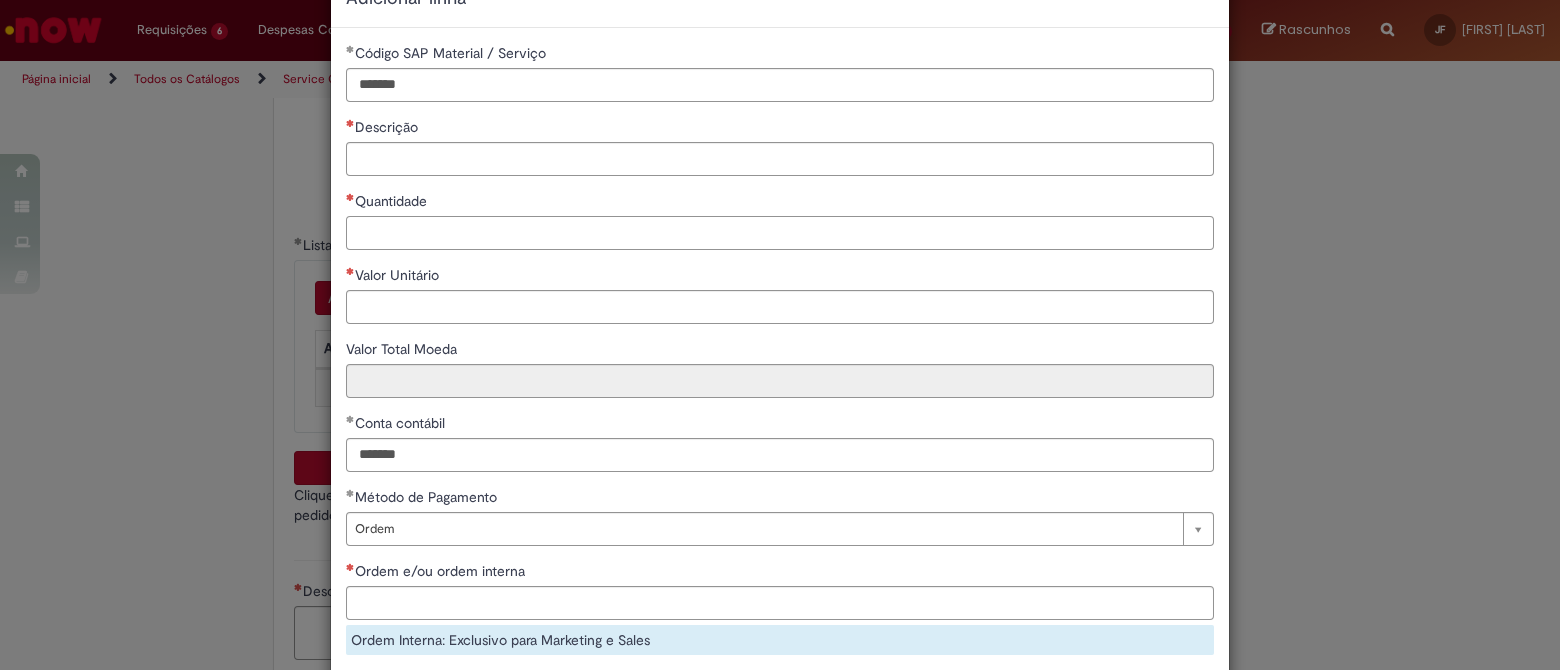 click on "Quantidade" at bounding box center (780, 233) 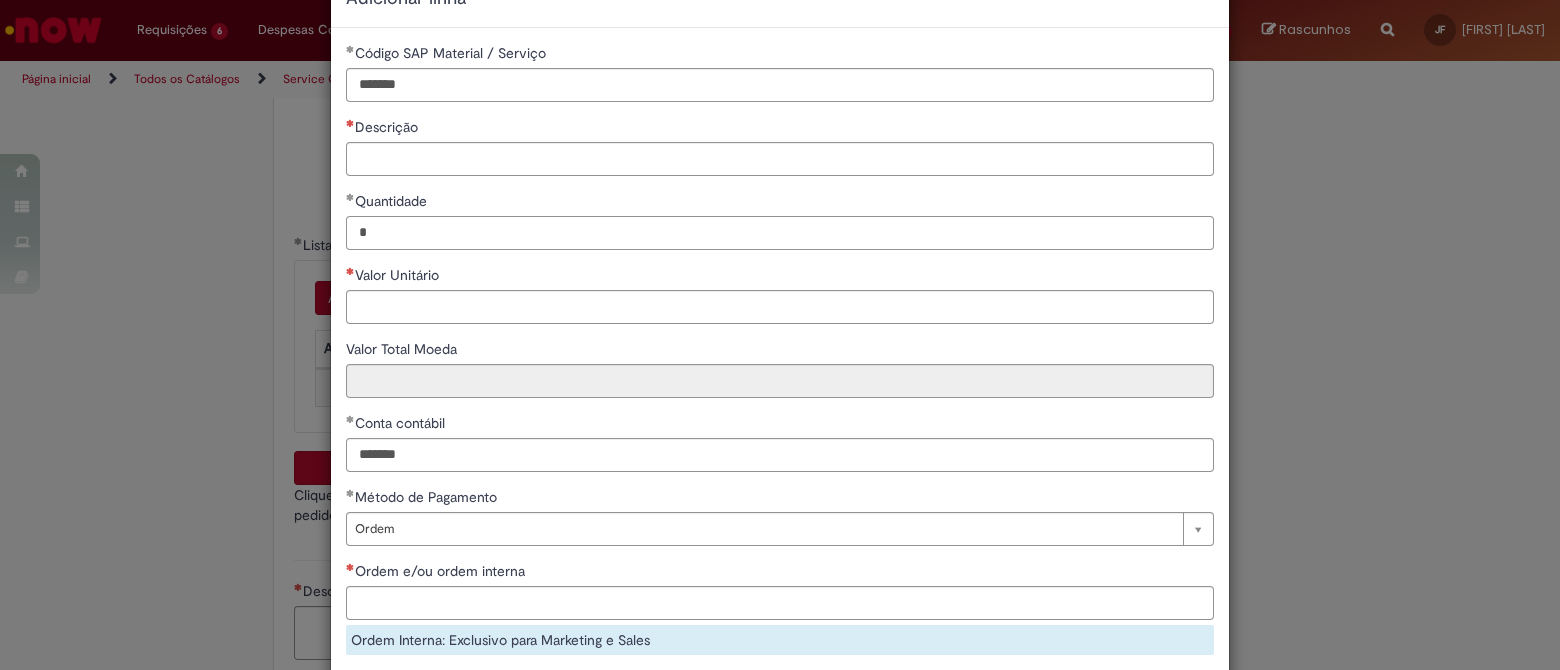 type on "*" 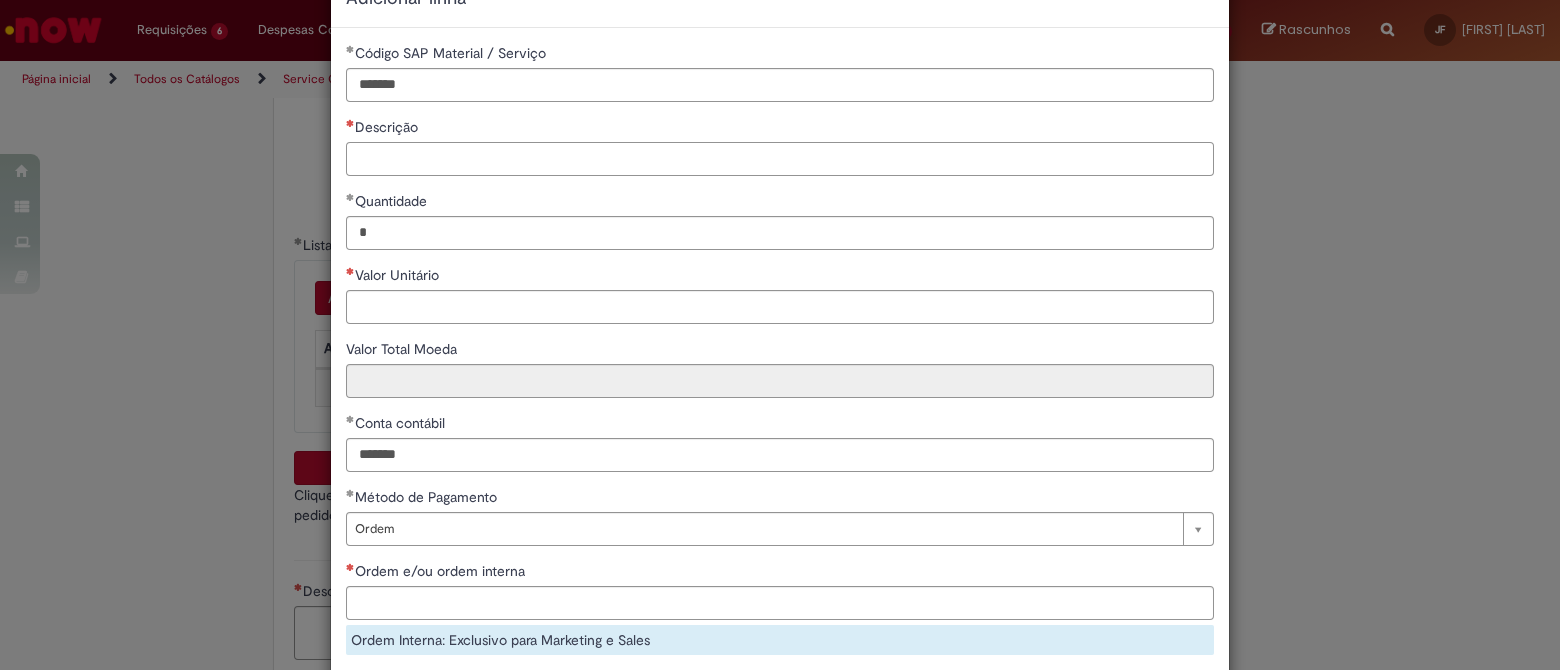 click on "Descrição" at bounding box center [780, 159] 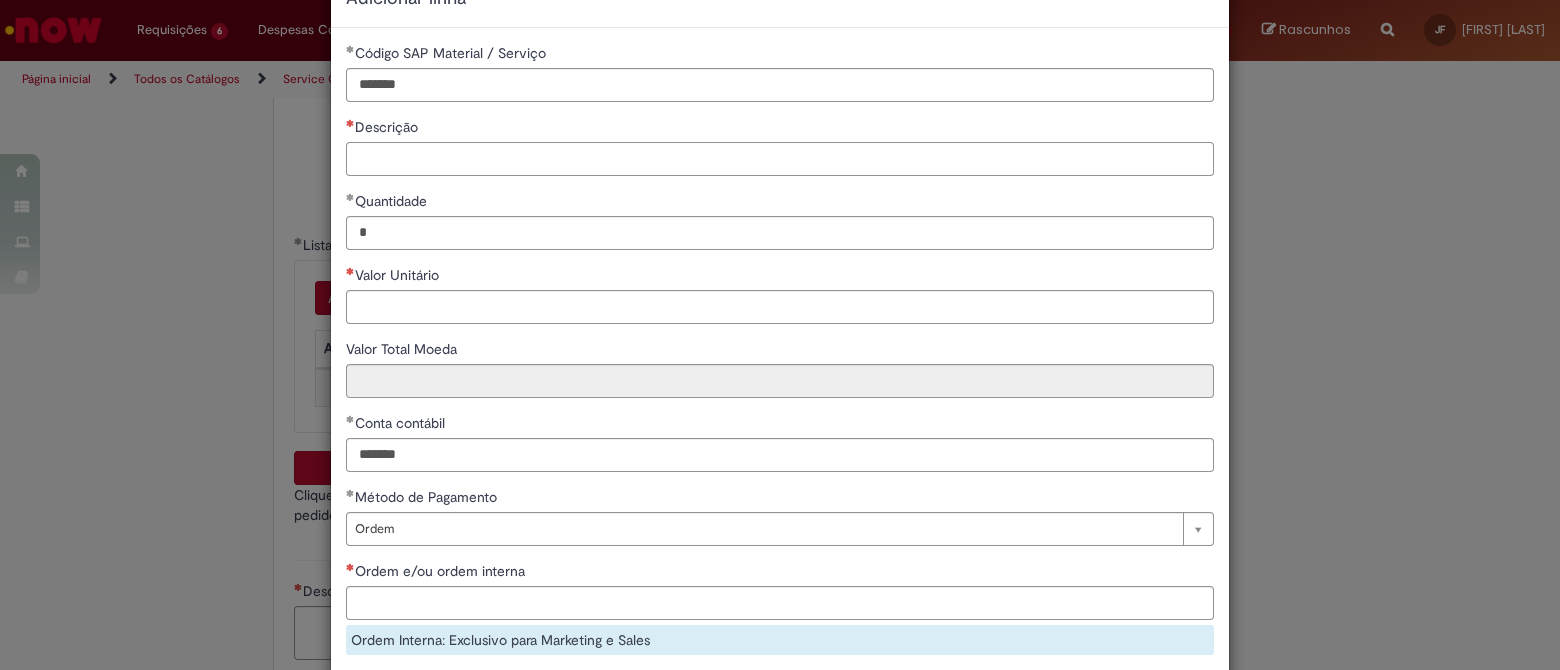 paste on "*********" 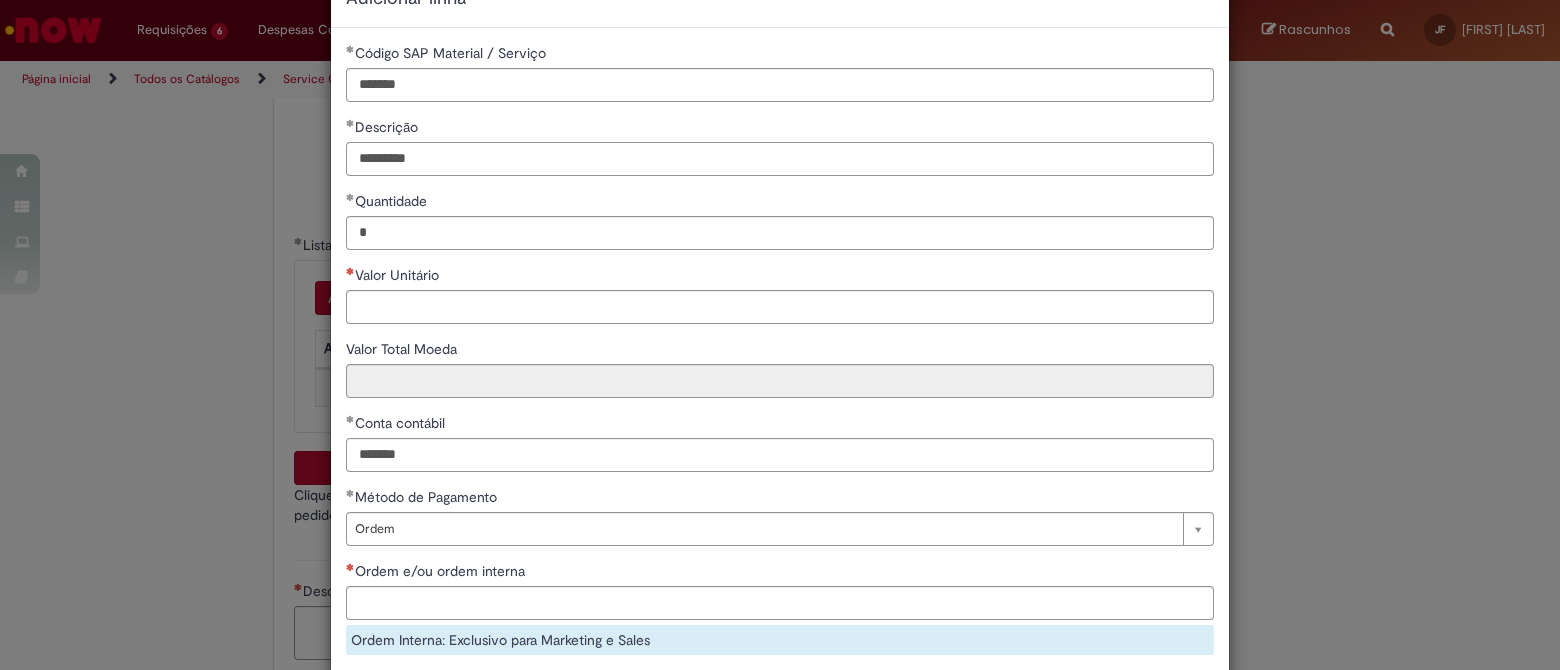 type on "*********" 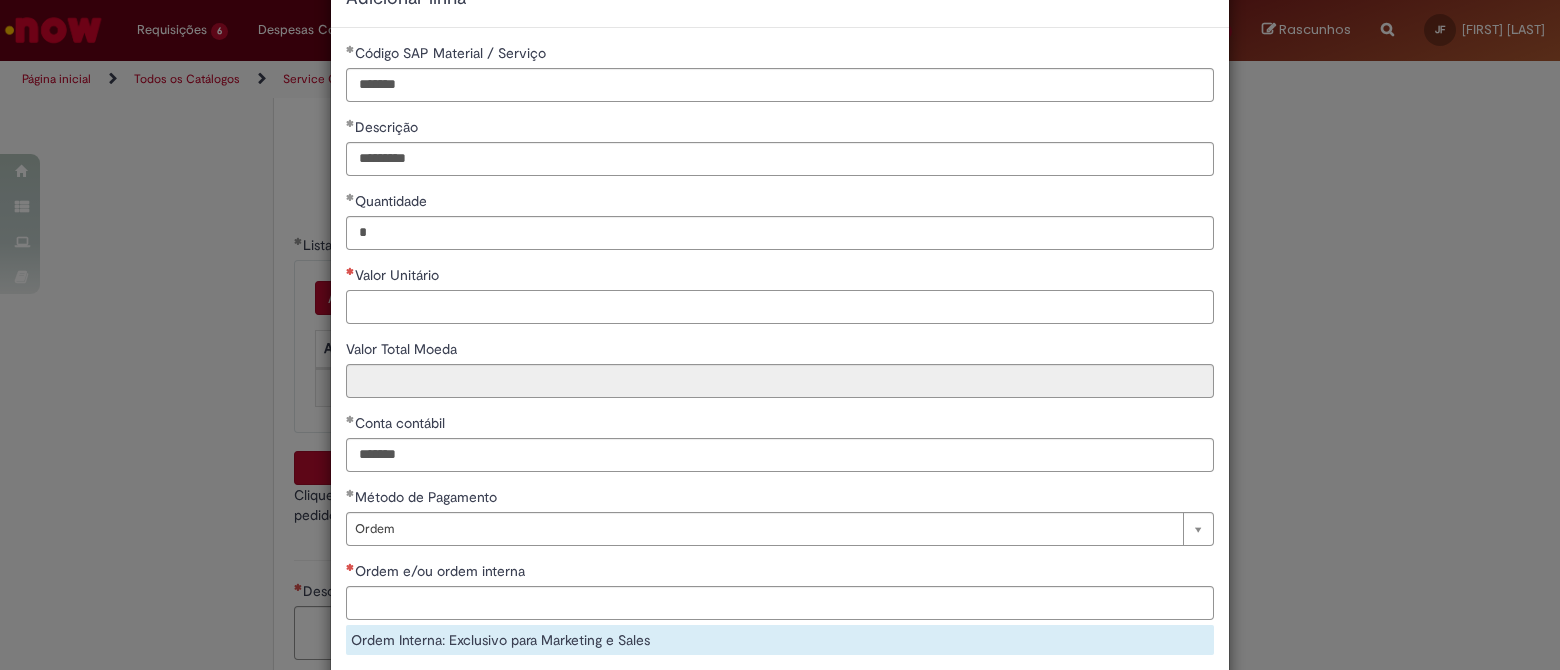 click on "Valor Unitário" at bounding box center [780, 307] 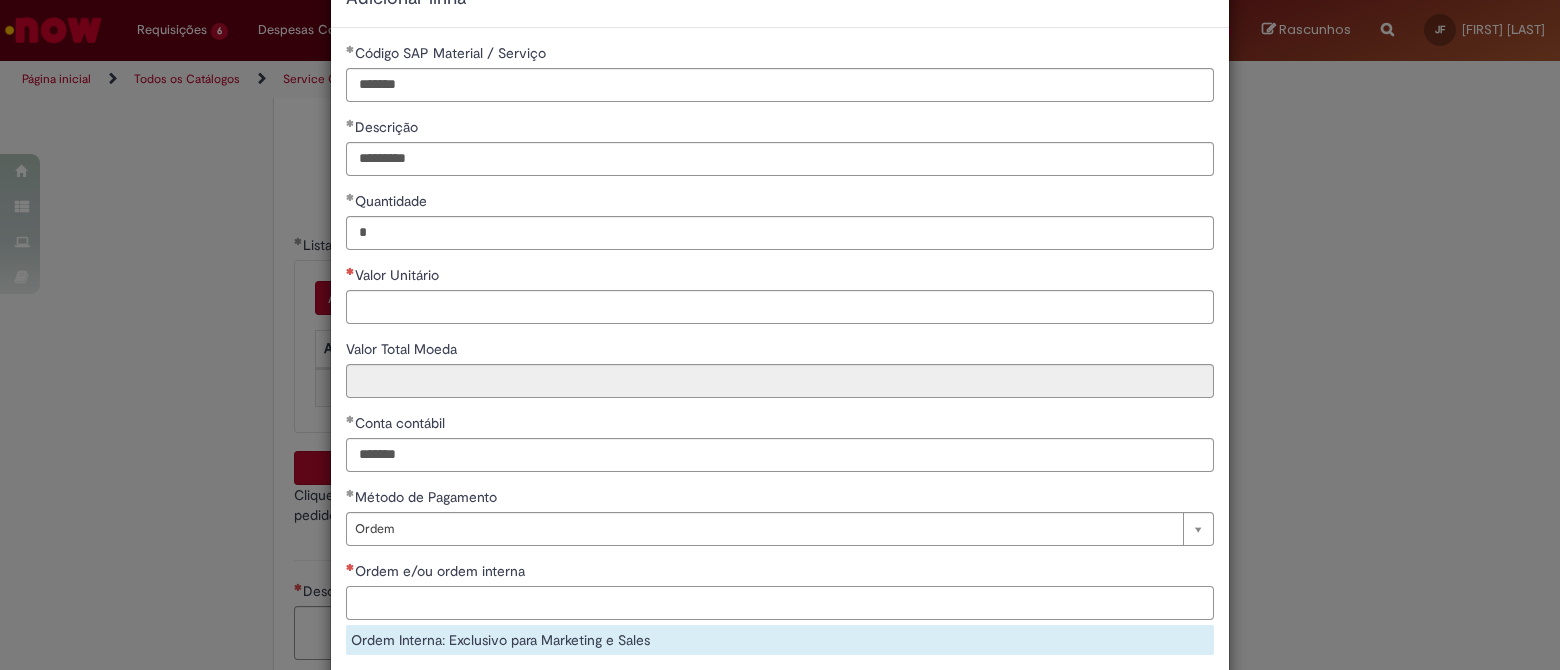 click on "Ordem e/ou ordem interna" at bounding box center (780, 603) 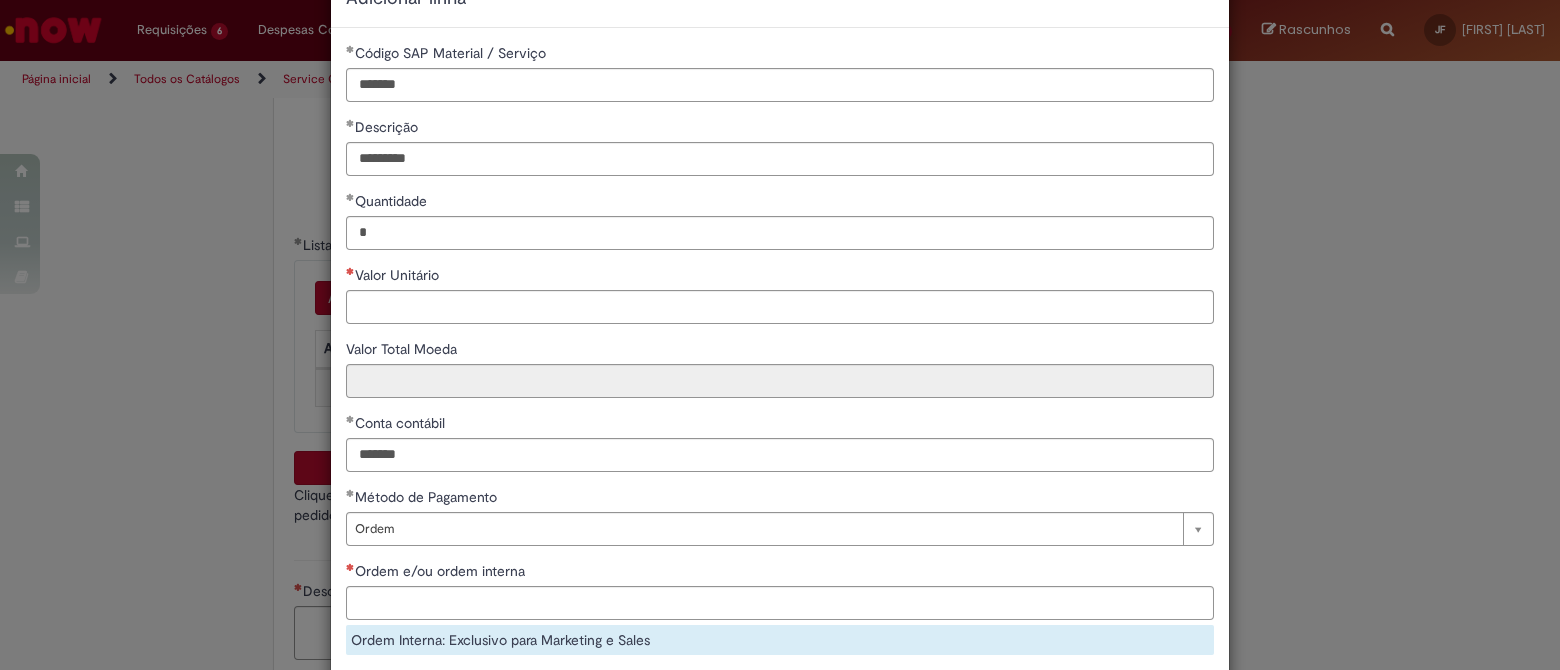 click on "Ordem e/ou ordem interna" at bounding box center (780, 573) 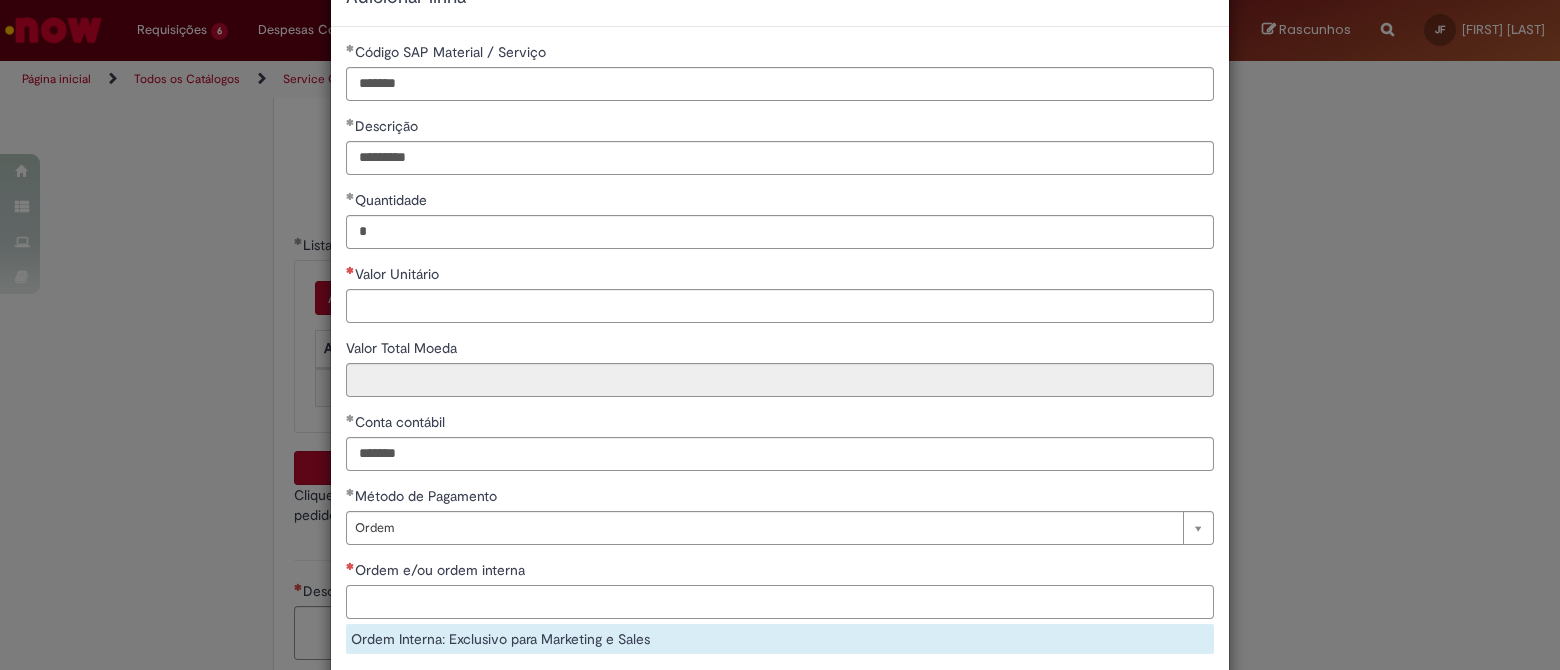 click on "Ordem e/ou ordem interna" at bounding box center [780, 602] 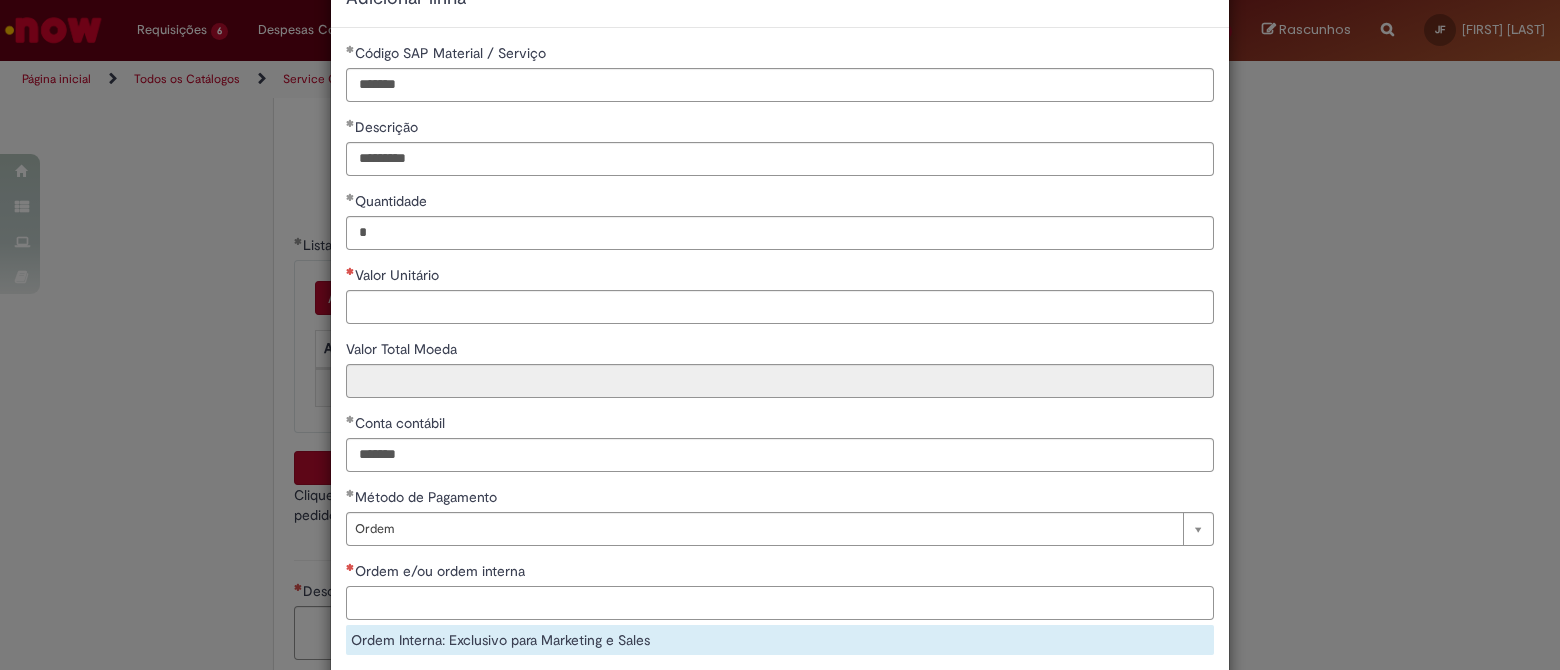 paste on "**********" 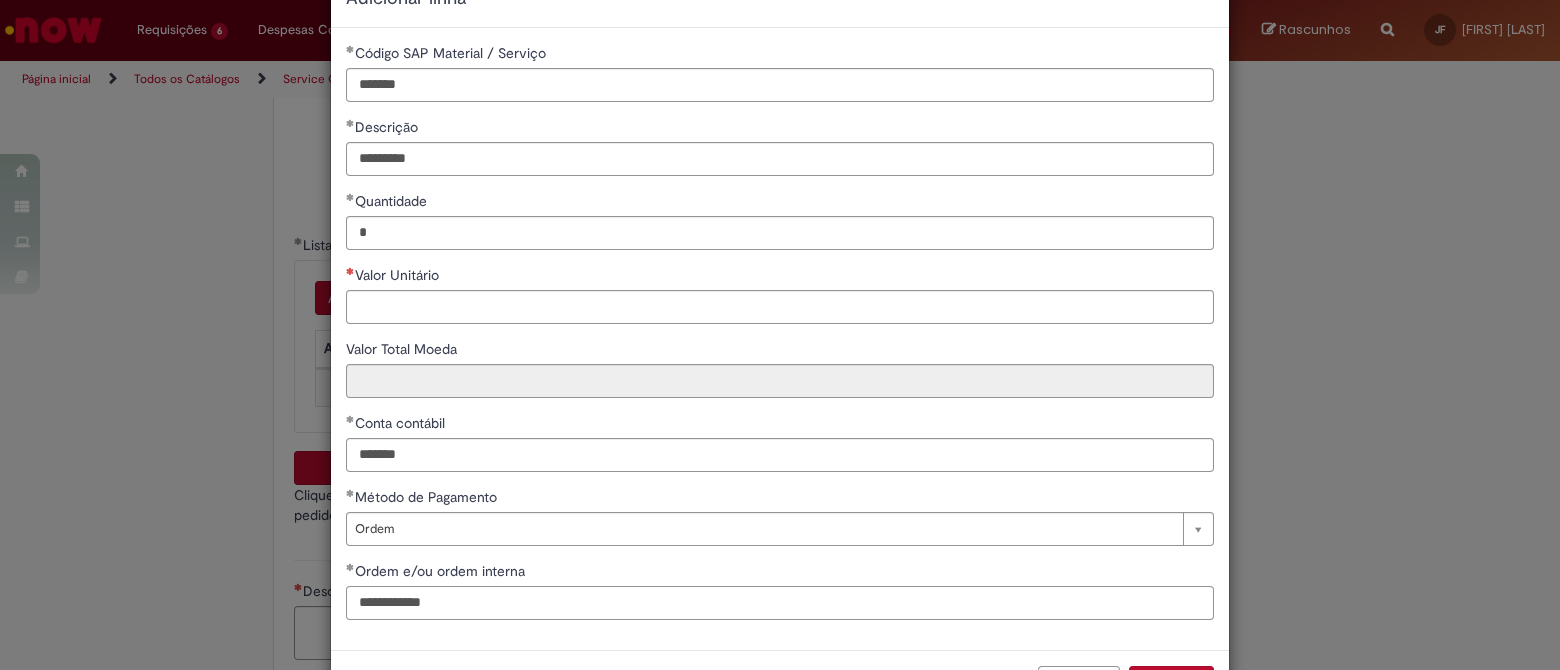 drag, startPoint x: 472, startPoint y: 598, endPoint x: 301, endPoint y: 601, distance: 171.0263 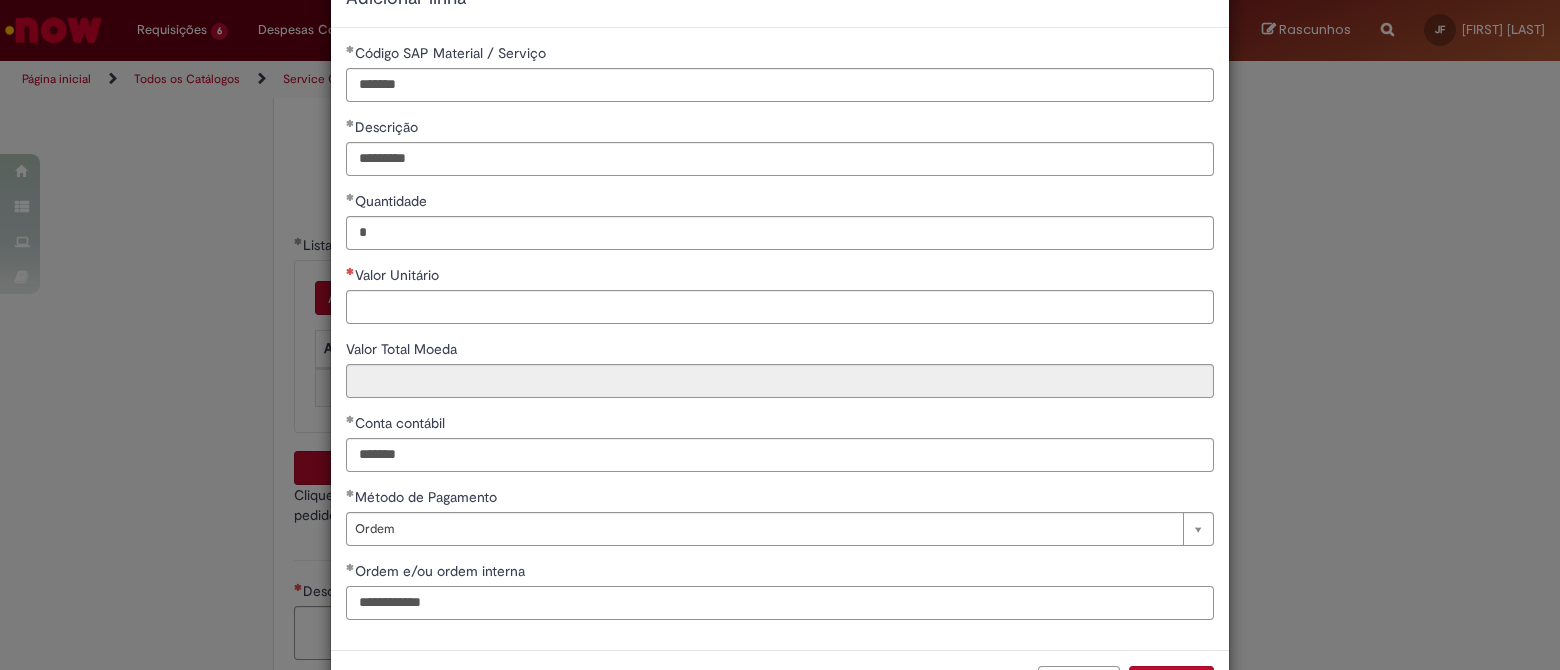click on "**********" at bounding box center (780, 335) 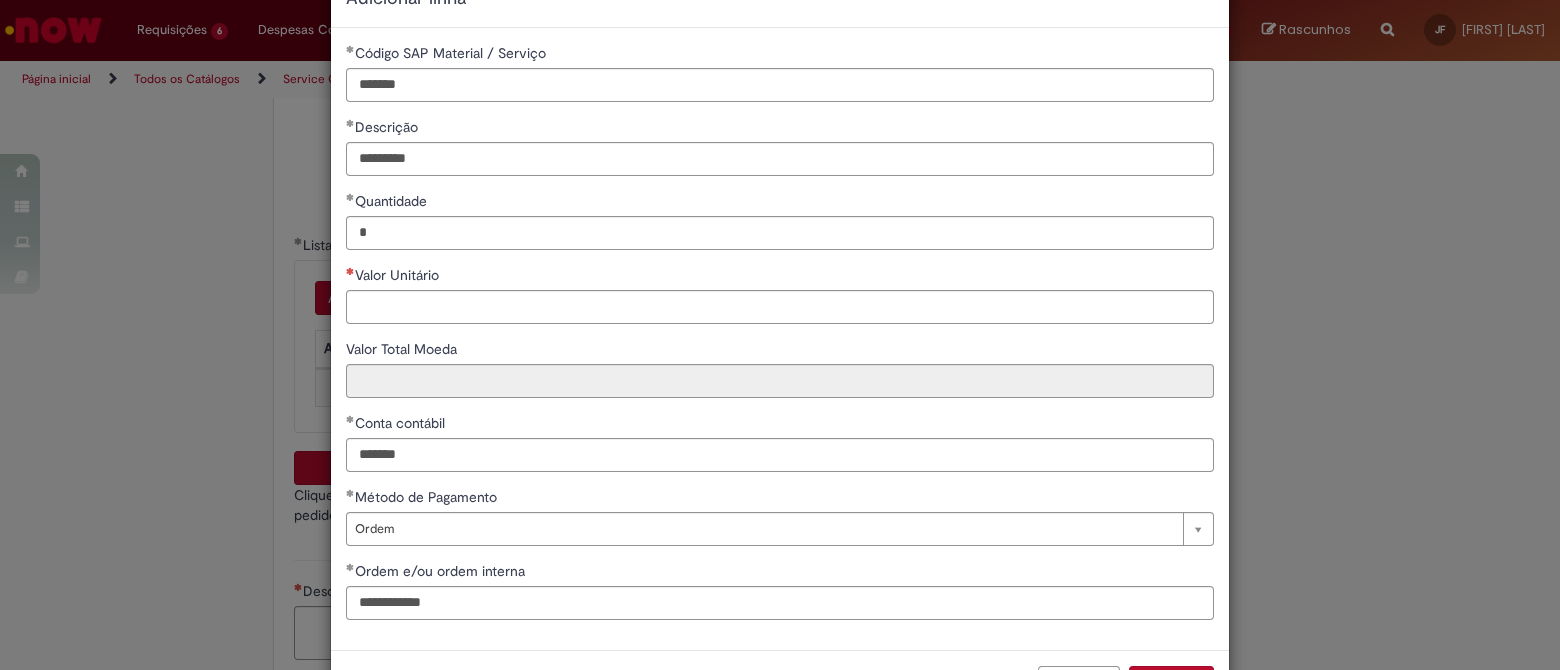 click on "Valor Unitário" at bounding box center (780, 277) 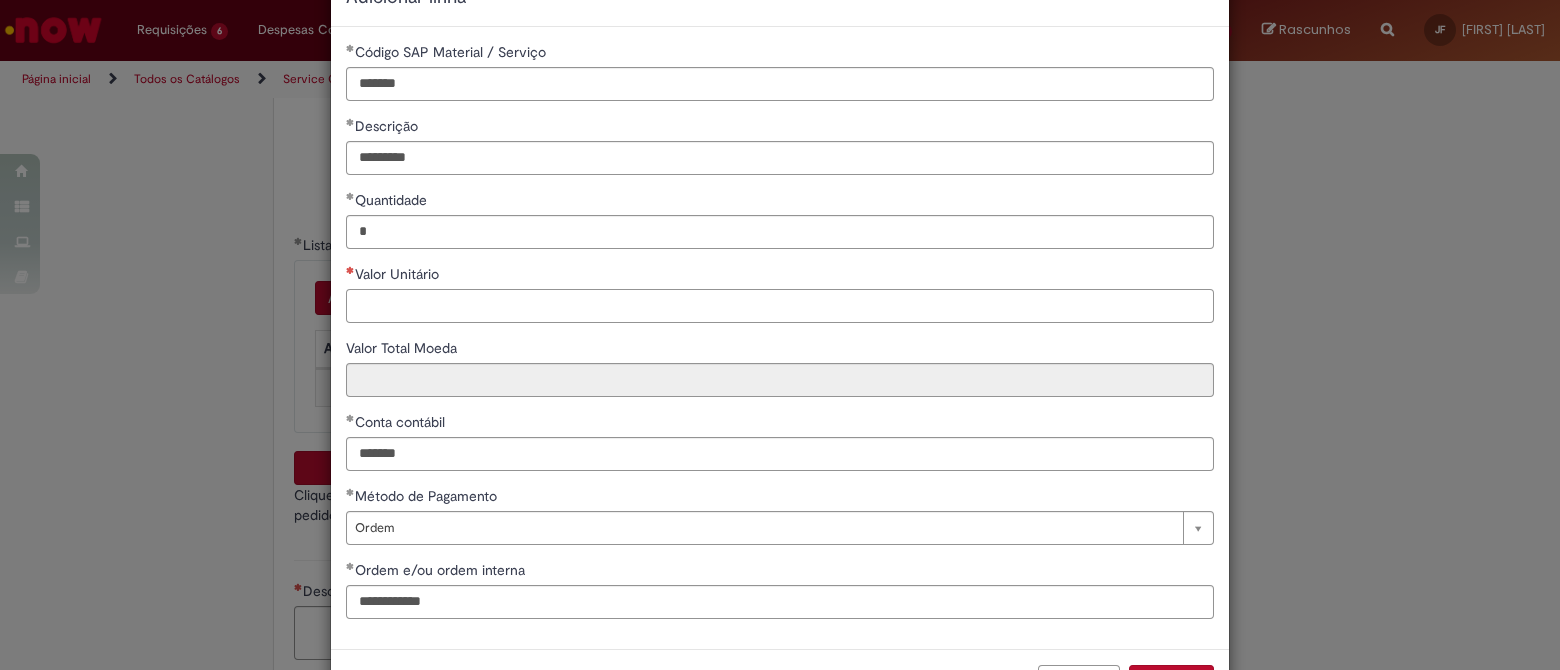click on "Valor Unitário" at bounding box center [780, 306] 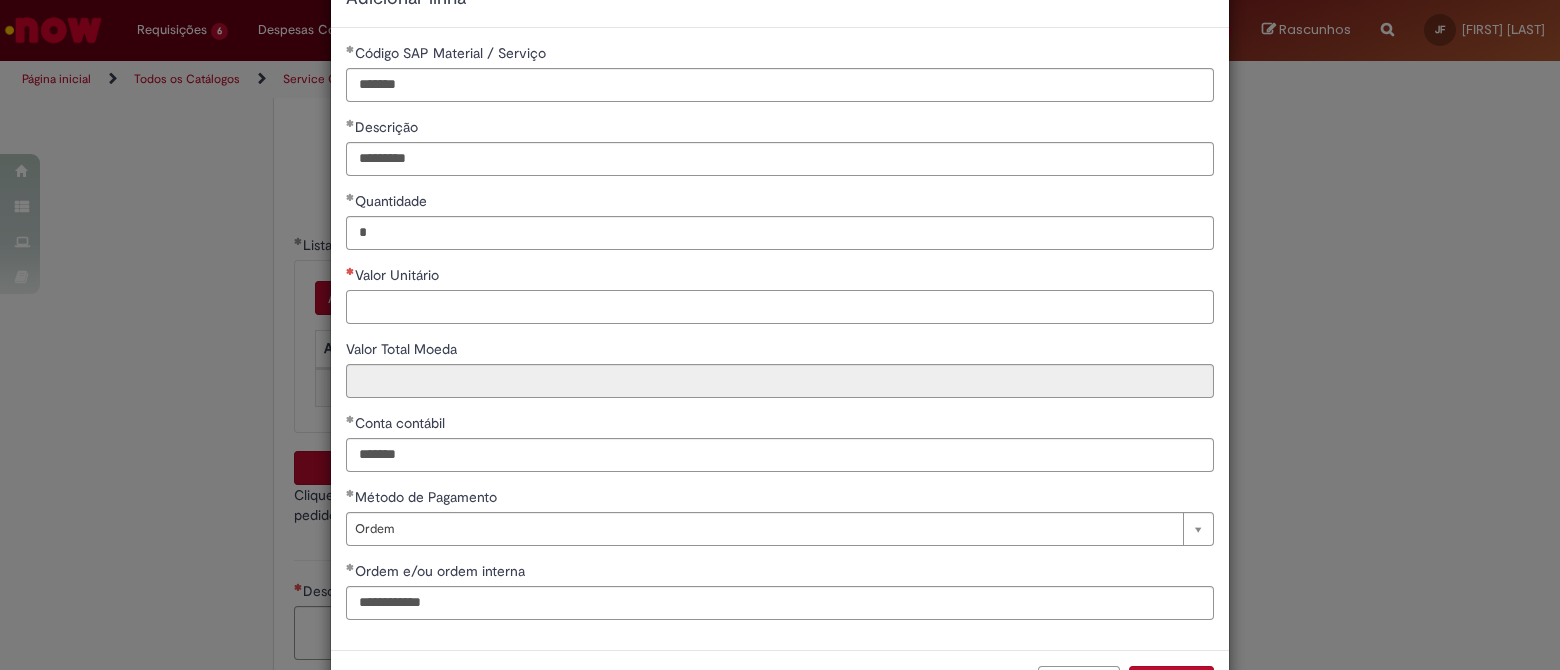 paste on "**********" 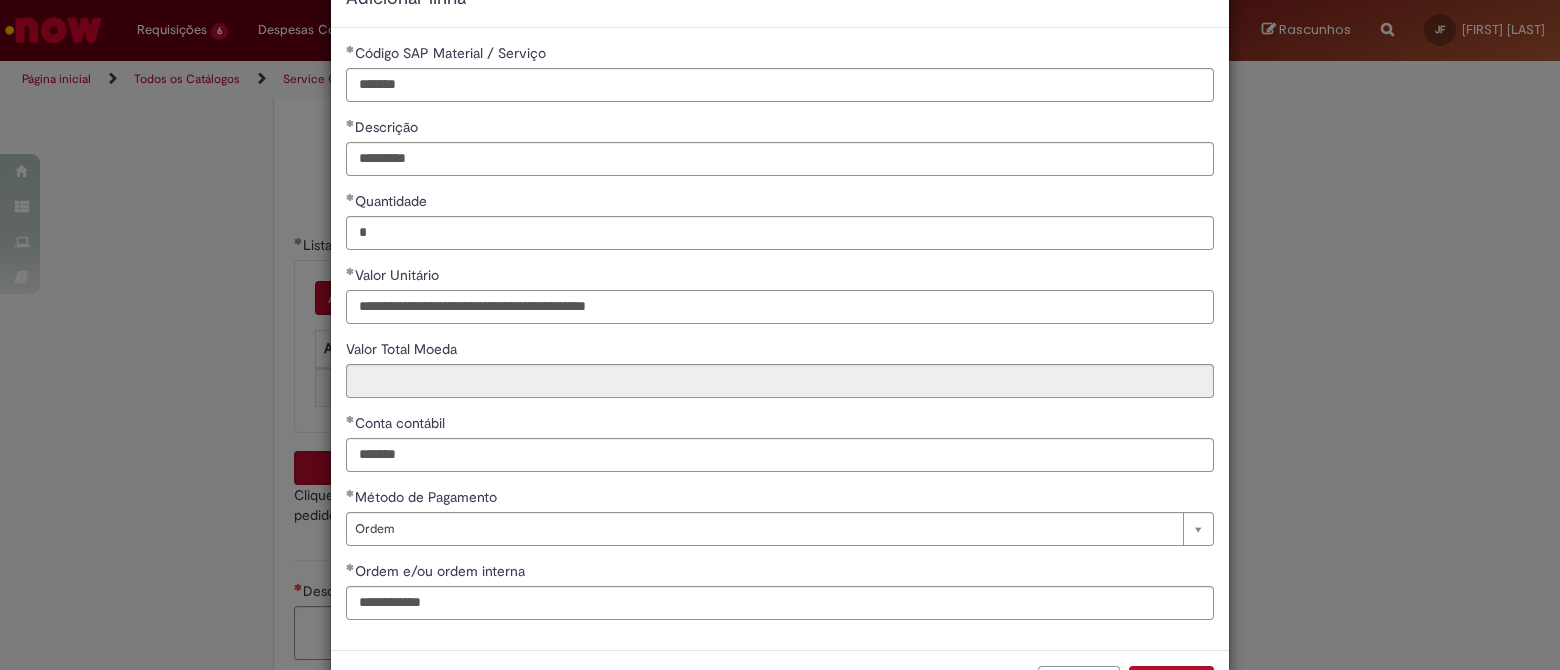 type on "**********" 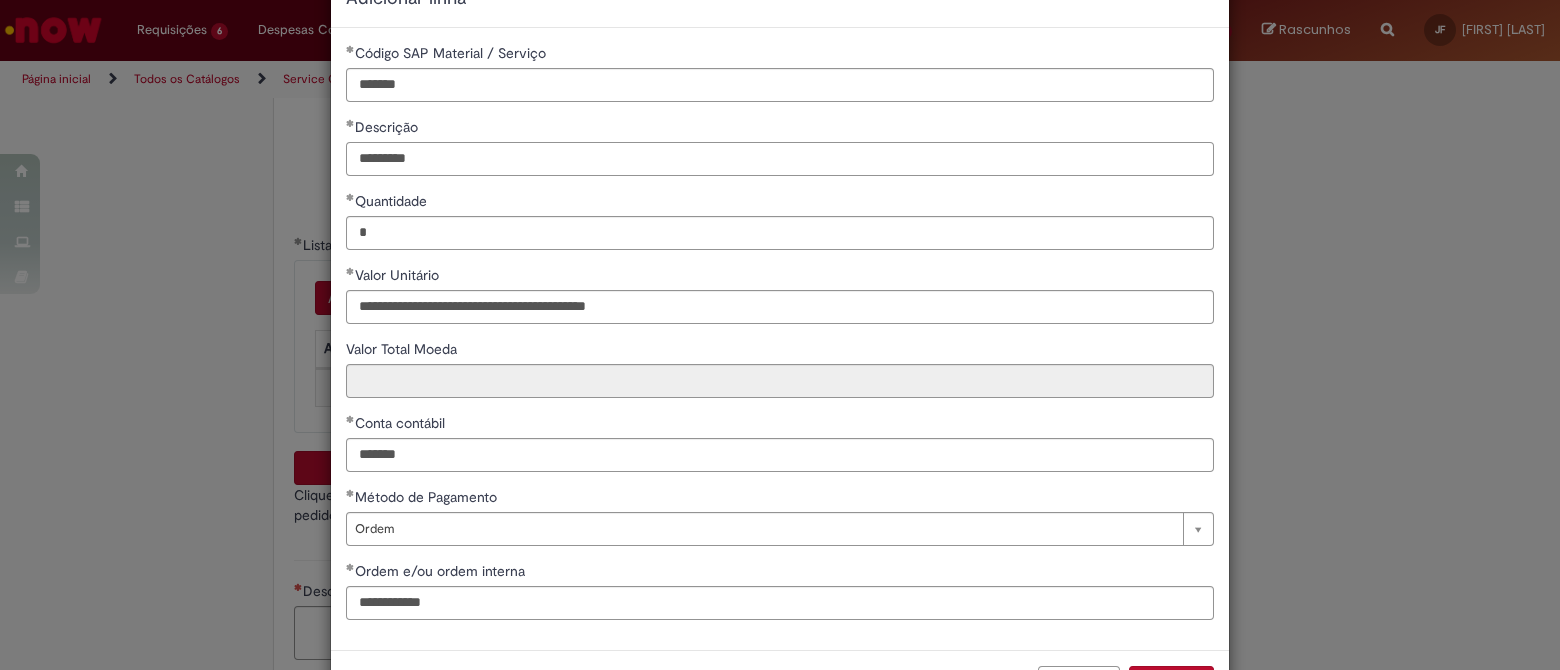 type 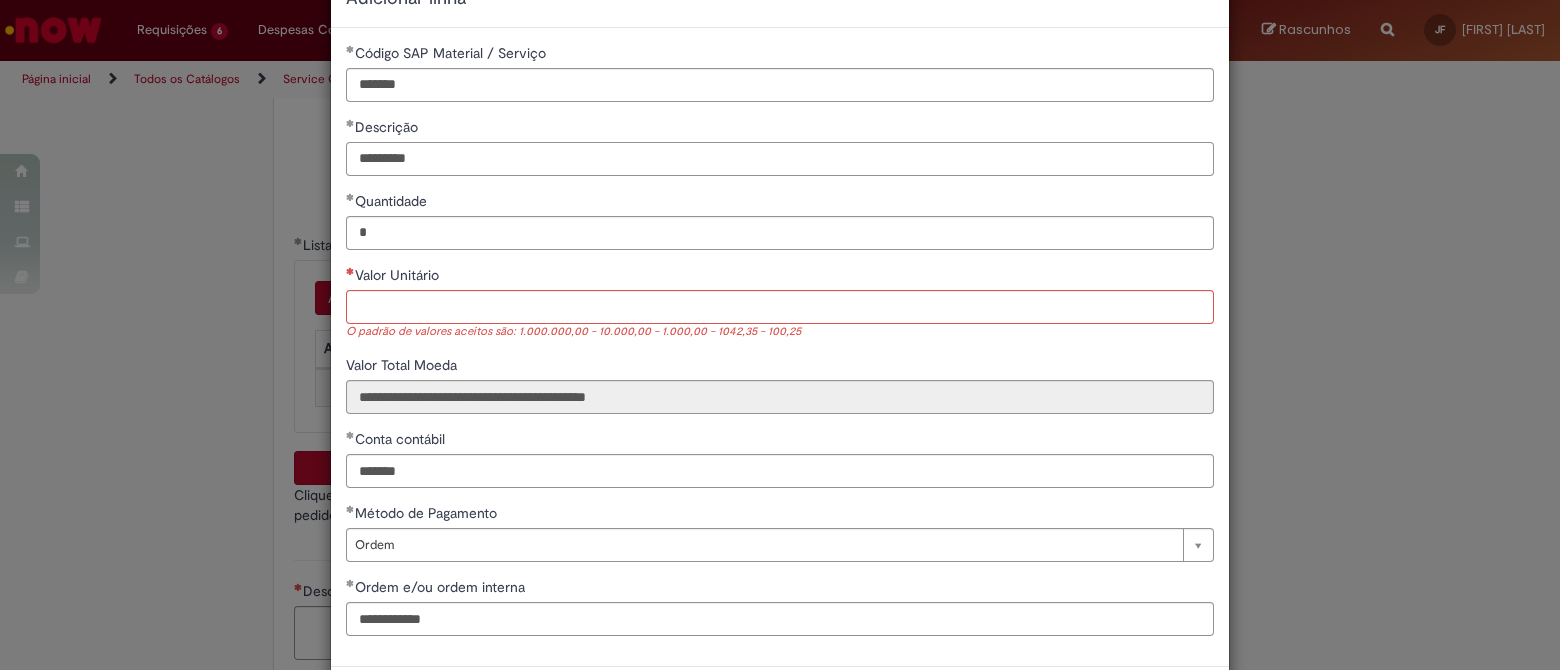 drag, startPoint x: 510, startPoint y: 157, endPoint x: 79, endPoint y: 166, distance: 431.09396 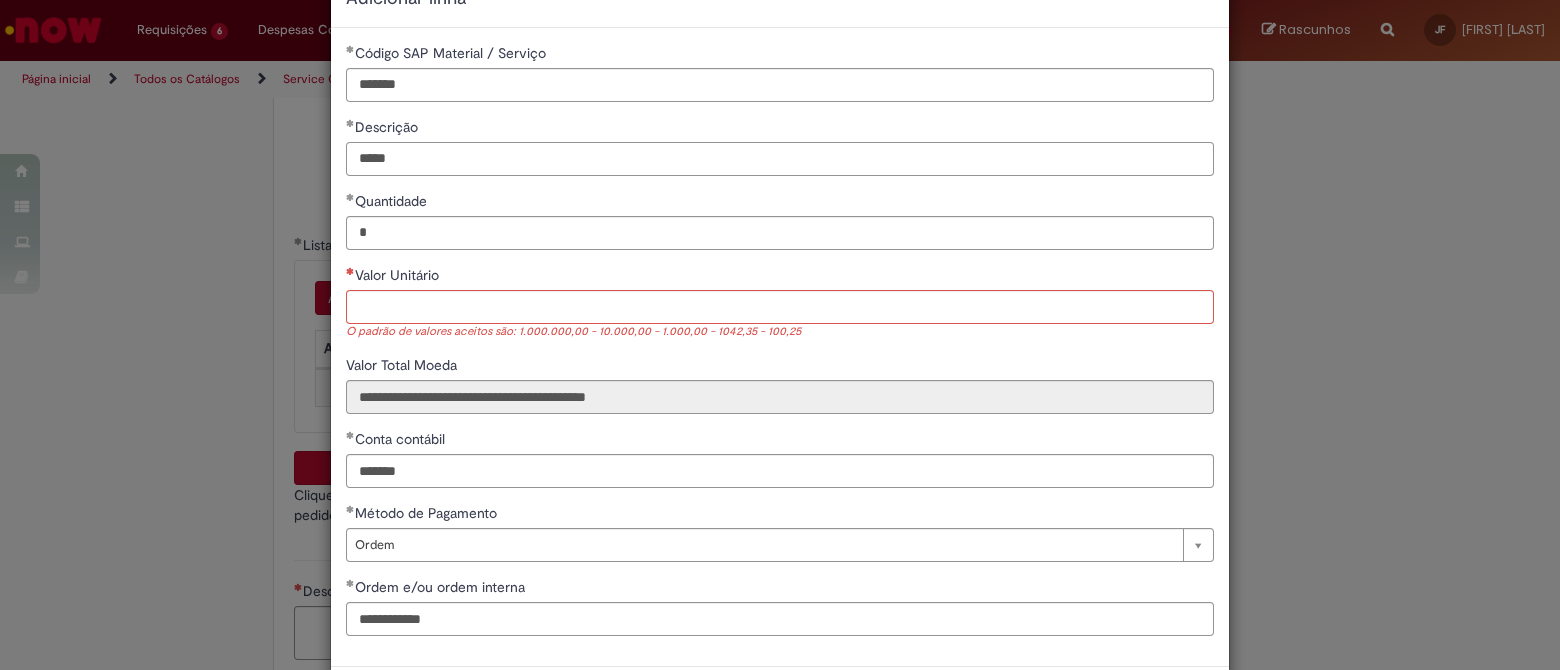 type on "*****" 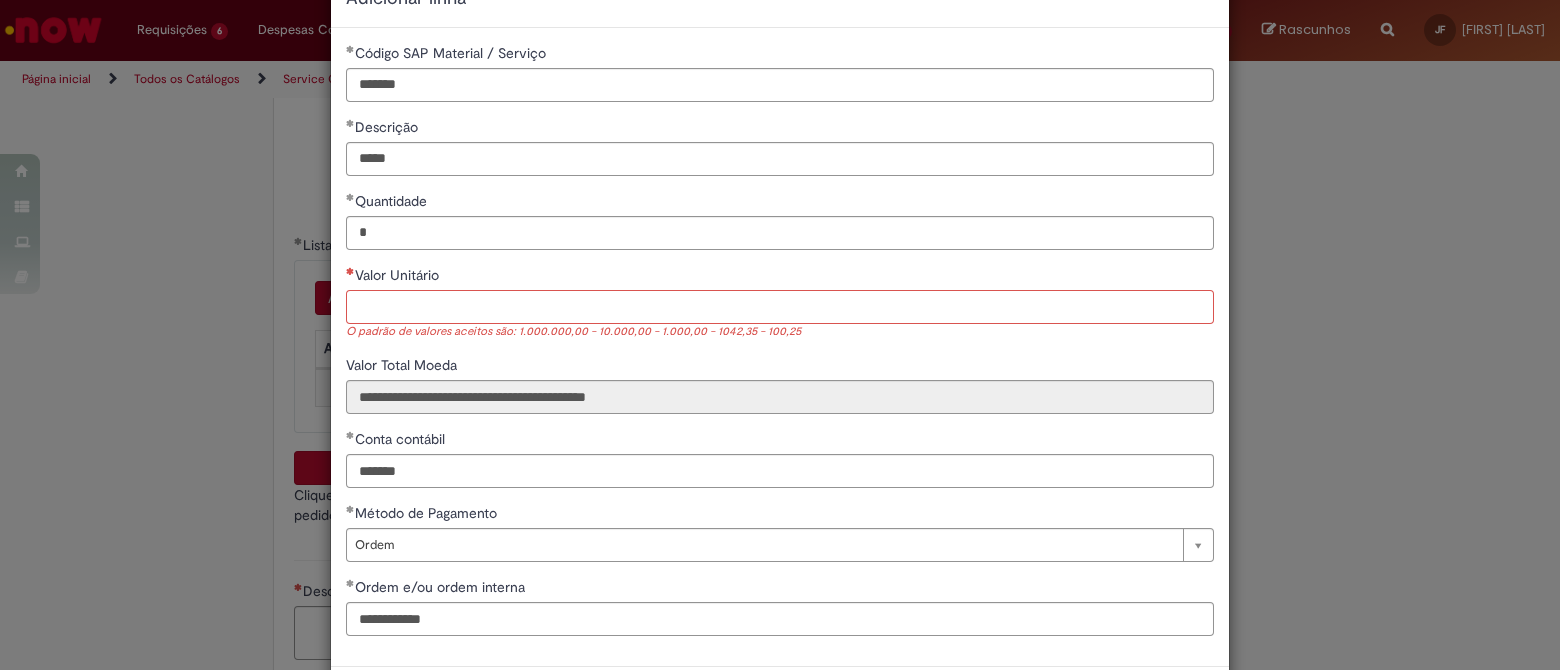 click on "Valor Unitário" at bounding box center (780, 307) 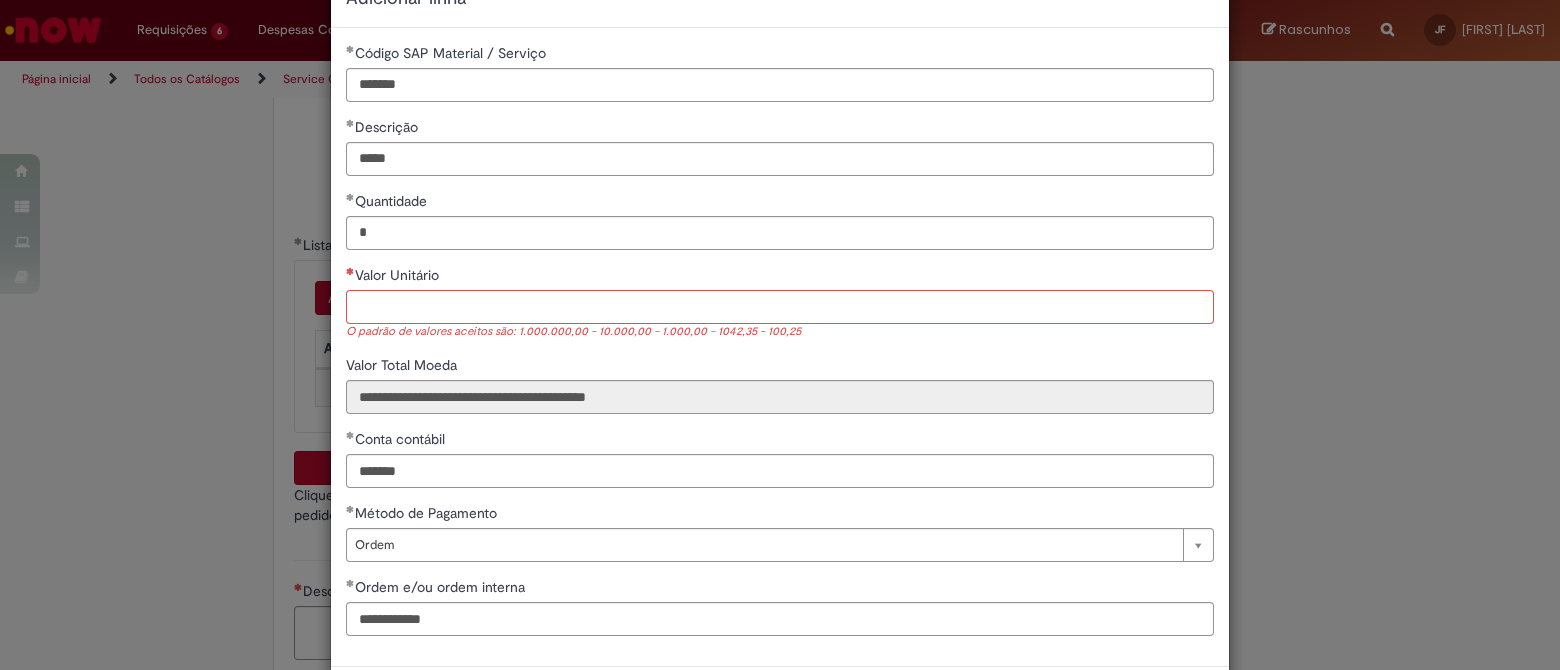 paste on "**********" 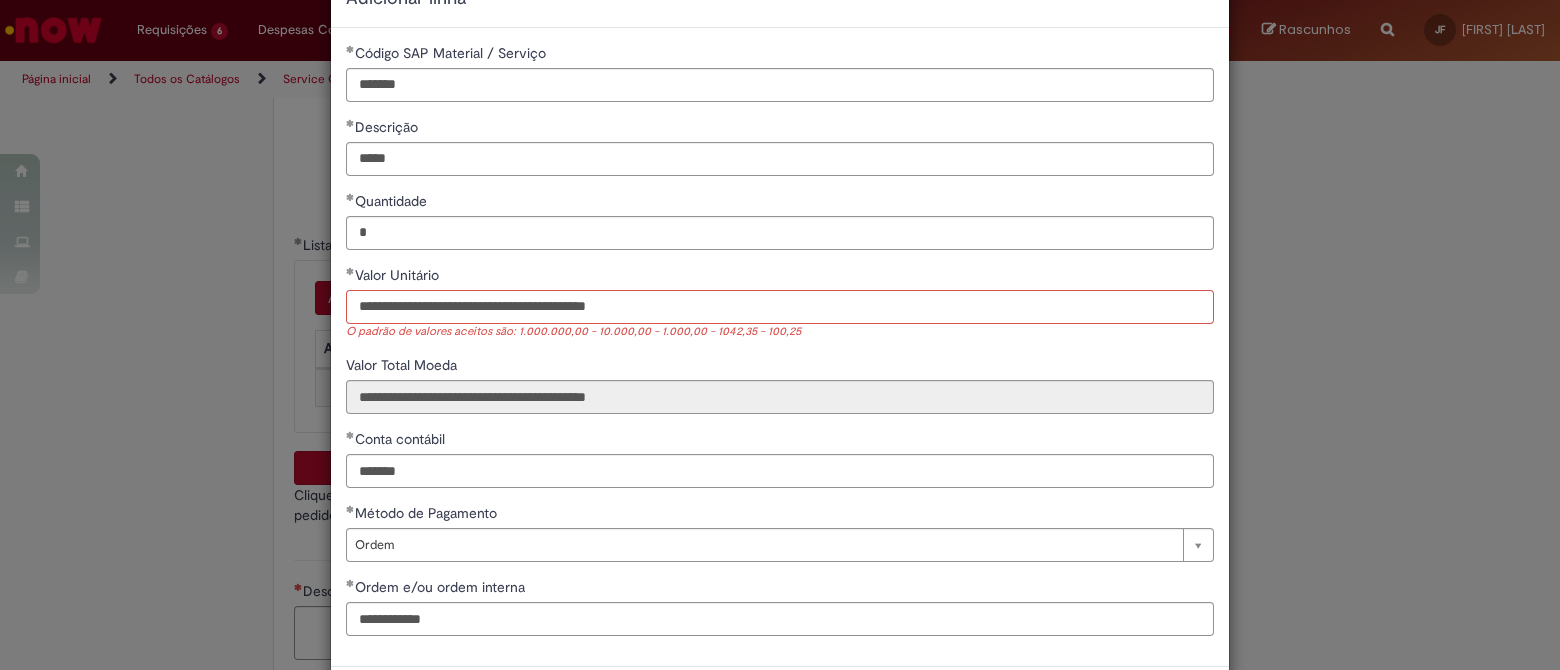 drag, startPoint x: 739, startPoint y: 307, endPoint x: 317, endPoint y: 268, distance: 423.7983 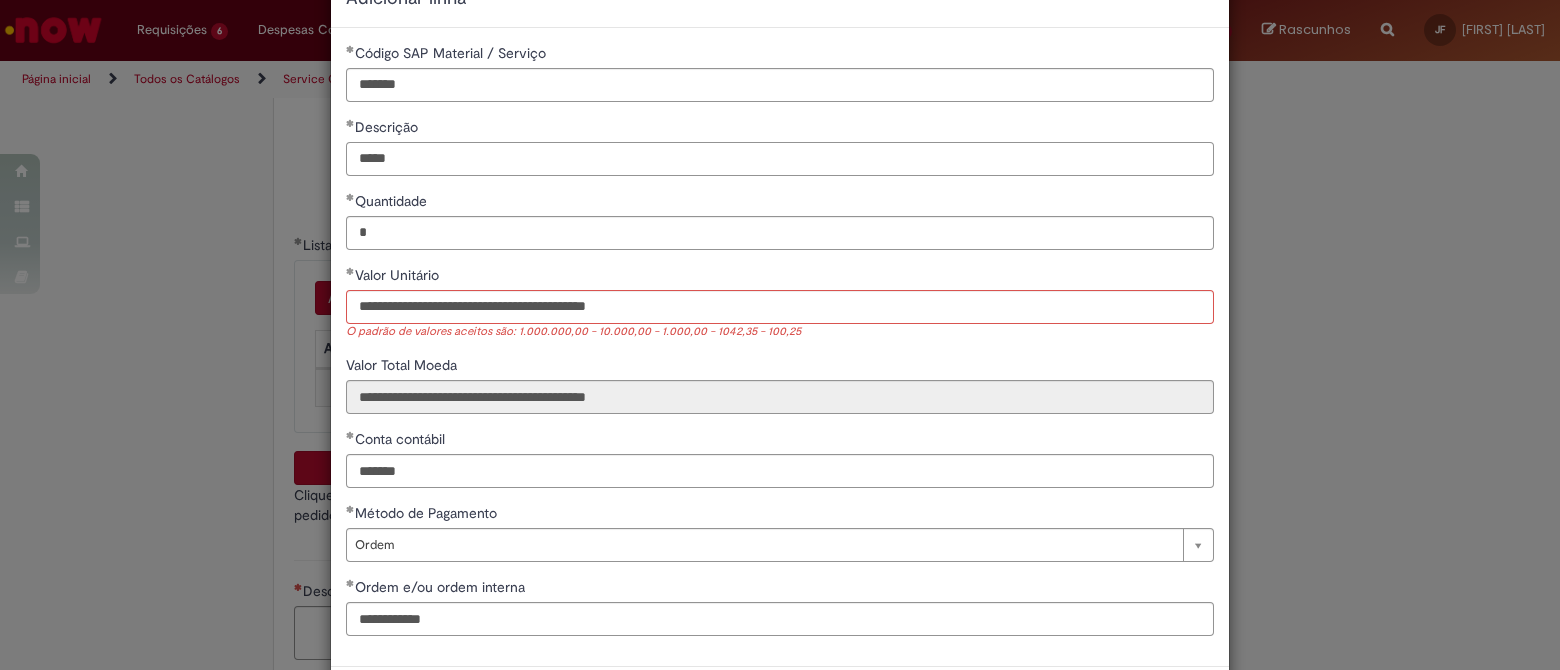 type 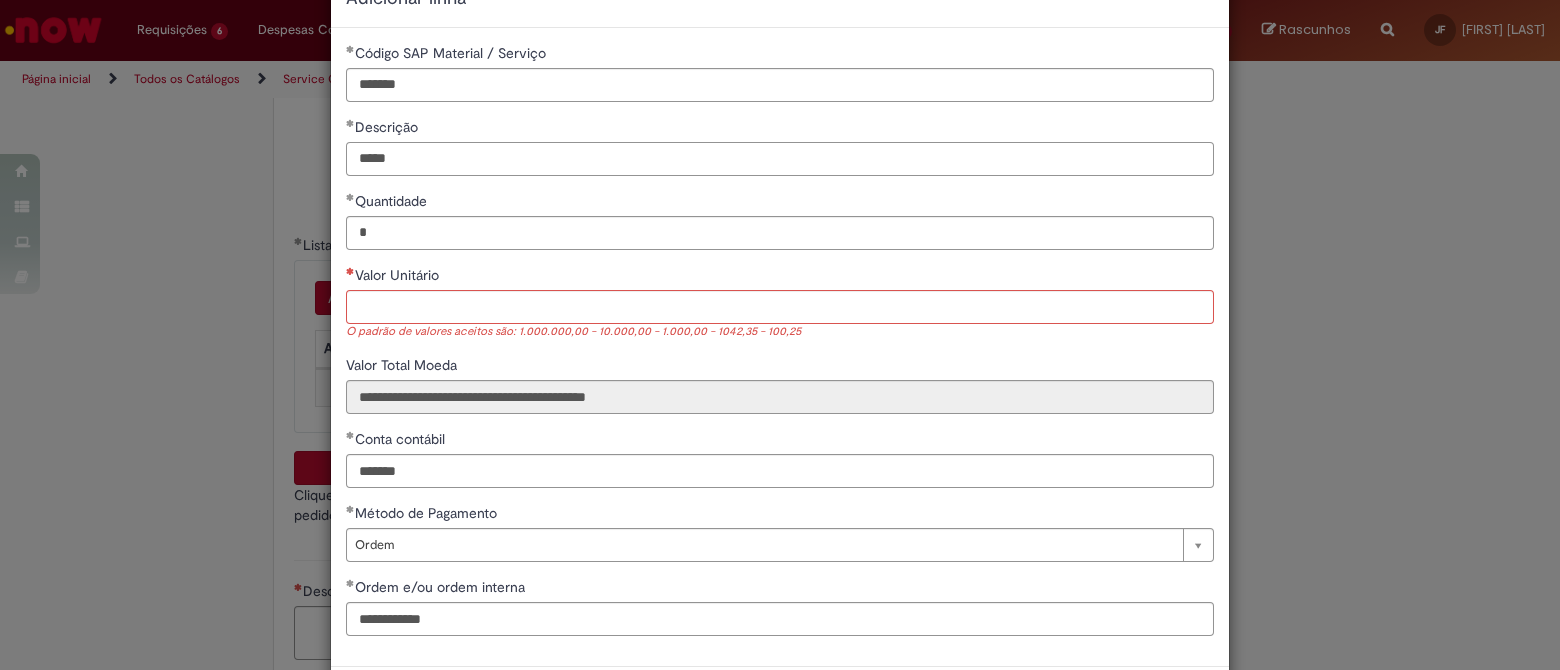 click on "**********" at bounding box center [780, 335] 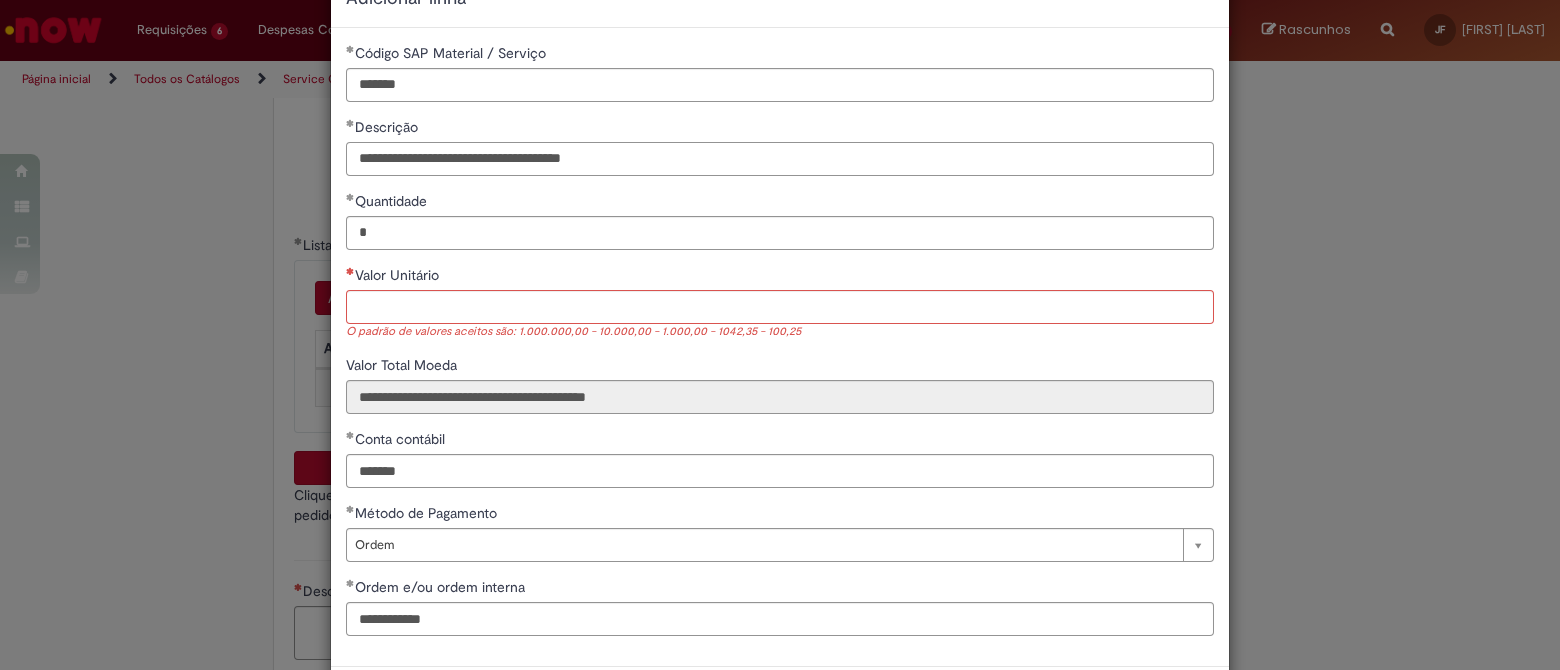 type on "**********" 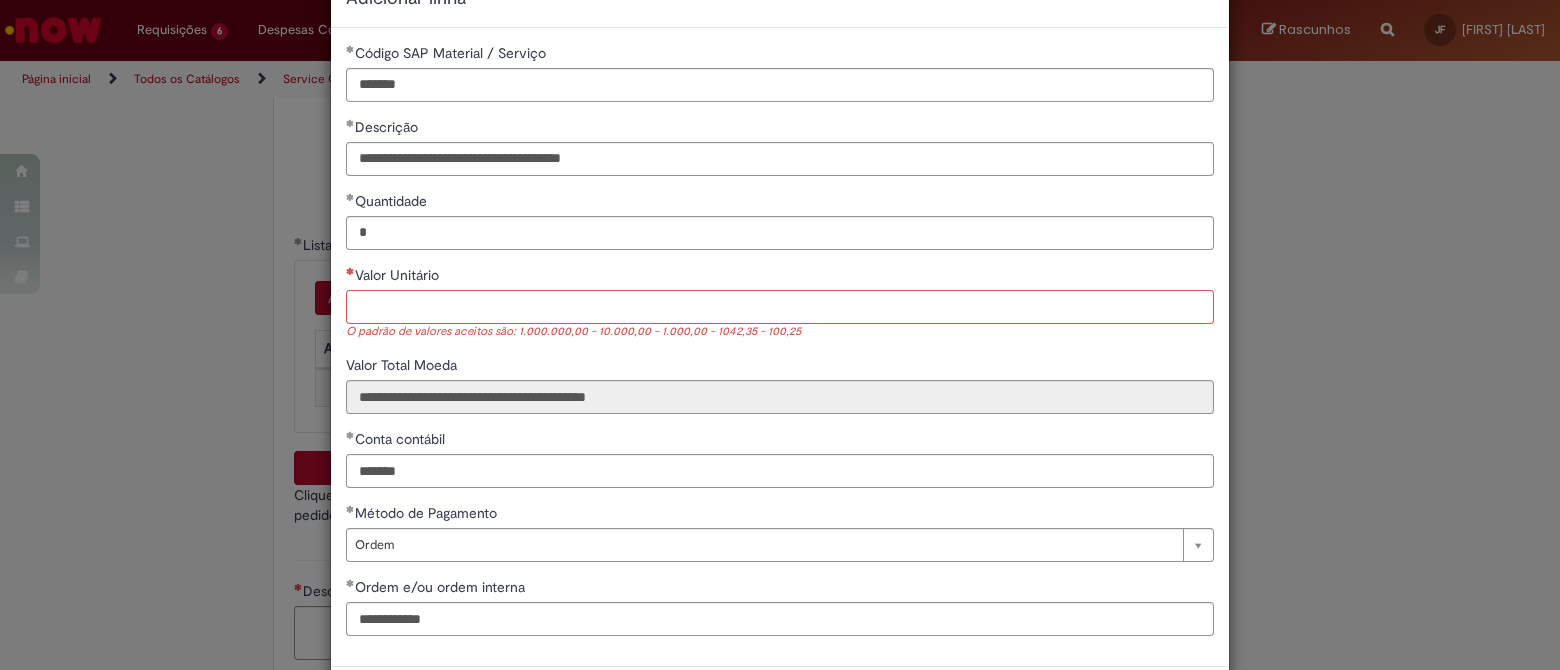 click on "Valor Unitário" at bounding box center [780, 307] 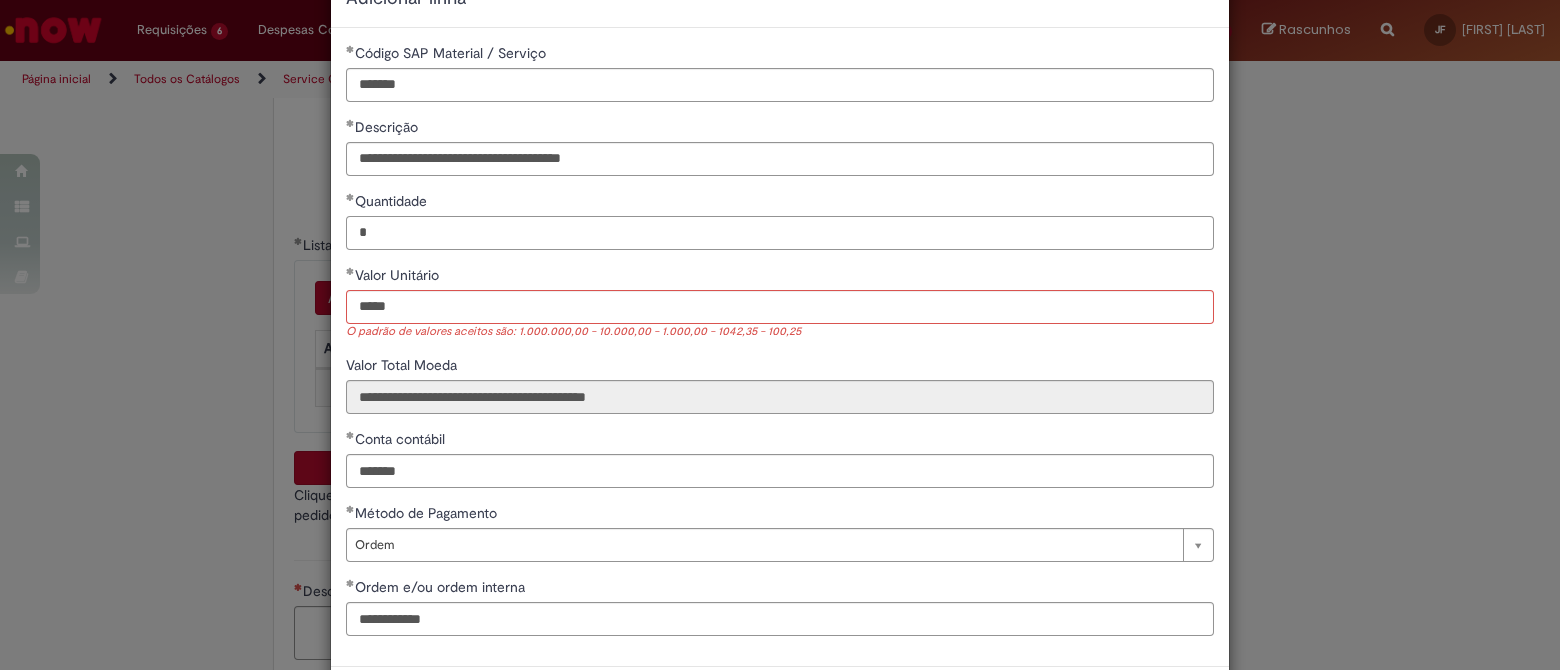 click on "*" at bounding box center (780, 233) 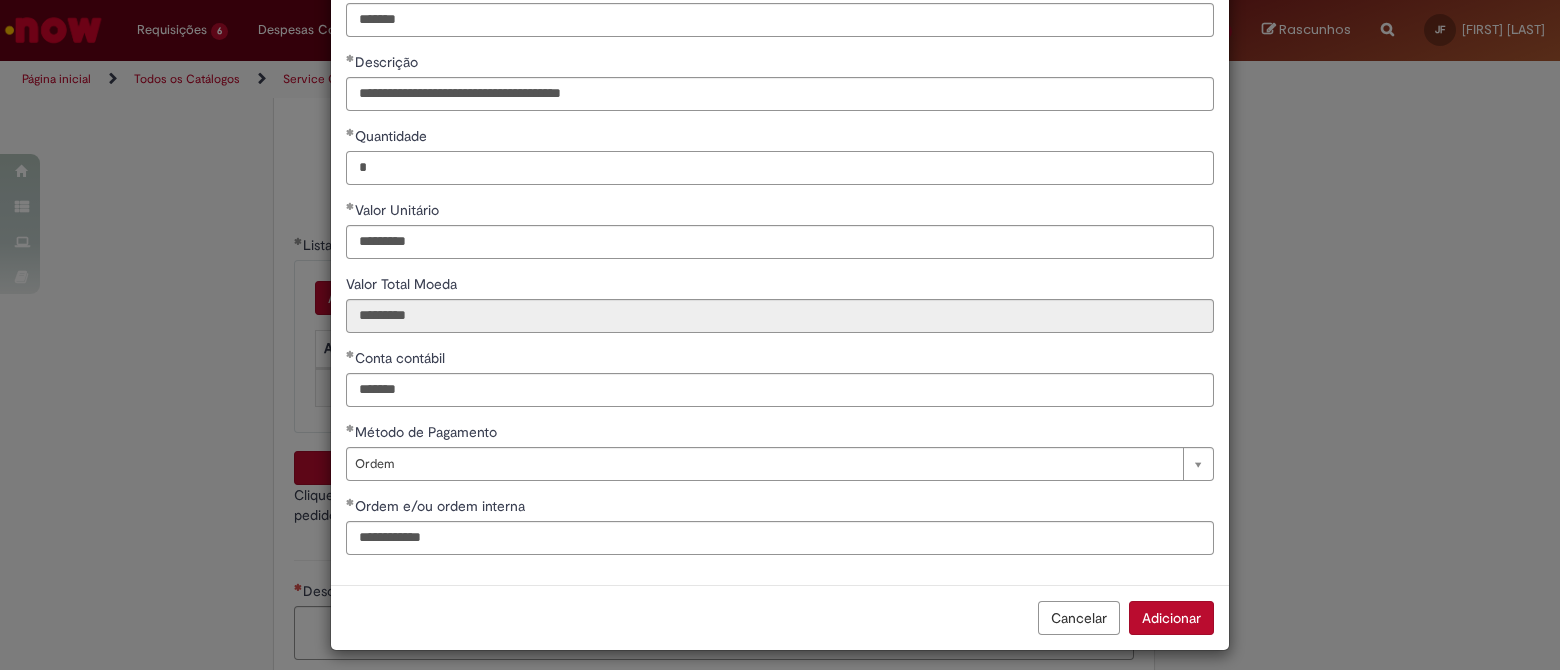 scroll, scrollTop: 134, scrollLeft: 0, axis: vertical 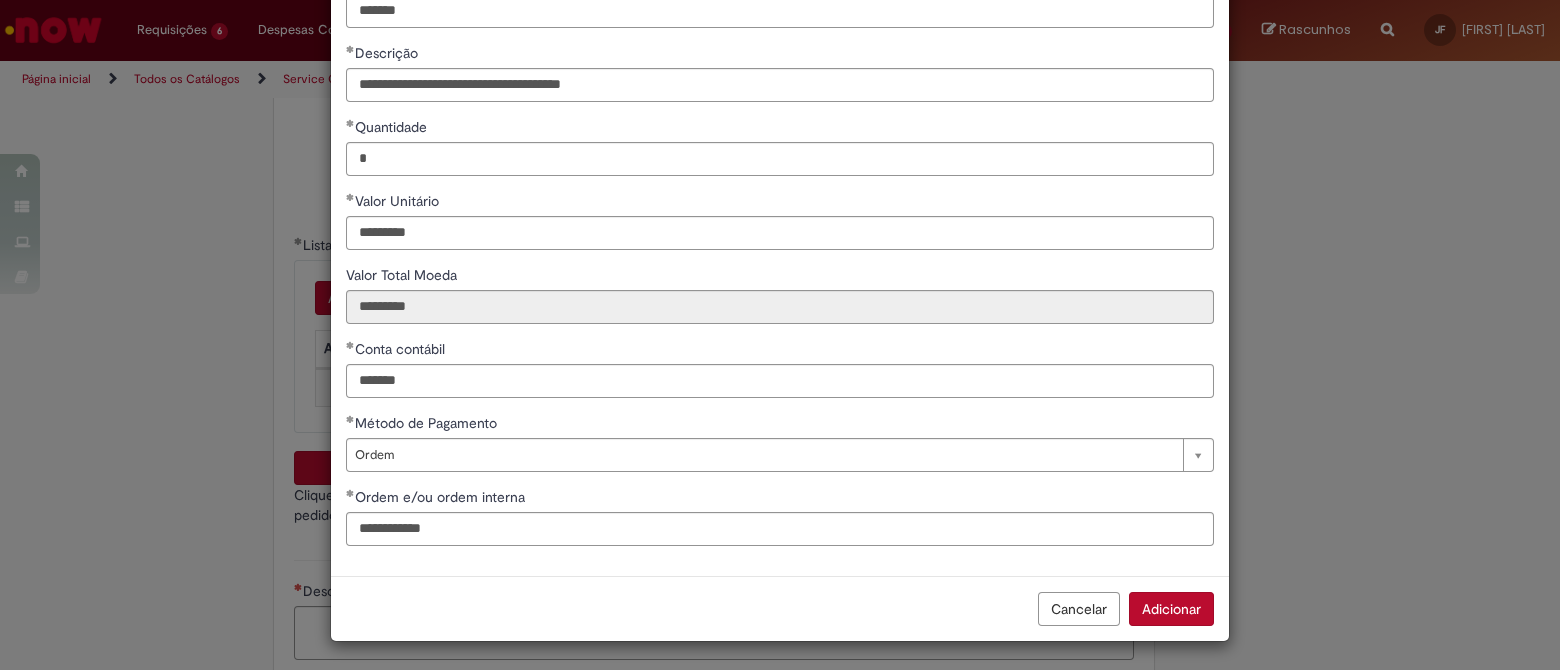 click on "Adicionar" at bounding box center (1171, 609) 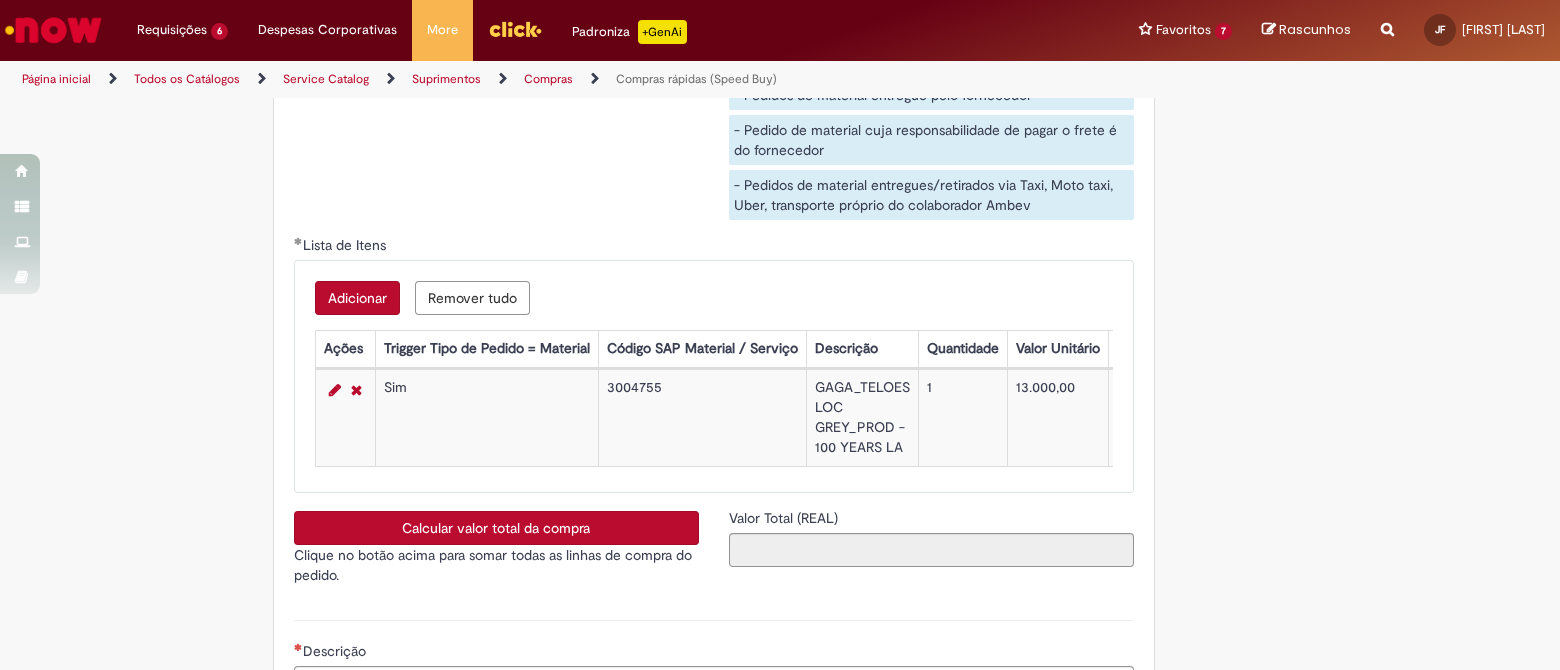 click on "Calcular valor total da compra" at bounding box center [496, 528] 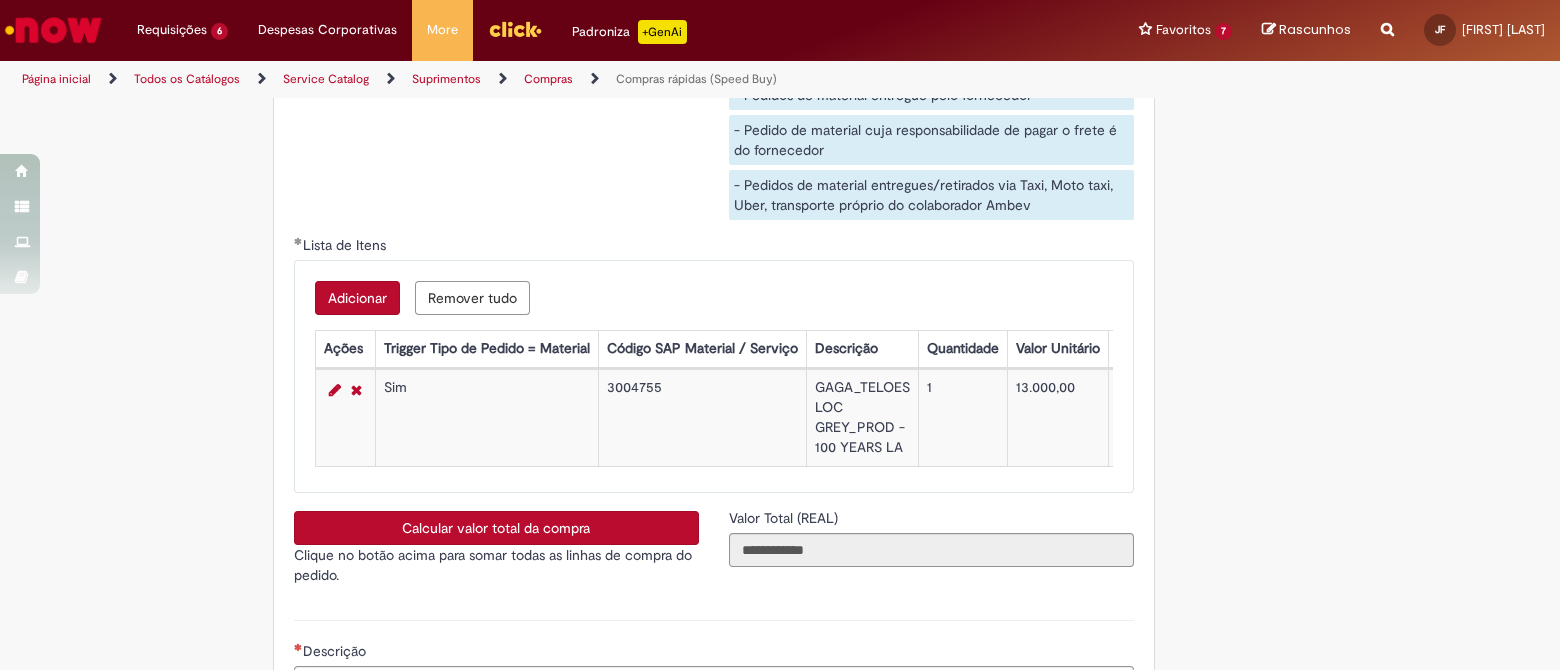 scroll, scrollTop: 4125, scrollLeft: 0, axis: vertical 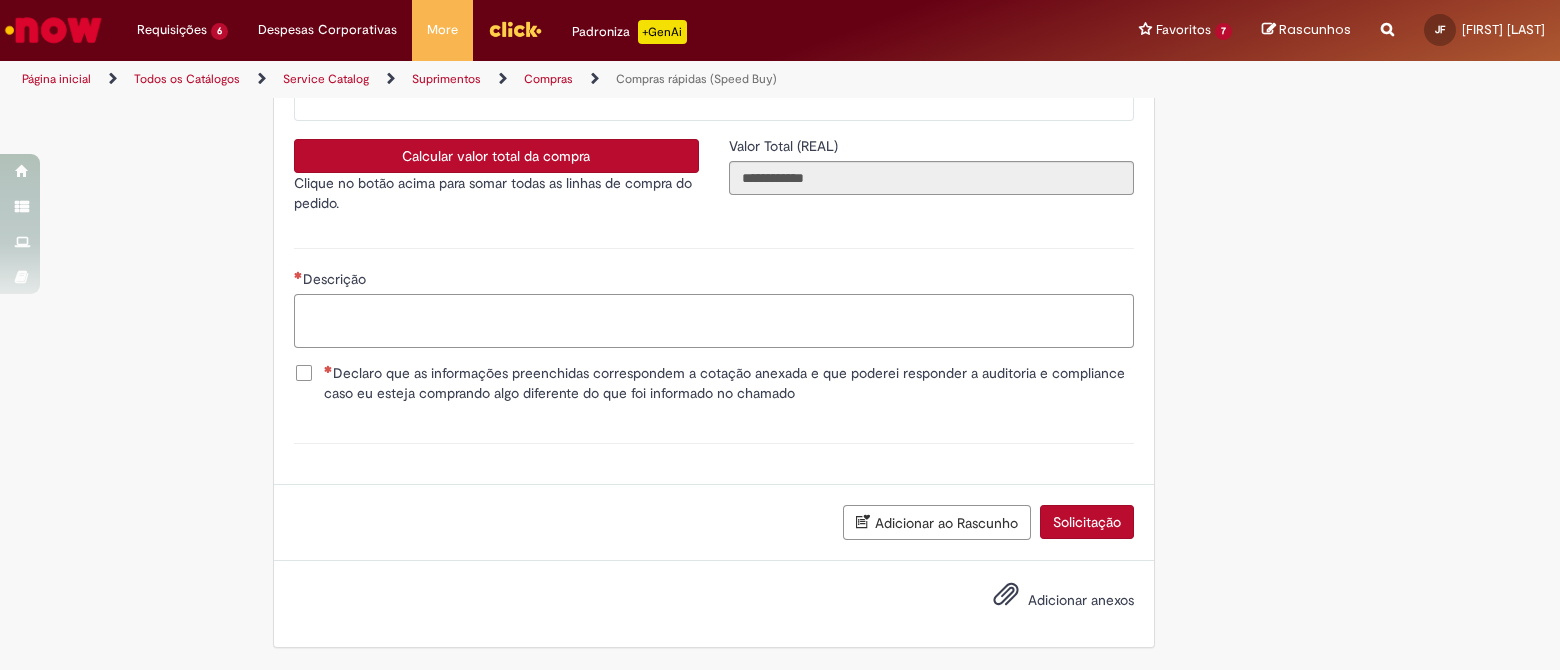 click on "Descrição" at bounding box center [714, 321] 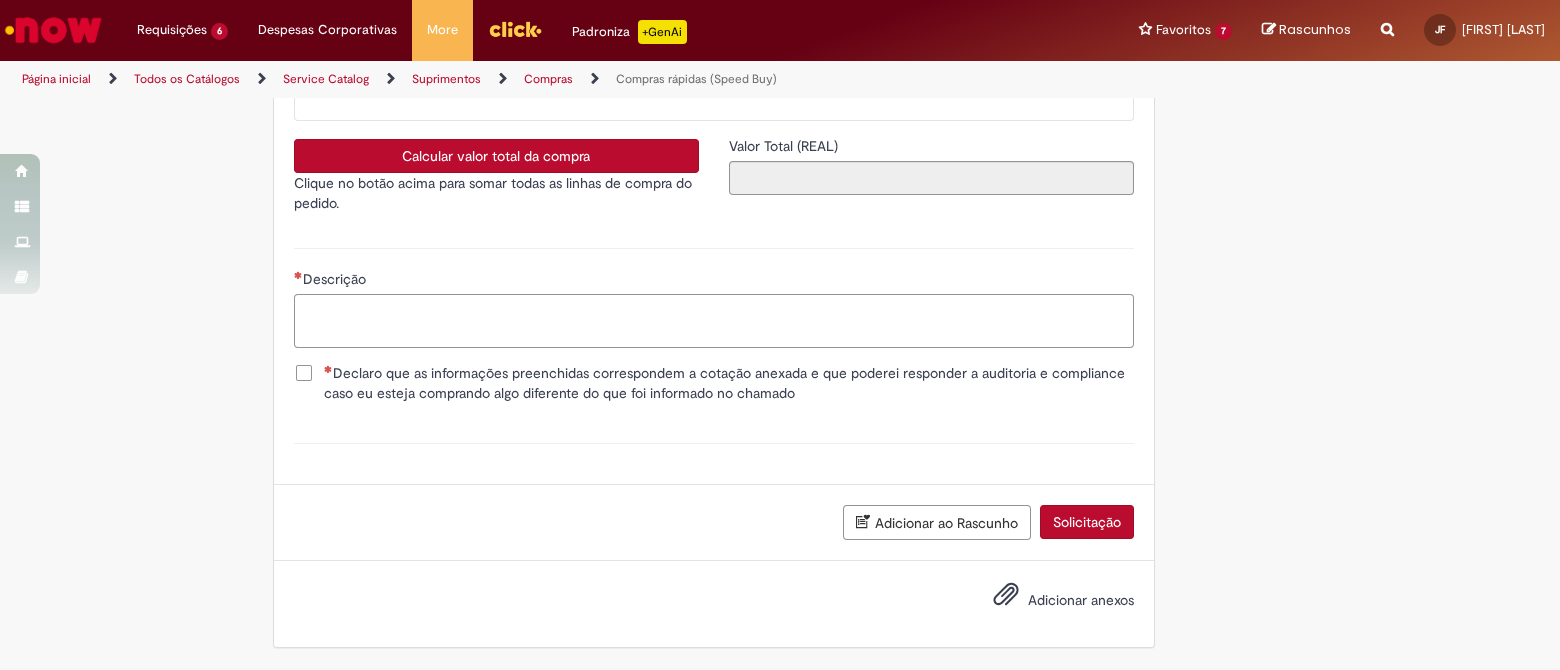 paste on "**********" 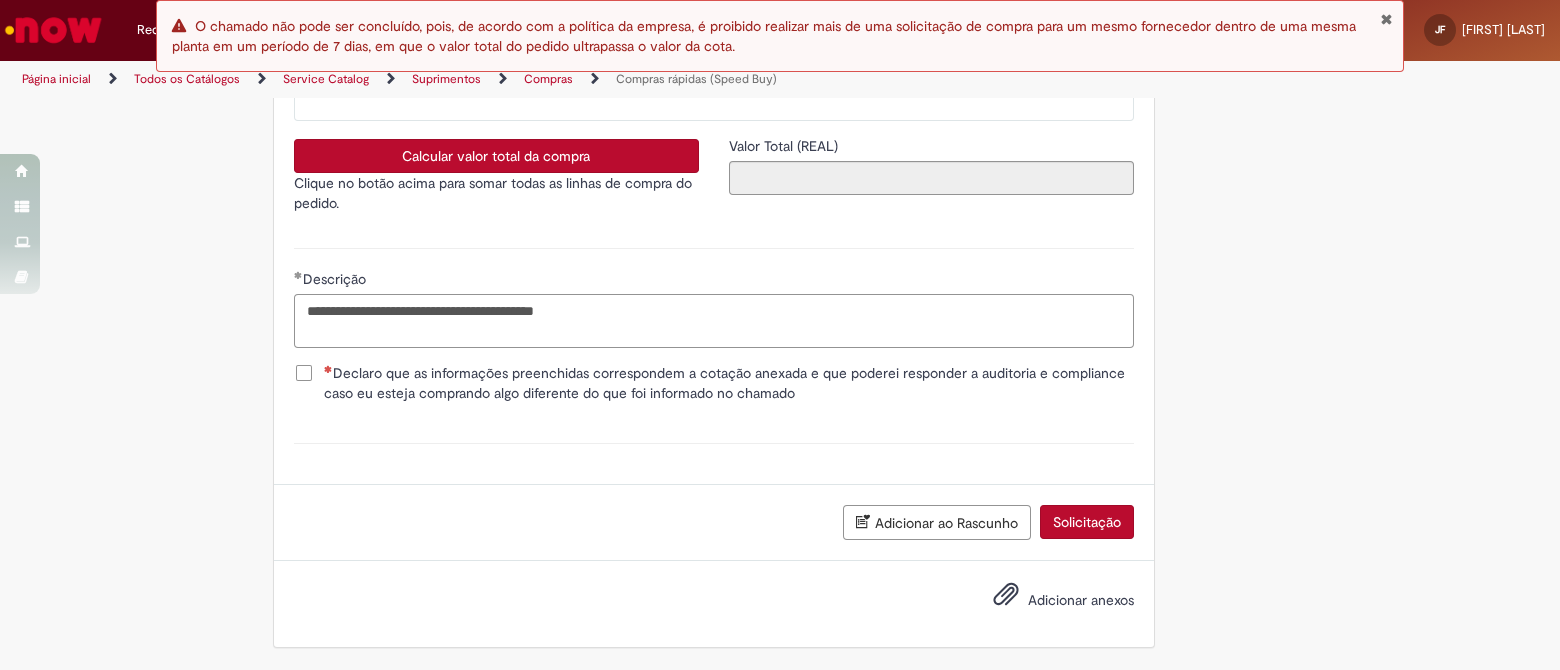 type on "**********" 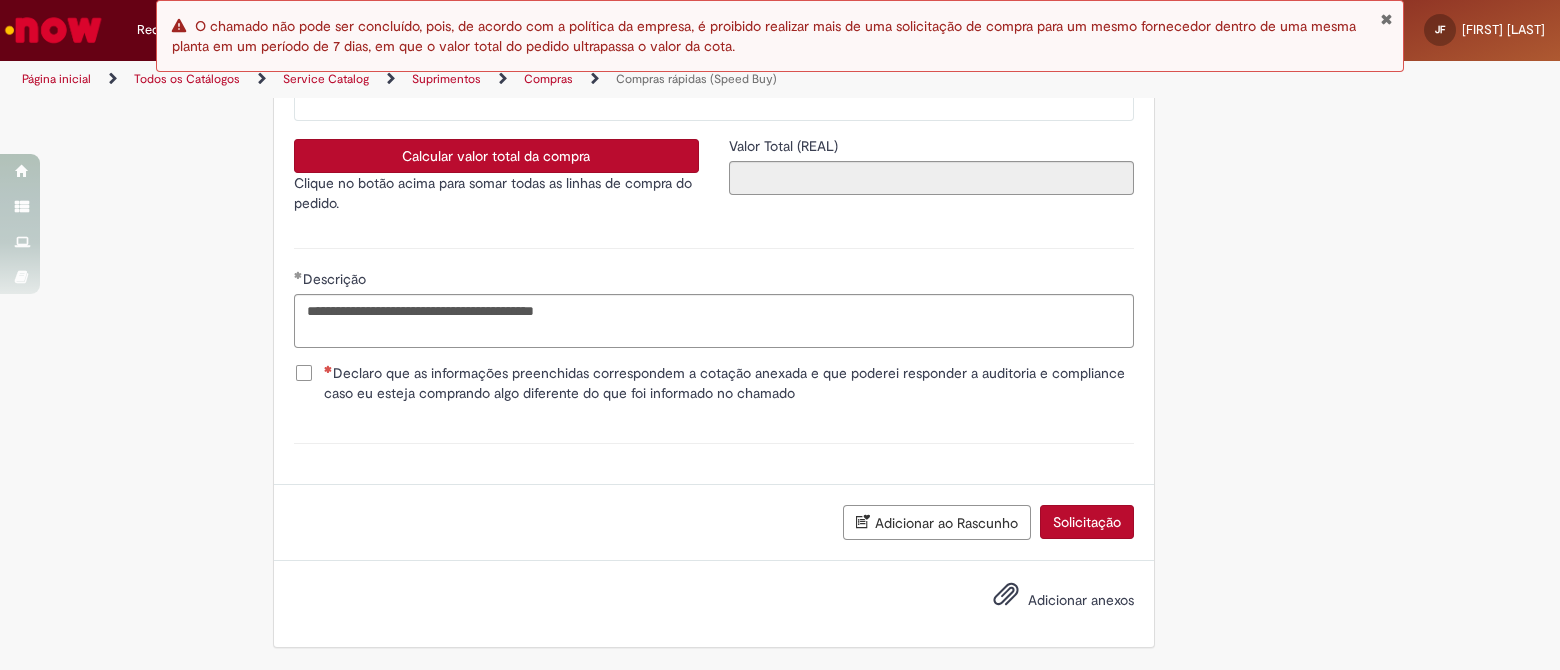 click on "Declaro que as informações preenchidas correspondem a cotação anexada e que poderei responder a auditoria e compliance caso eu esteja comprando algo diferente do que foi informado no chamado" at bounding box center [729, 383] 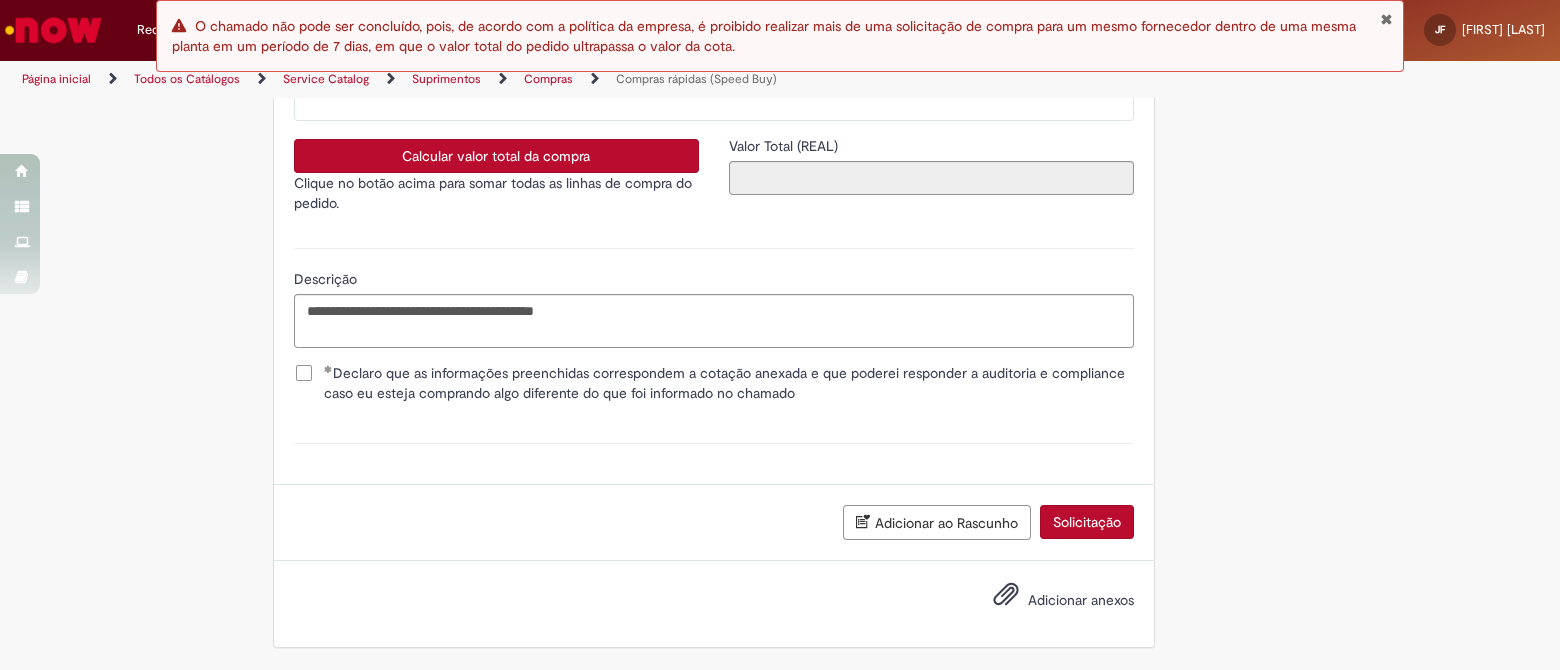 click on "Calcular valor total da compra" at bounding box center [496, 156] 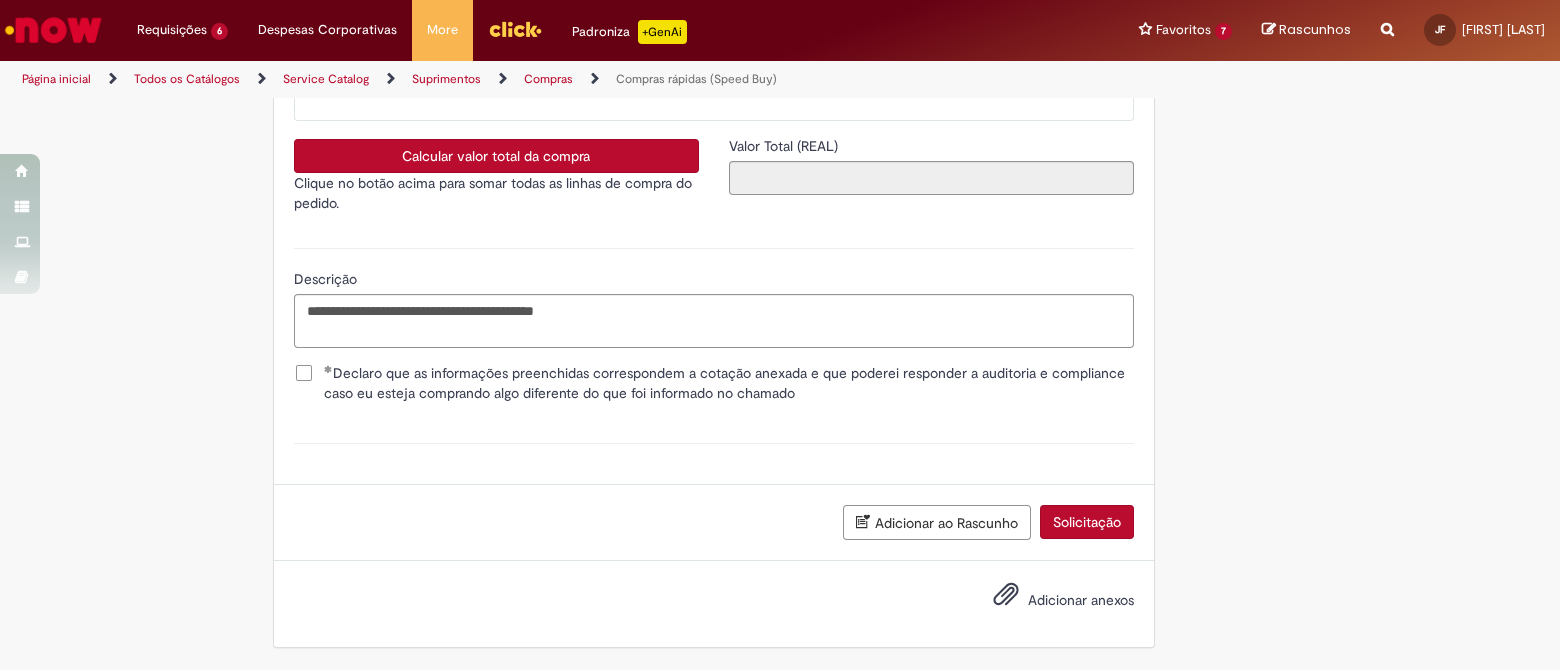 type on "**********" 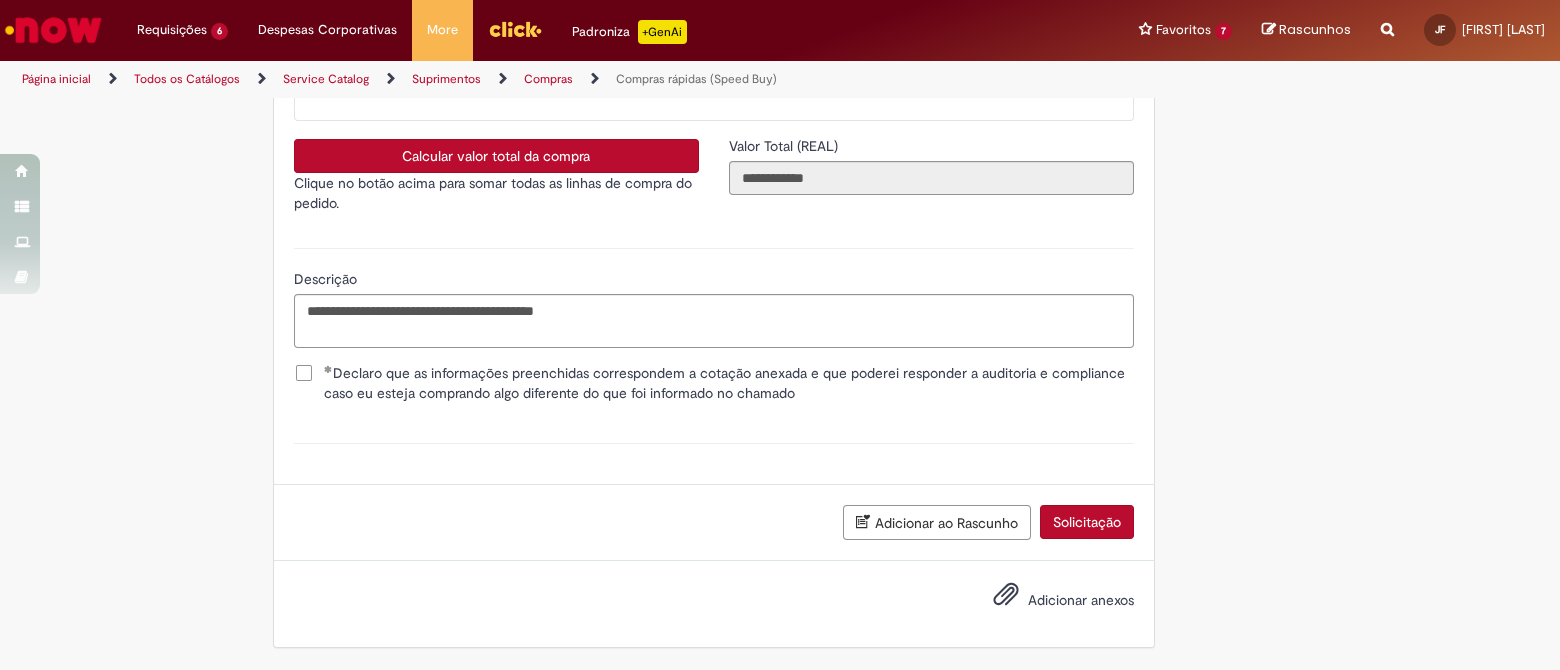 type 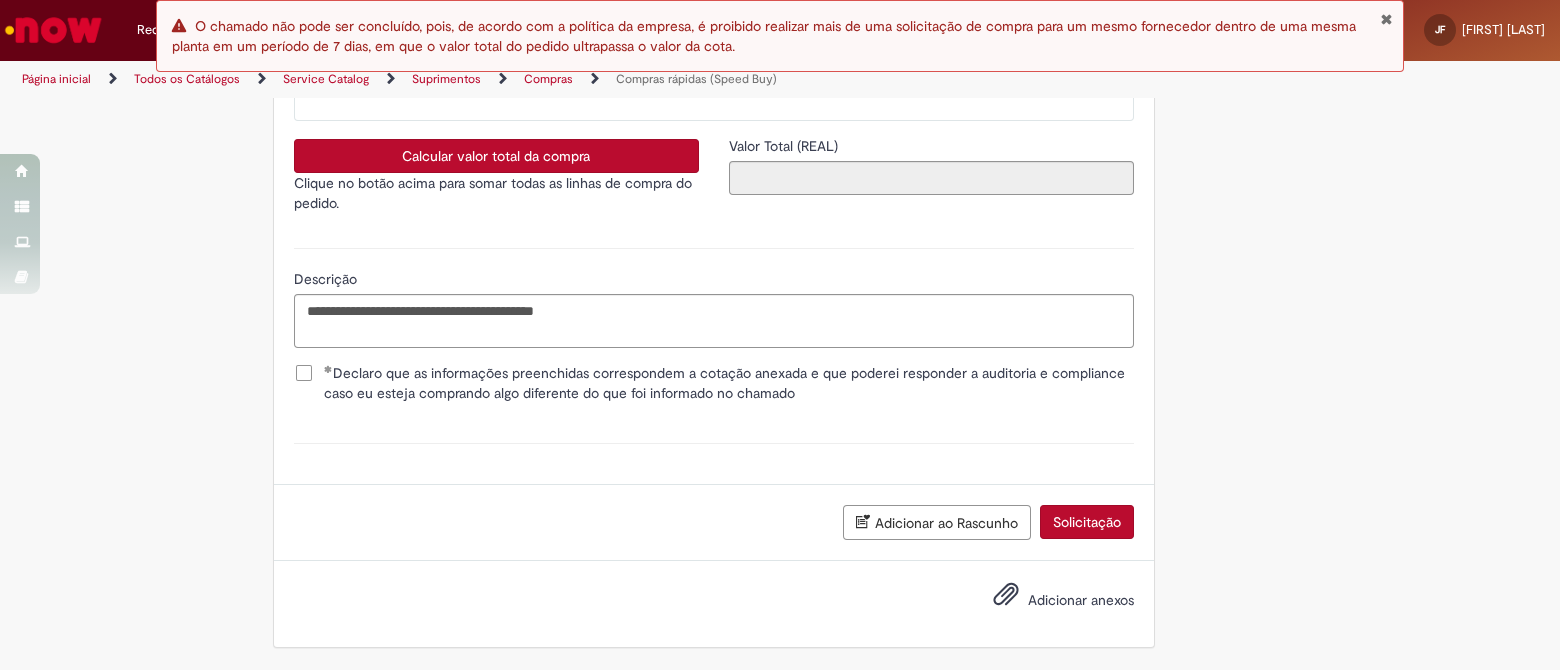click on "Adicionar ao Rascunho" at bounding box center [937, 522] 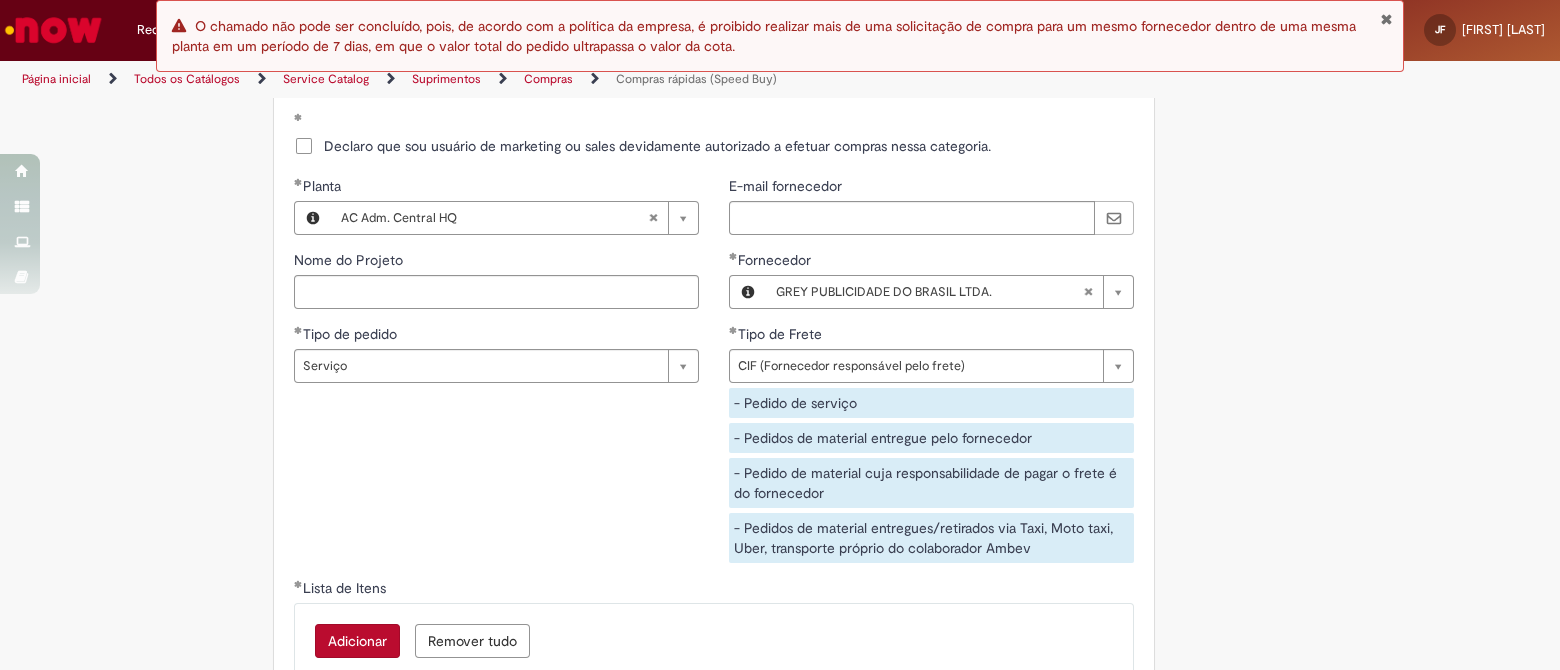 scroll, scrollTop: 3624, scrollLeft: 0, axis: vertical 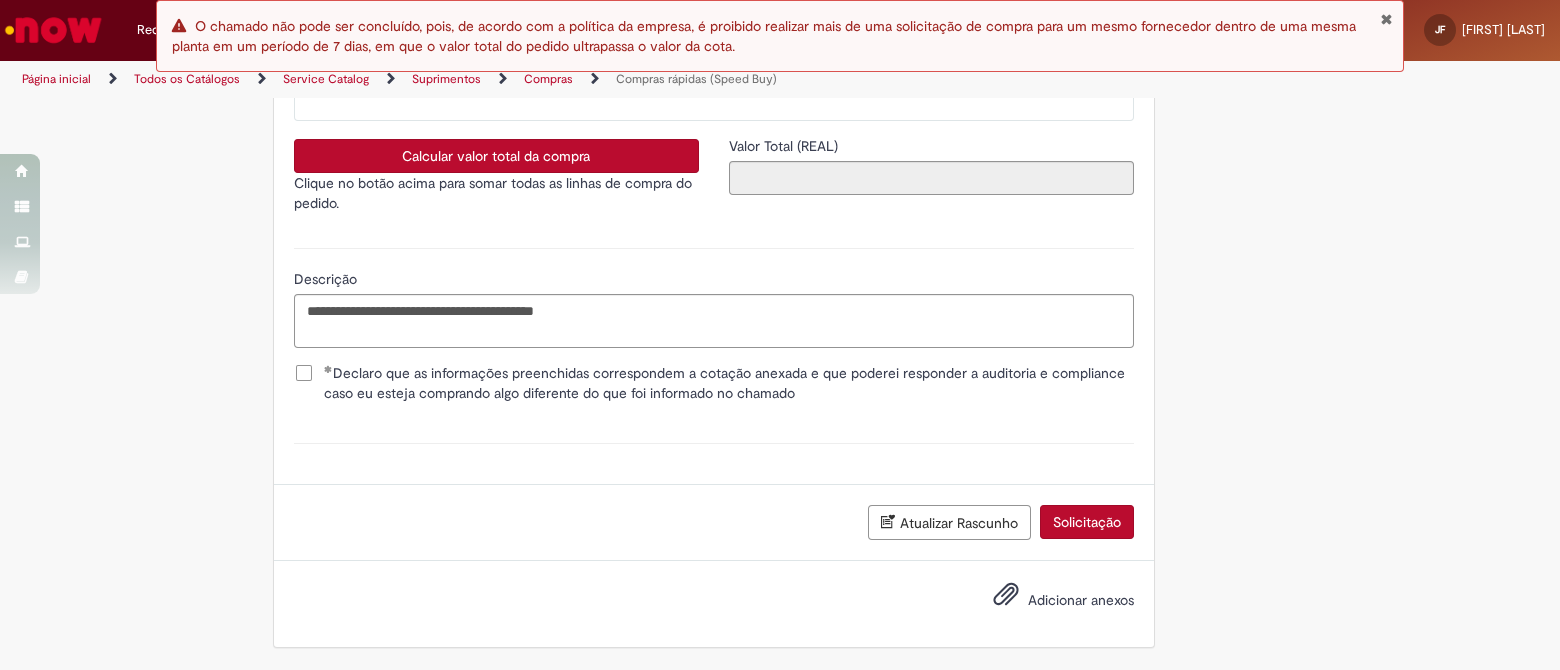 click on "Atualizar Rascunho" at bounding box center [949, 522] 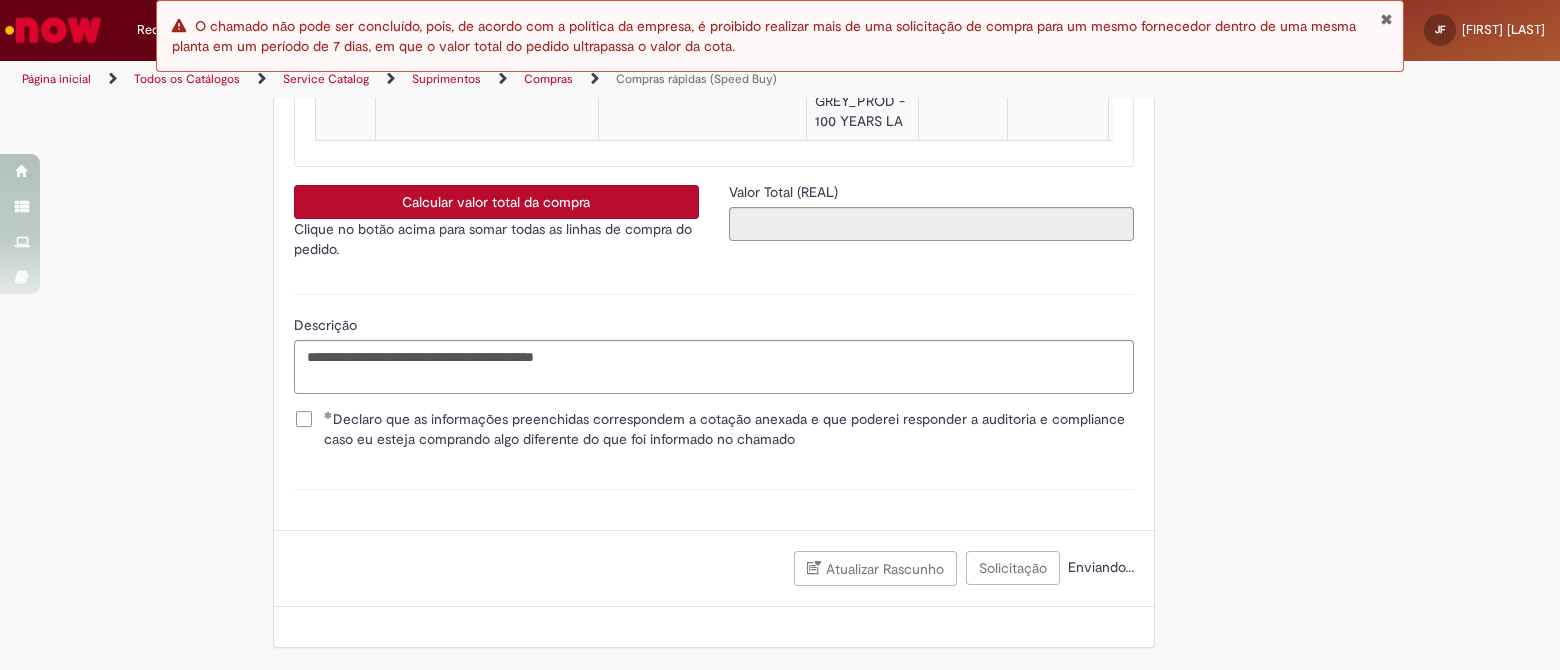 scroll, scrollTop: 0, scrollLeft: 0, axis: both 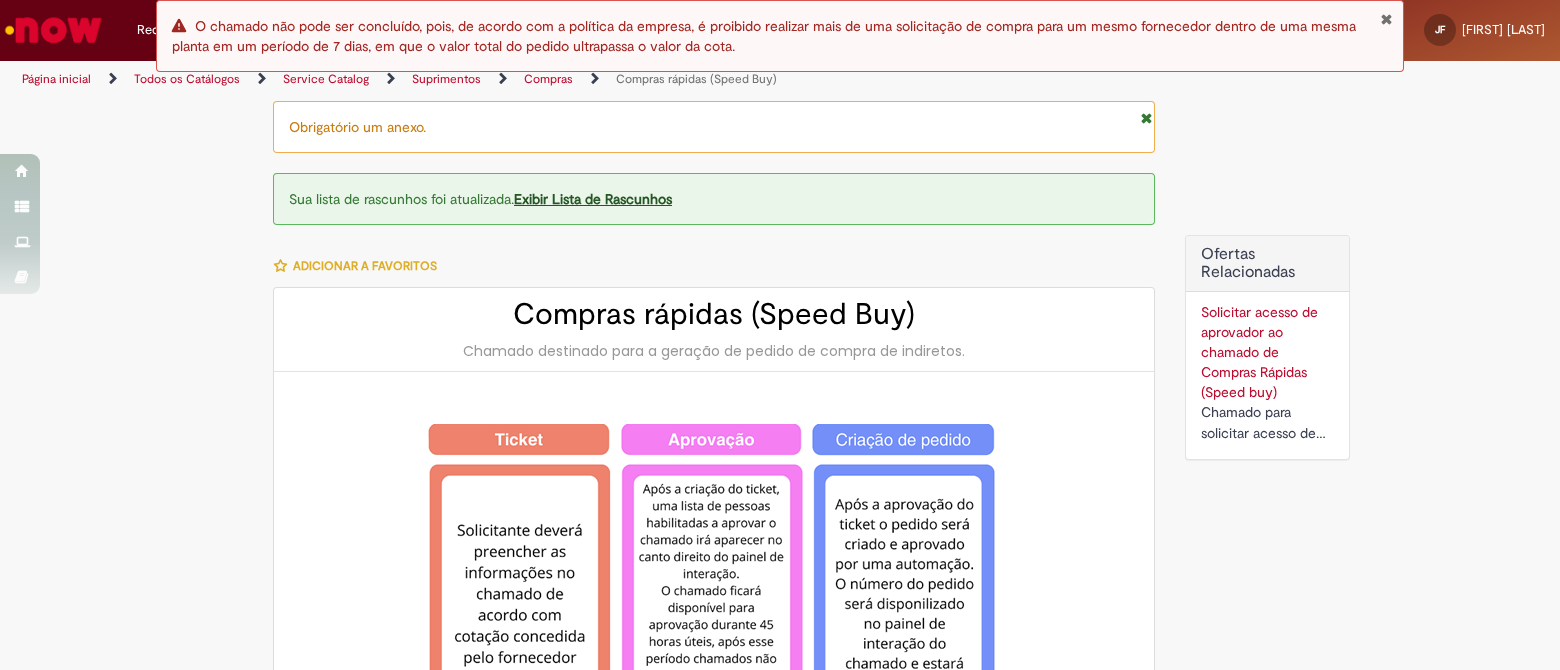 click at bounding box center [53, 30] 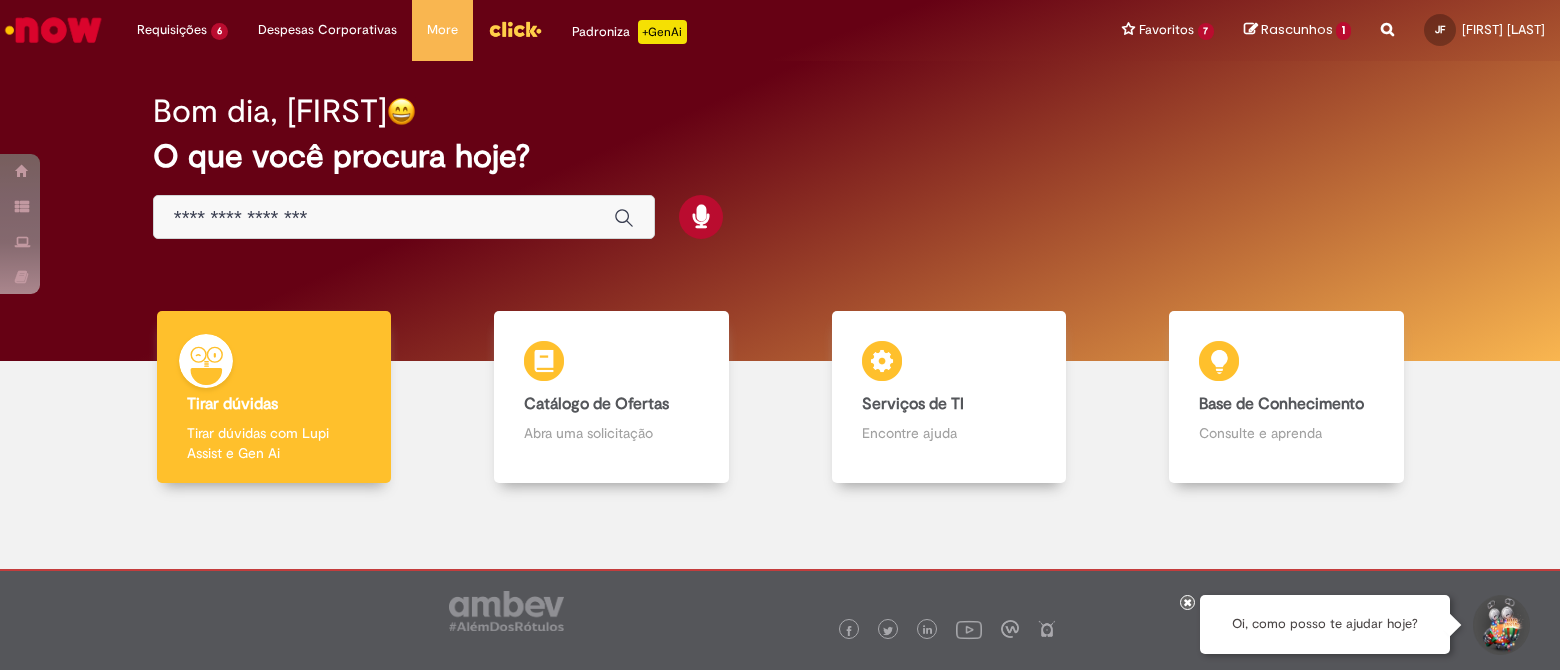 scroll, scrollTop: 0, scrollLeft: 0, axis: both 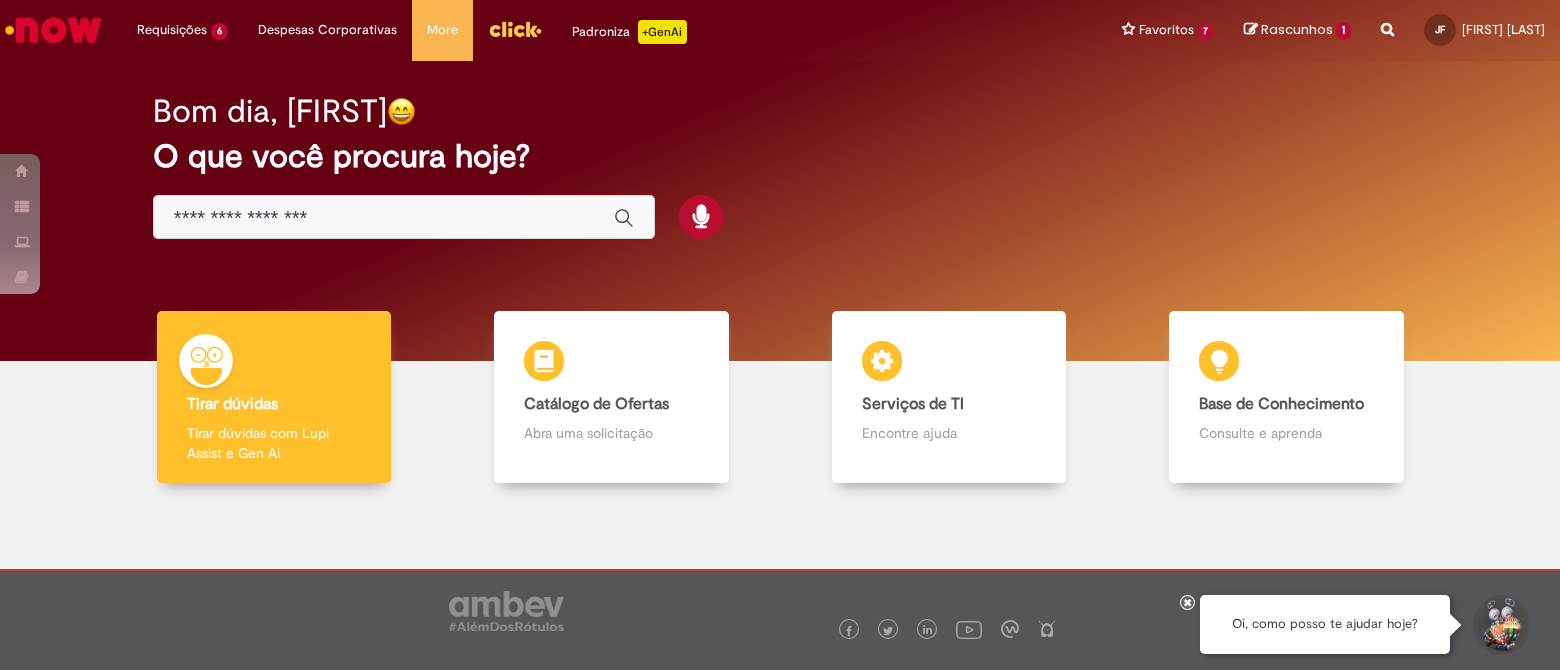 click at bounding box center (384, 218) 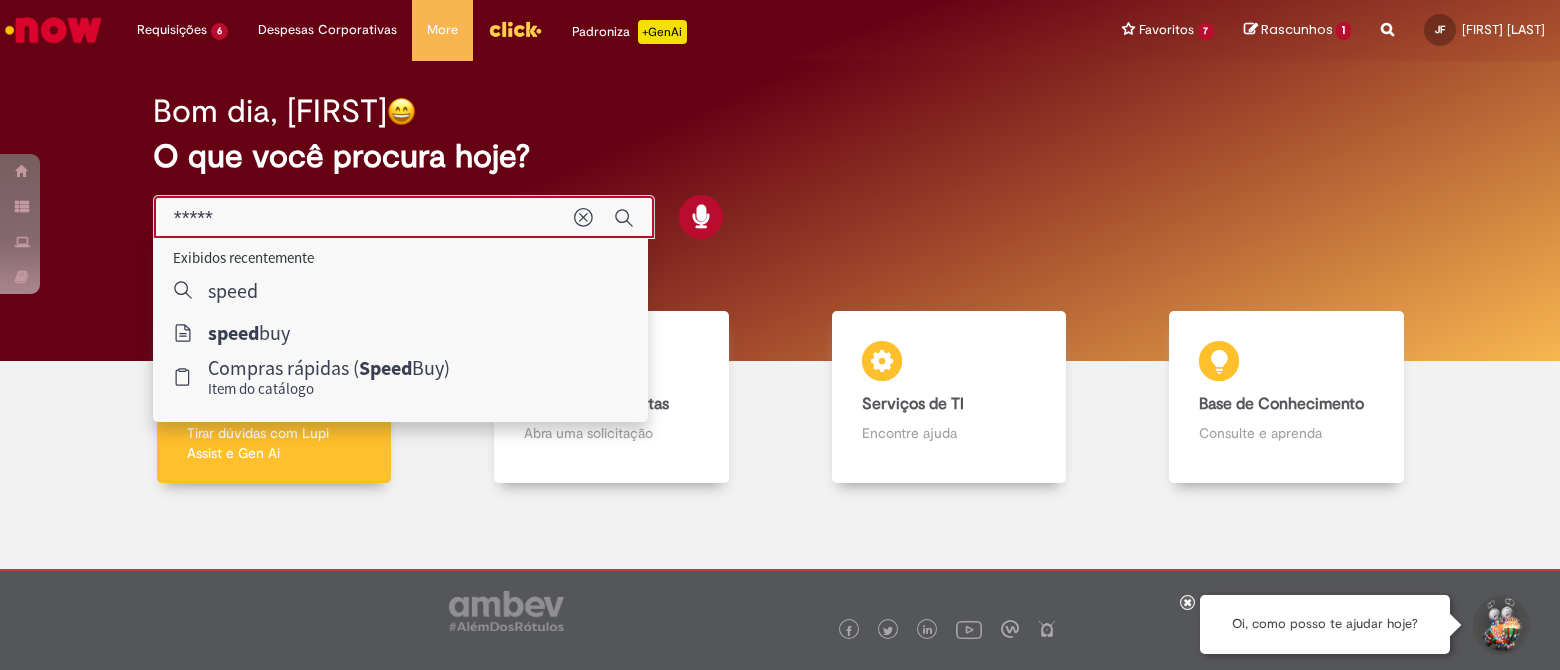 type on "*****" 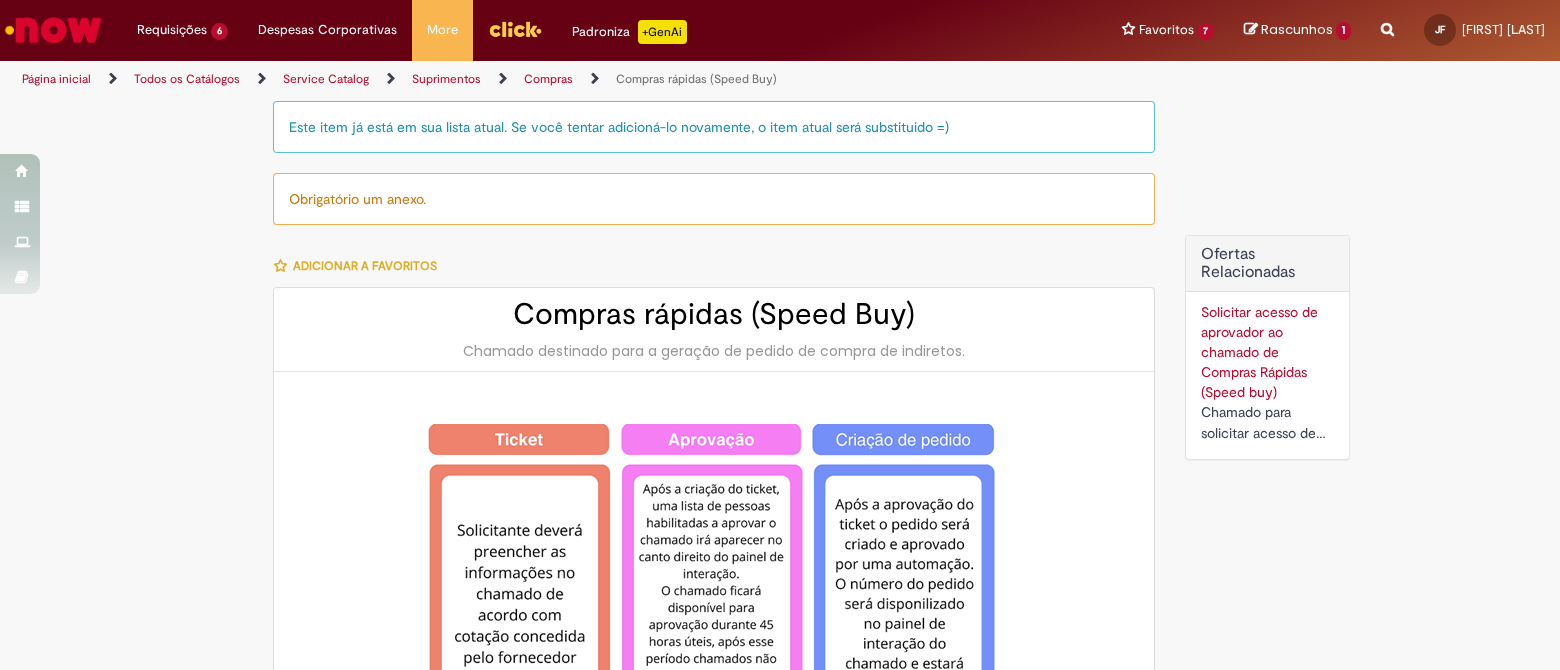 type on "********" 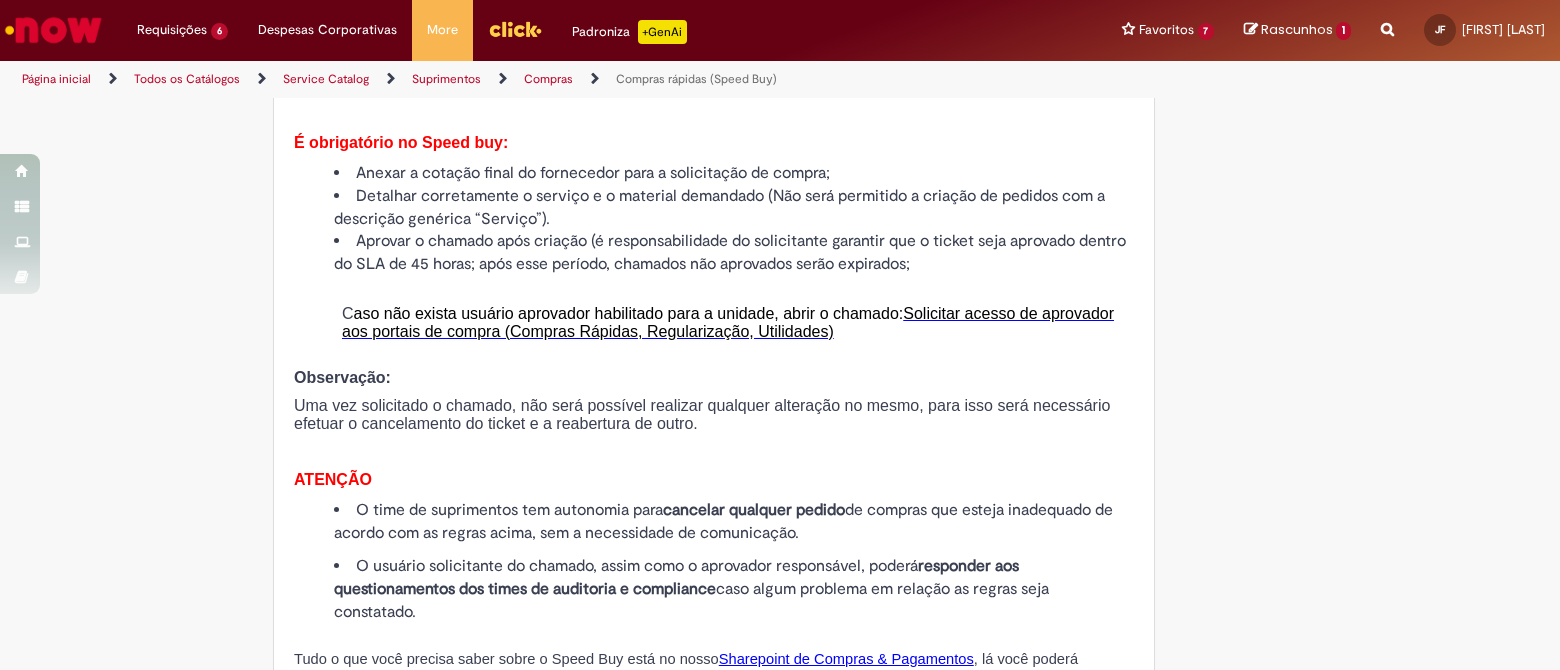 scroll, scrollTop: 2375, scrollLeft: 0, axis: vertical 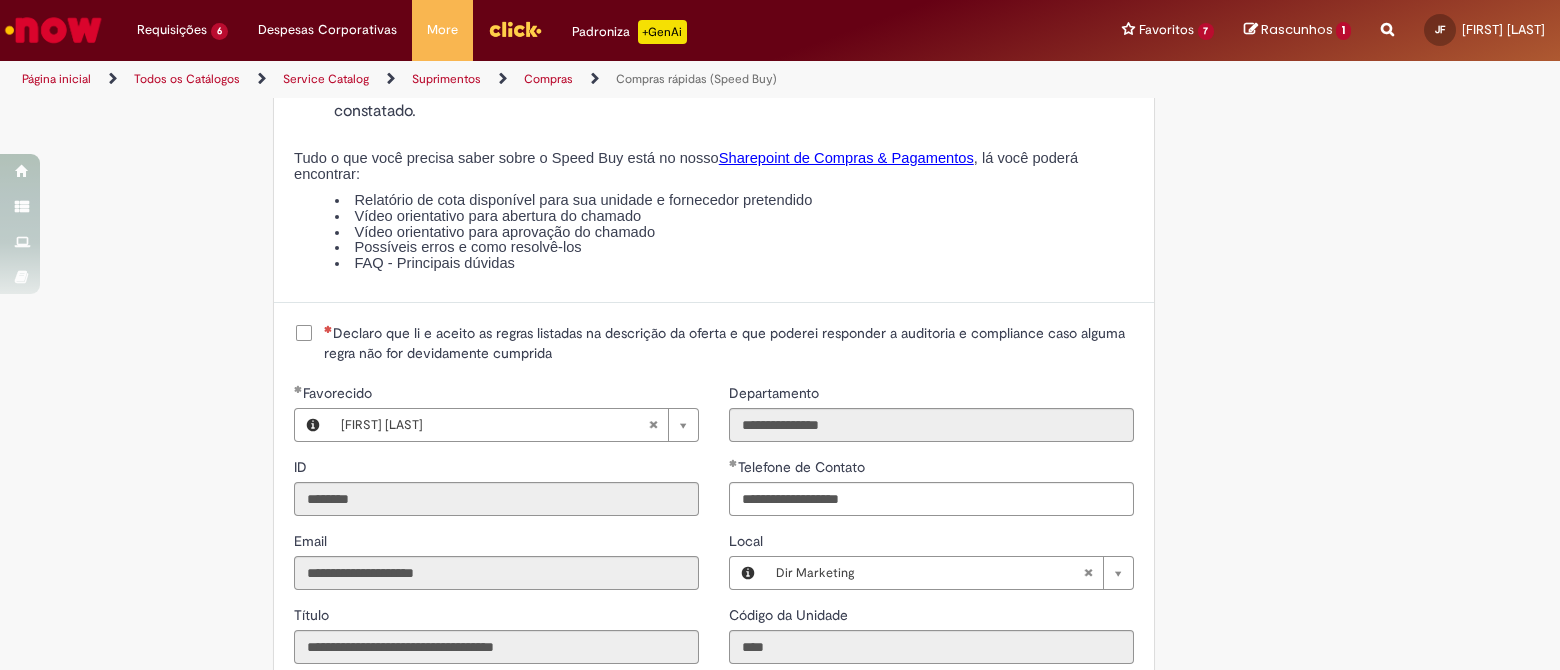 click on "Declaro que li e aceito as regras listadas na descrição da oferta e que poderei responder a auditoria e compliance caso alguma regra não for devidamente cumprida" at bounding box center (729, 343) 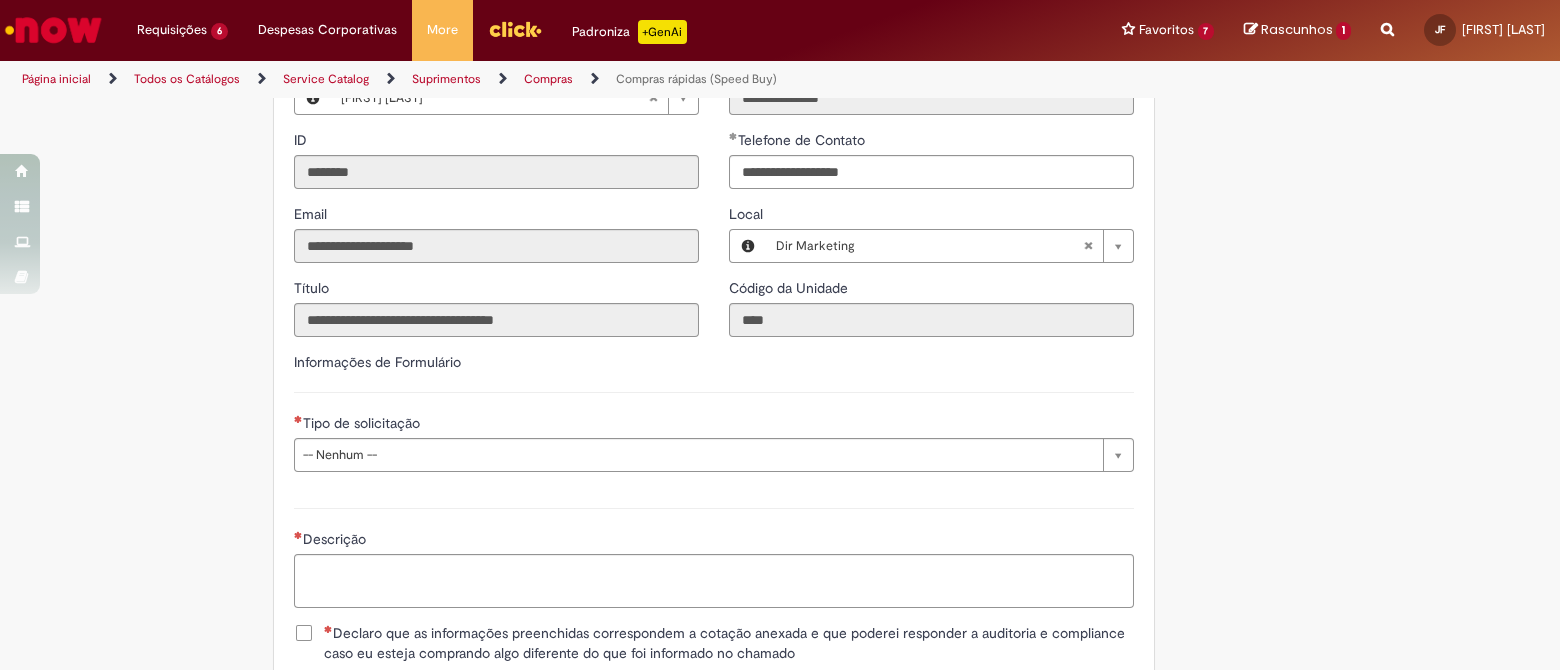 scroll, scrollTop: 2875, scrollLeft: 0, axis: vertical 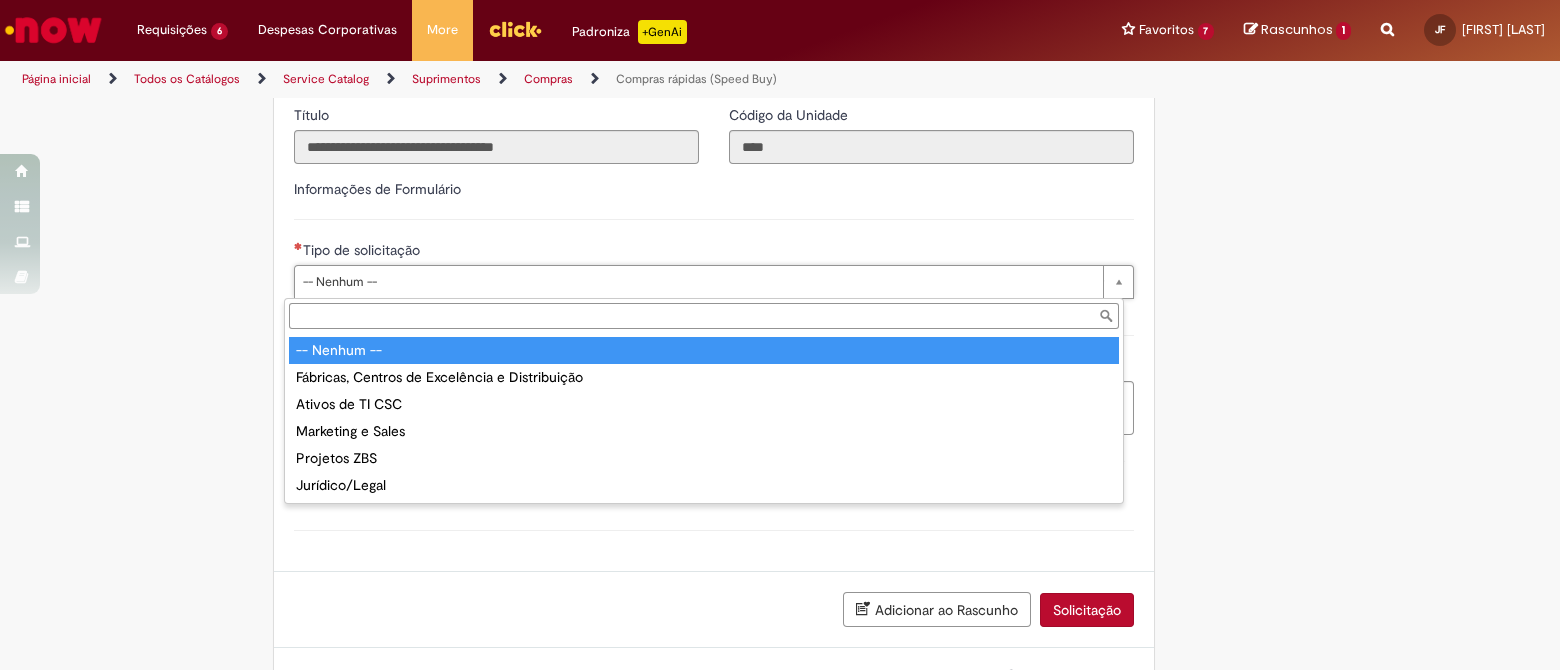 drag, startPoint x: 466, startPoint y: 289, endPoint x: 453, endPoint y: 298, distance: 15.811388 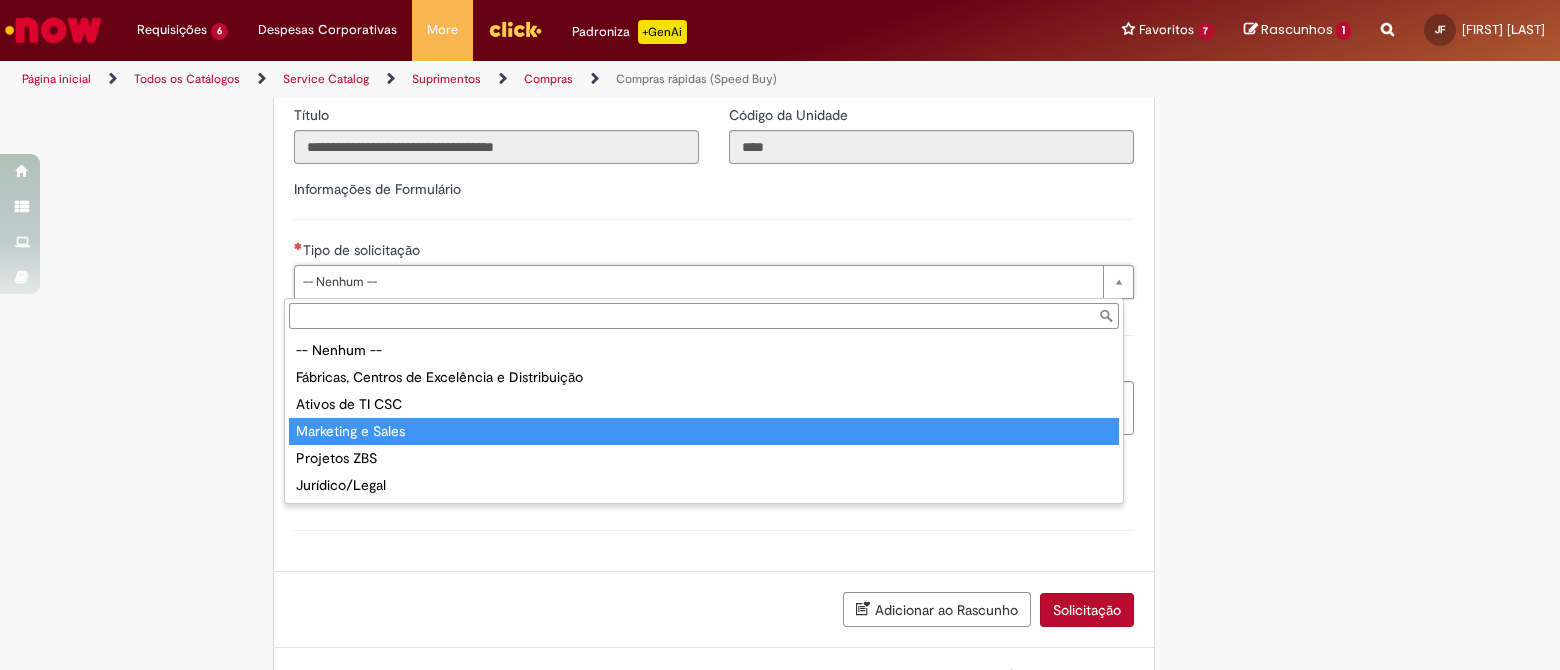 type on "**********" 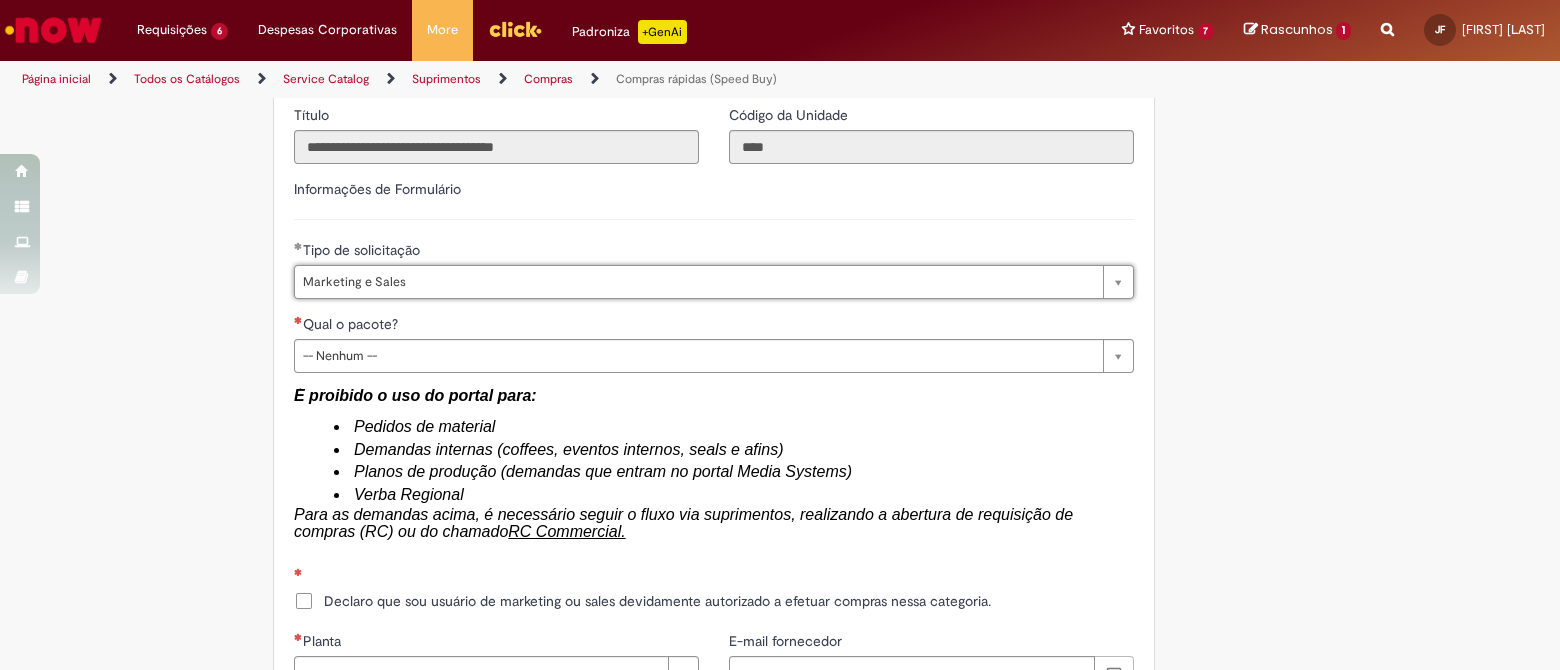type on "*******" 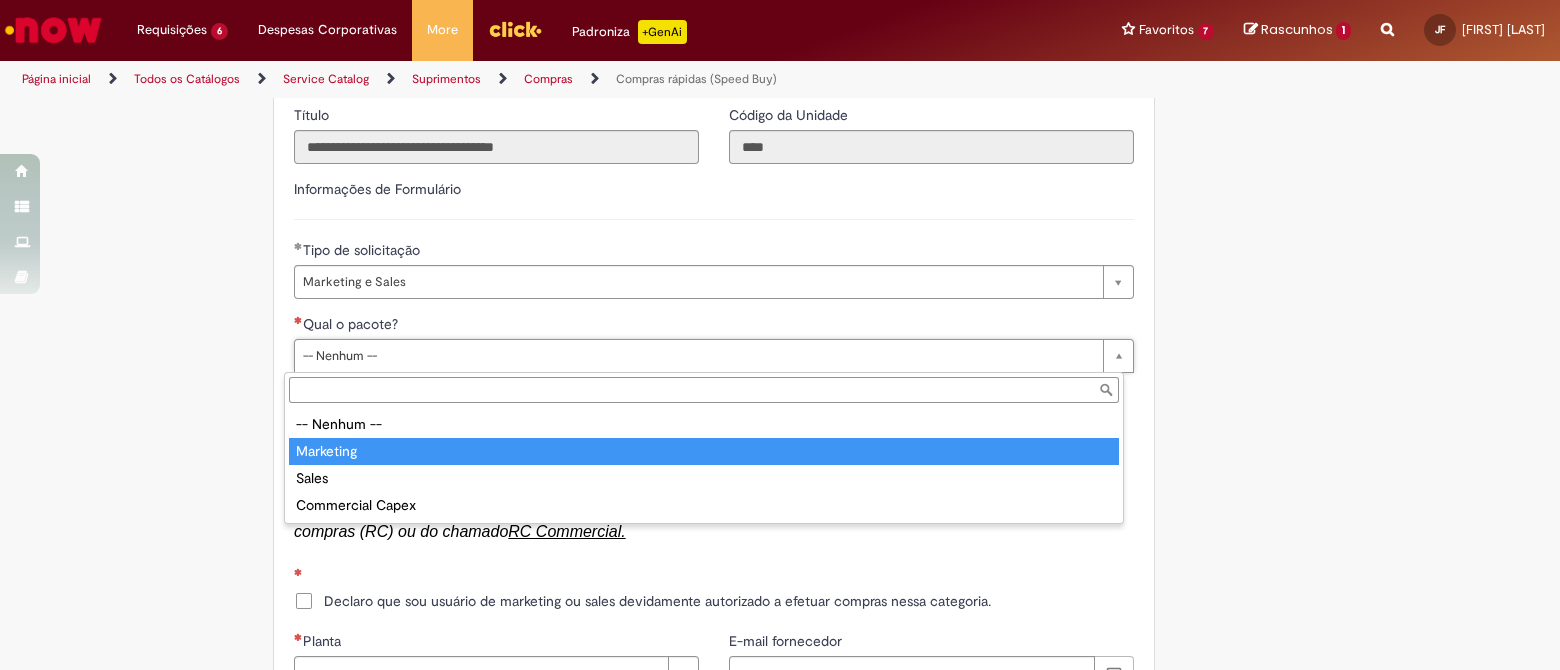 type on "*********" 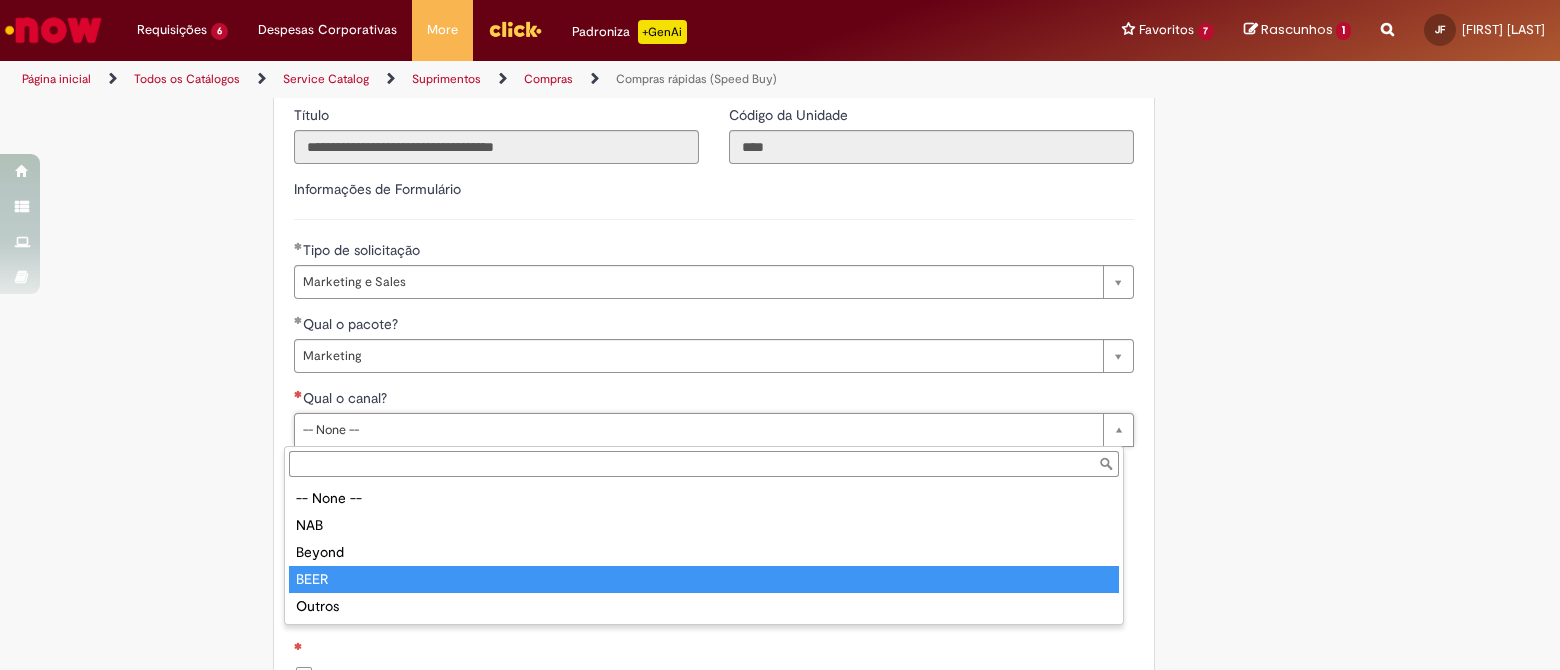 type on "****" 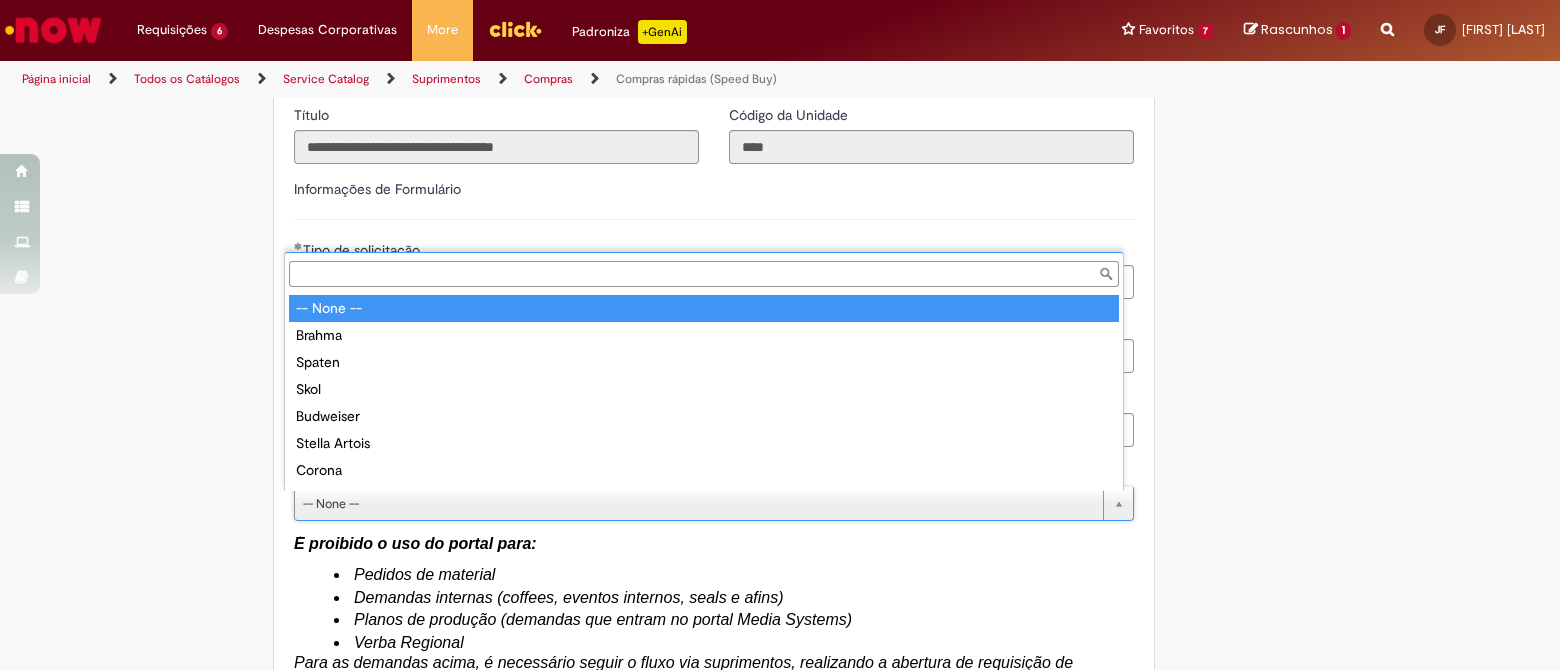 scroll, scrollTop: 15, scrollLeft: 0, axis: vertical 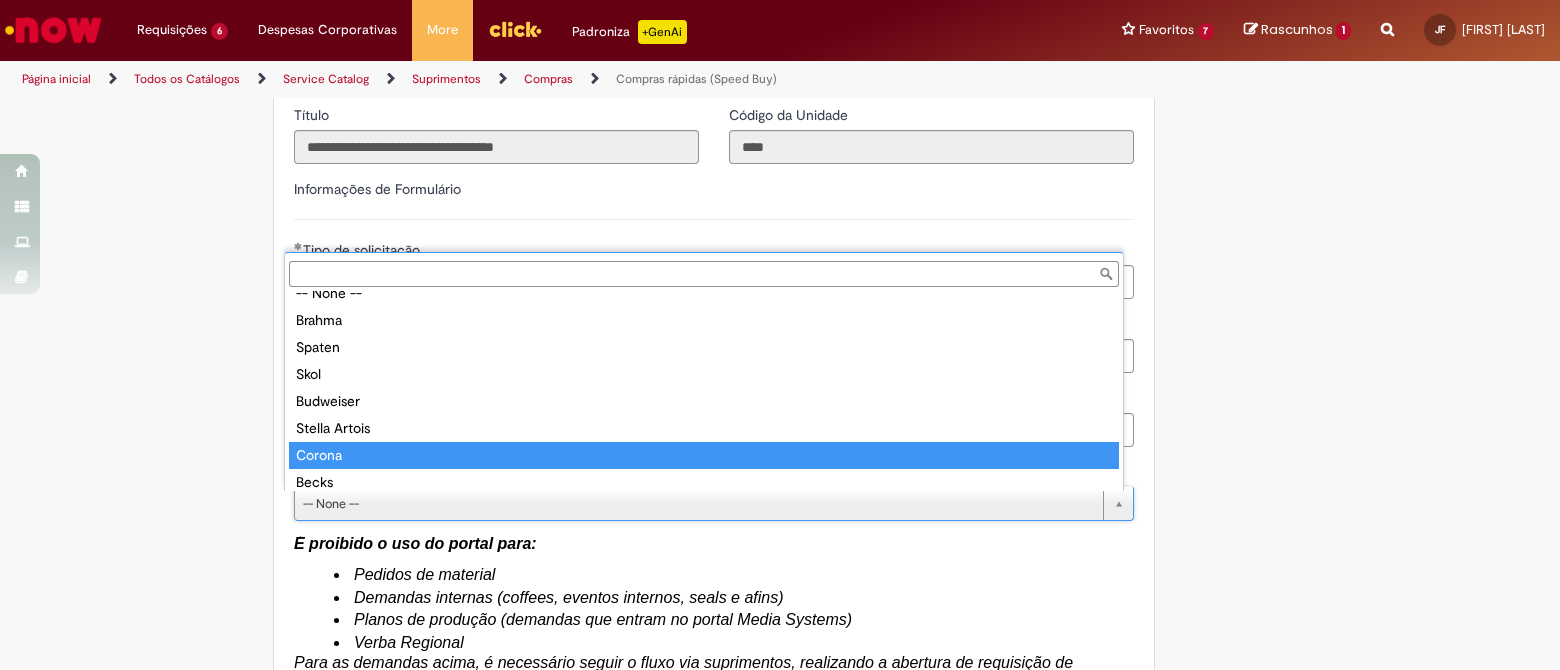 type on "******" 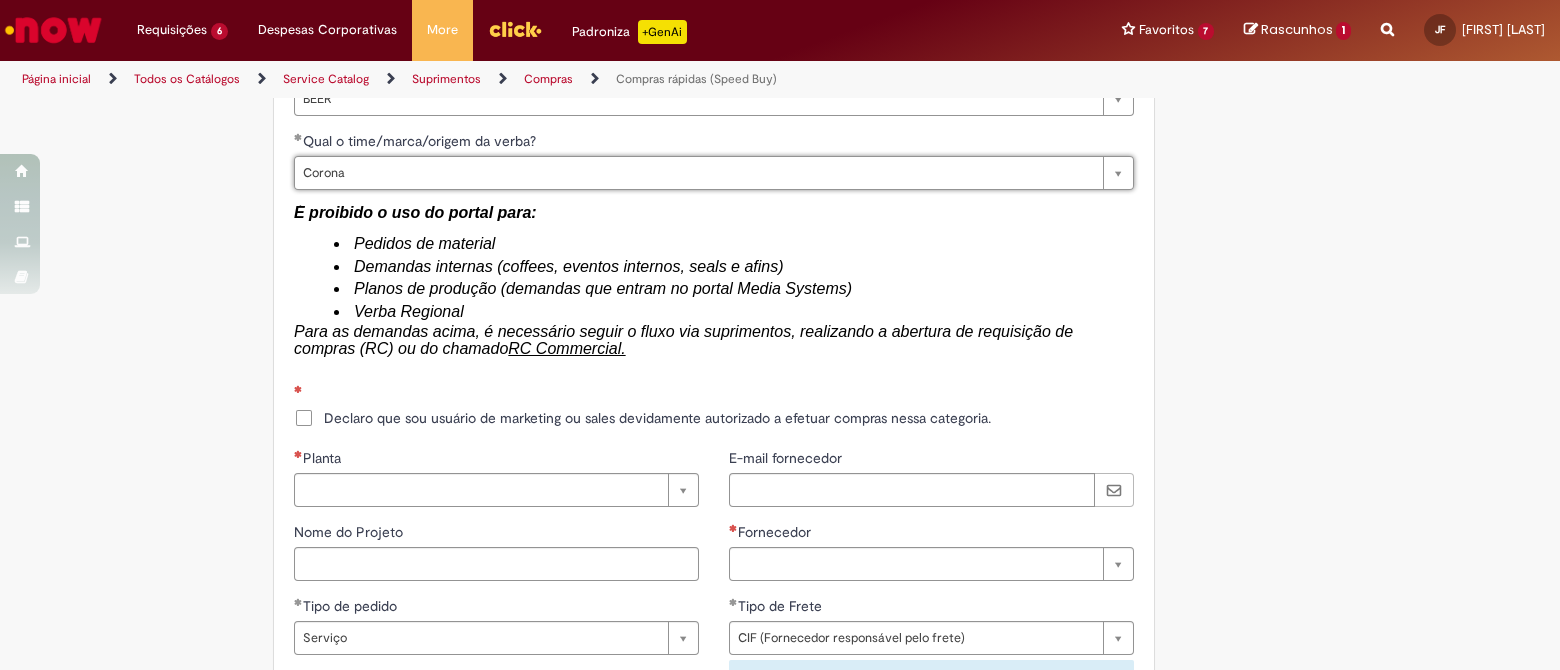 scroll, scrollTop: 3374, scrollLeft: 0, axis: vertical 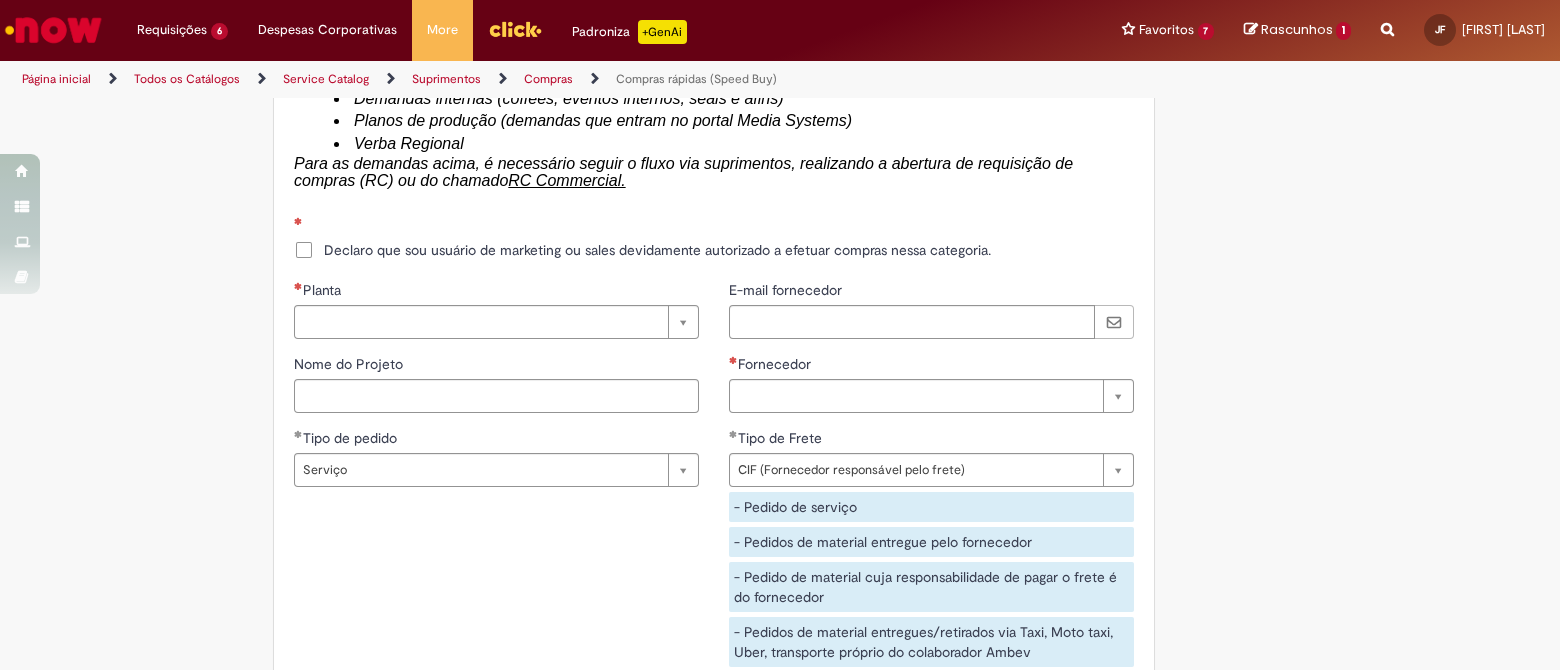 click on "Declaro que sou usuário de marketing ou sales devidamente autorizado a efetuar compras nessa categoria." at bounding box center (657, 250) 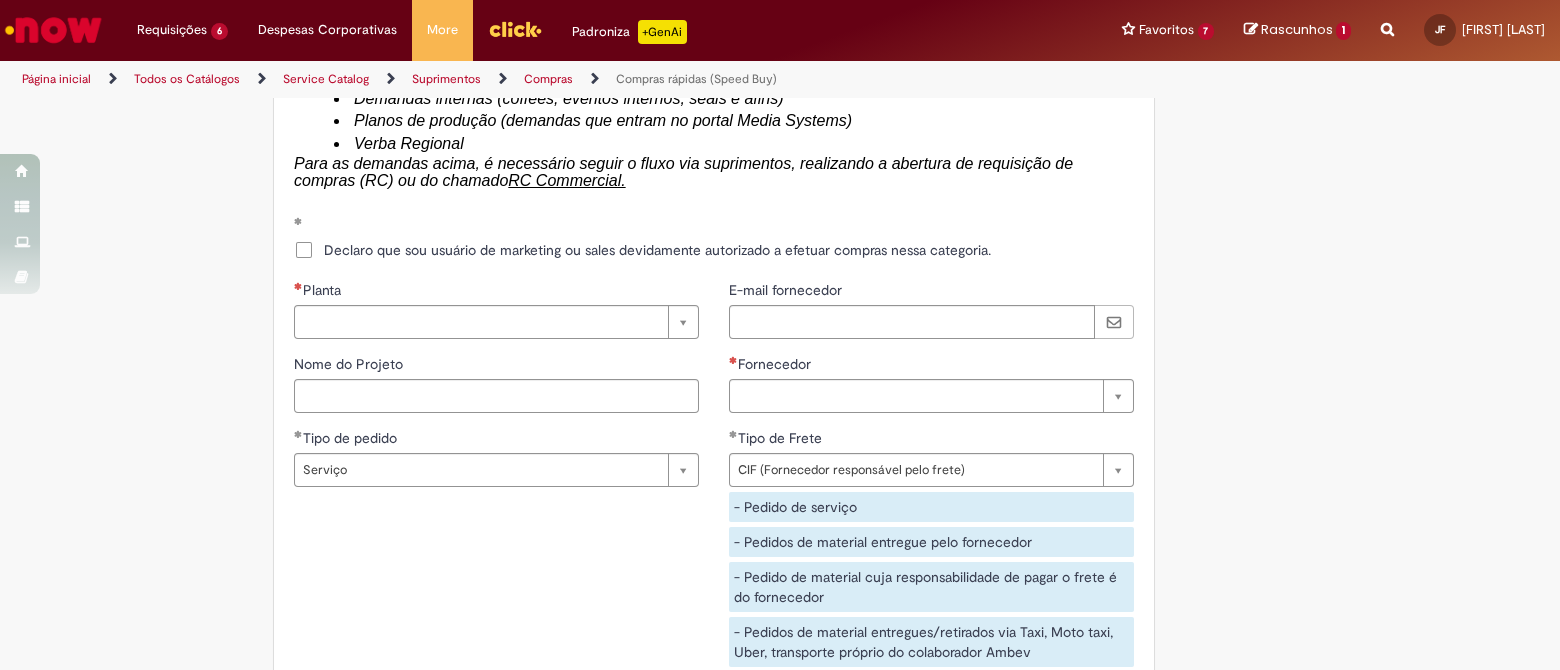 click on "Planta" at bounding box center (496, 292) 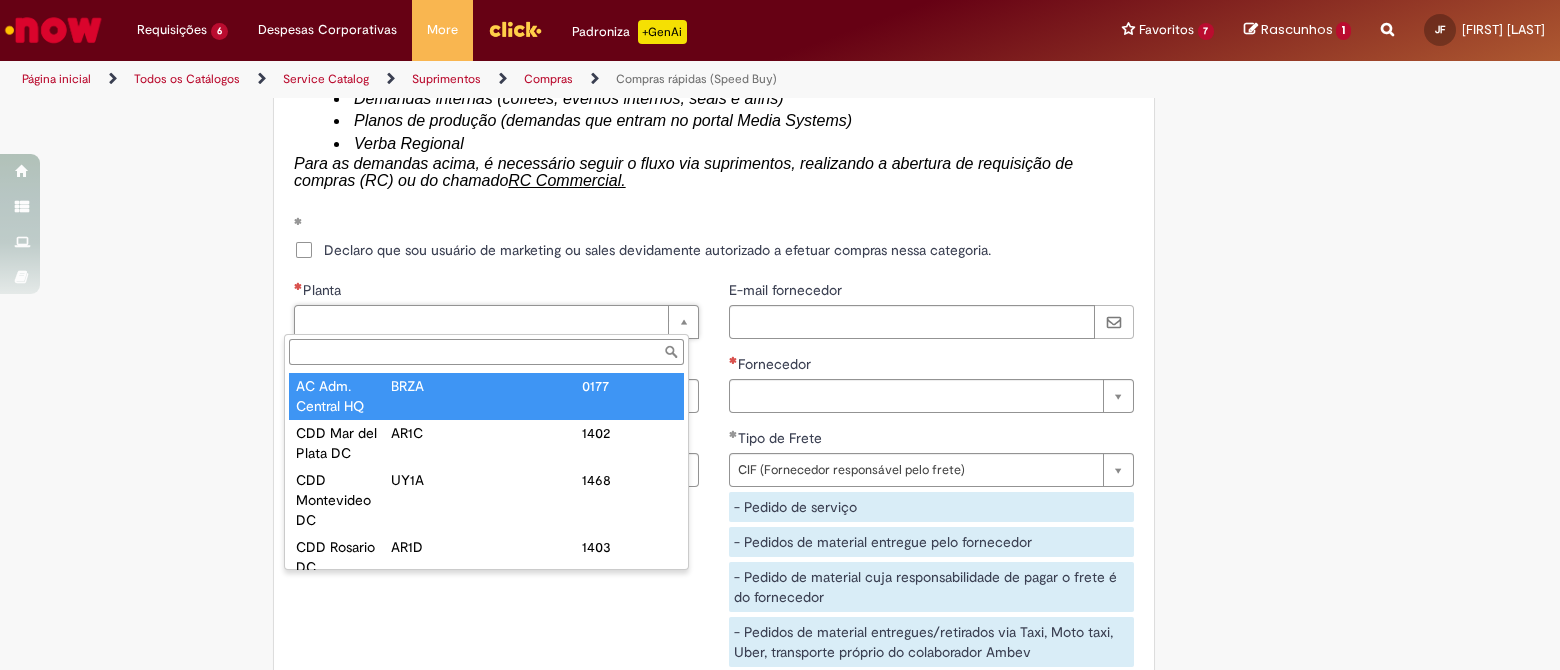 type on "**********" 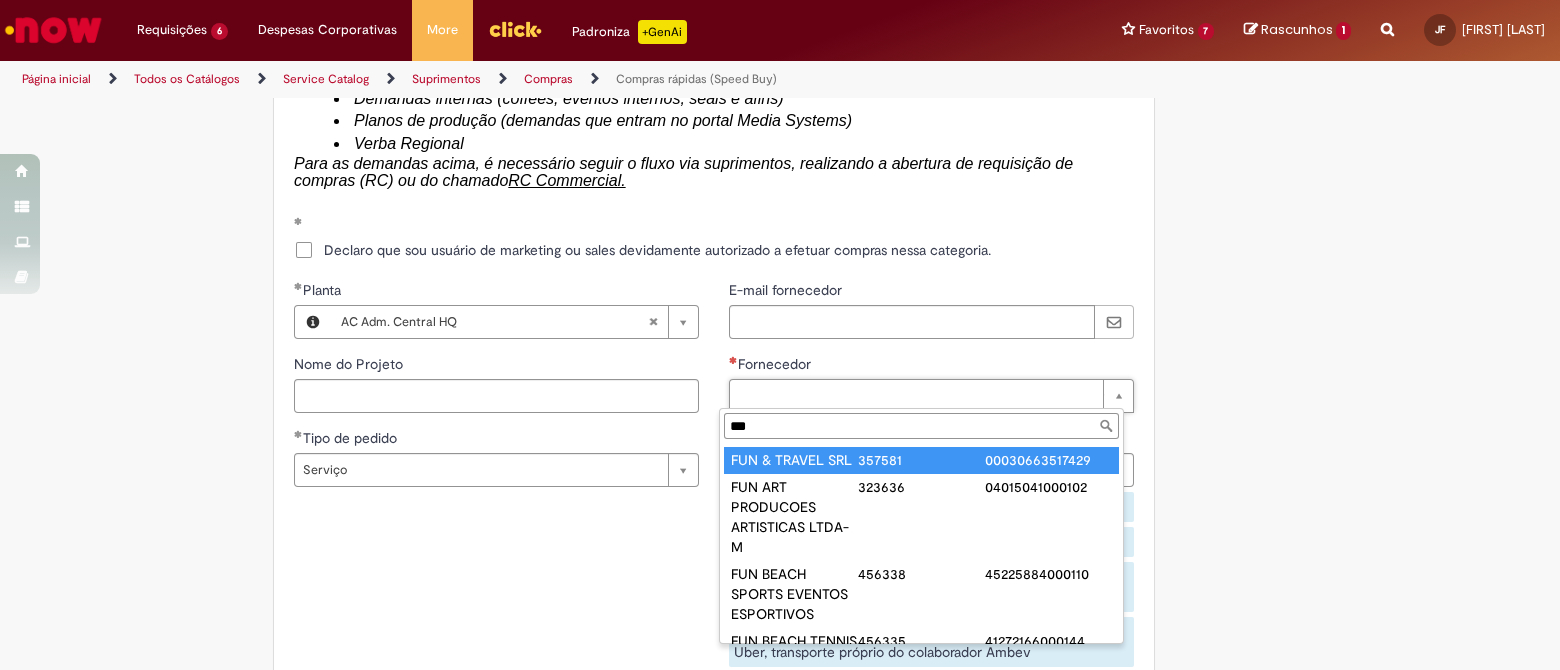 type on "****" 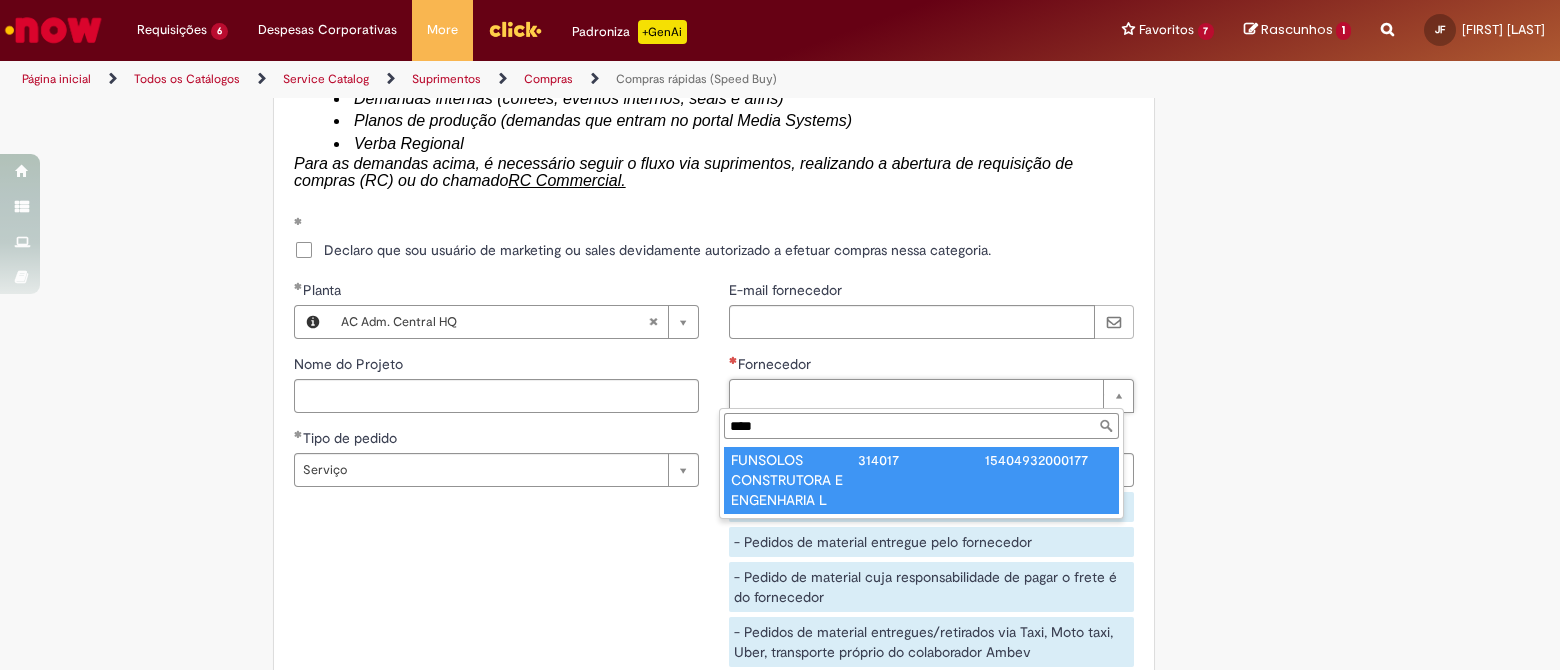 type on "**********" 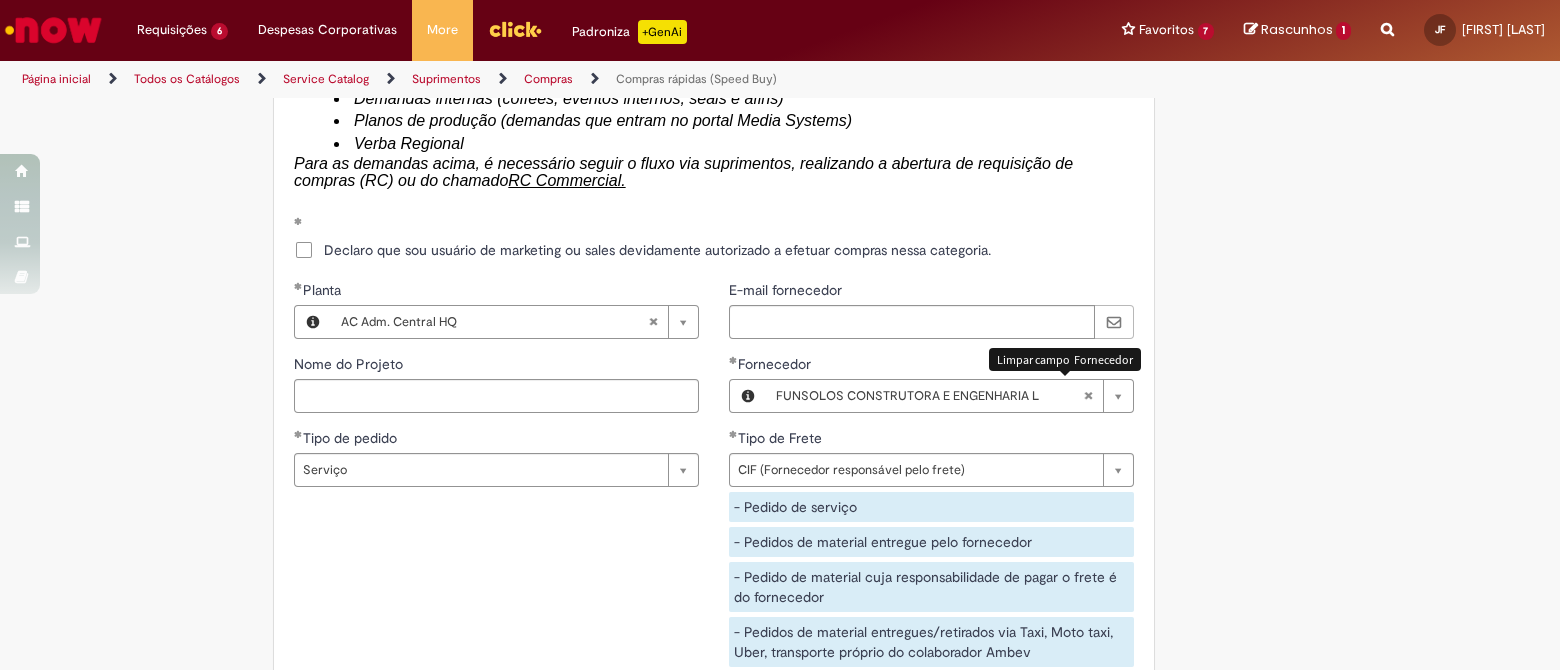 click at bounding box center [1088, 396] 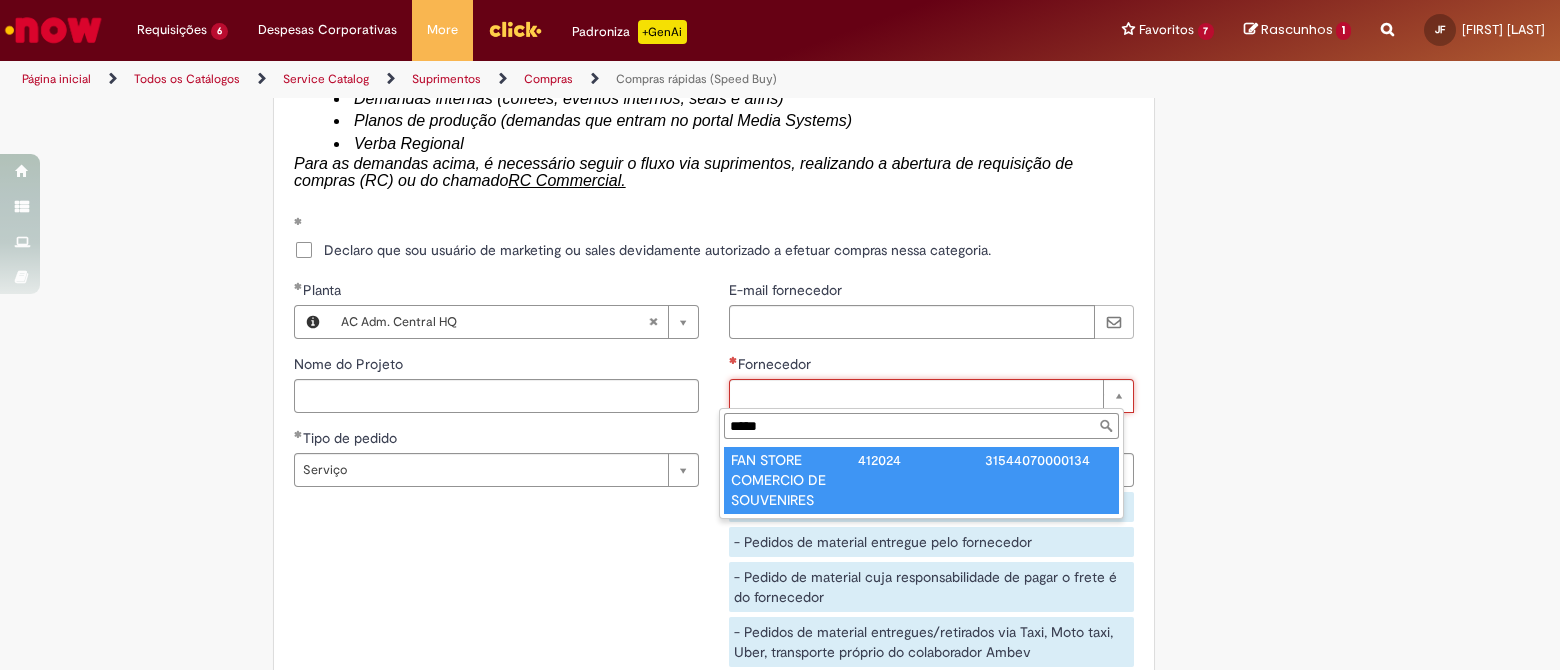 type on "*****" 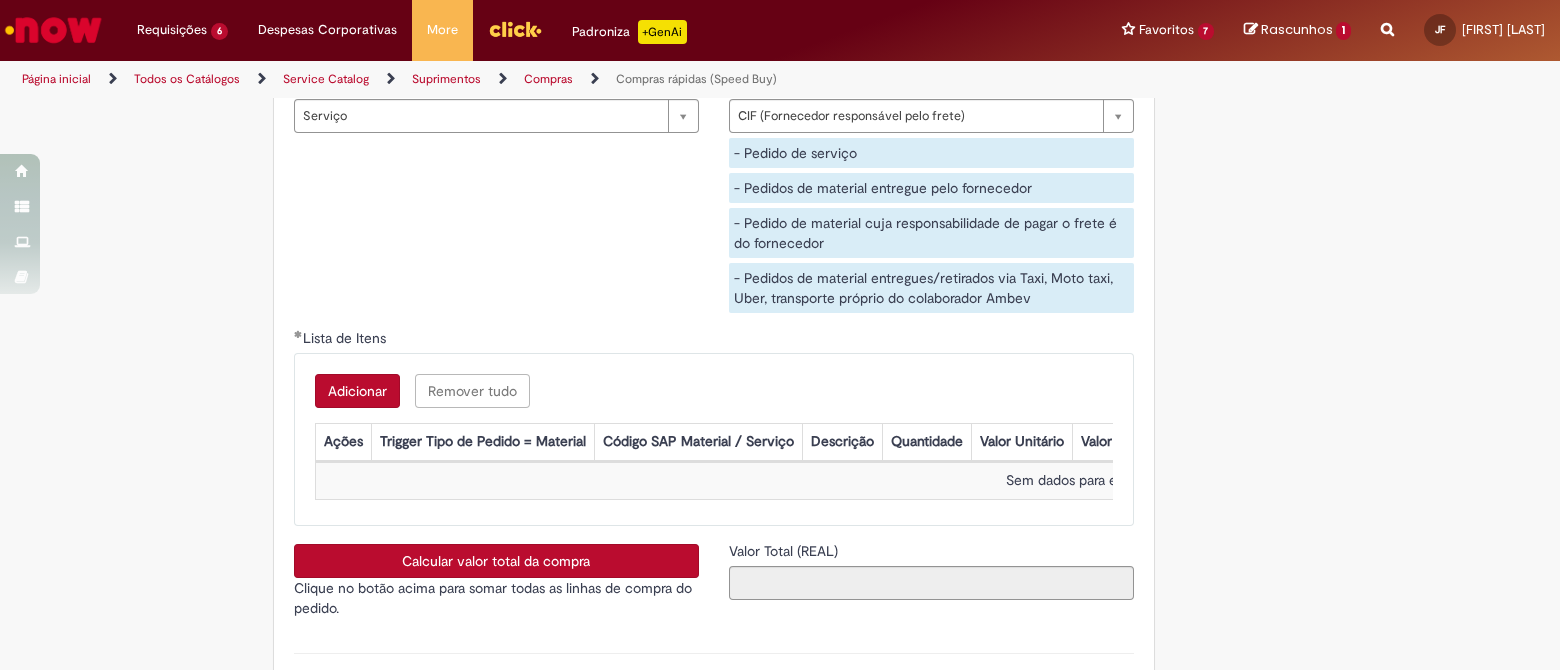 scroll, scrollTop: 3874, scrollLeft: 0, axis: vertical 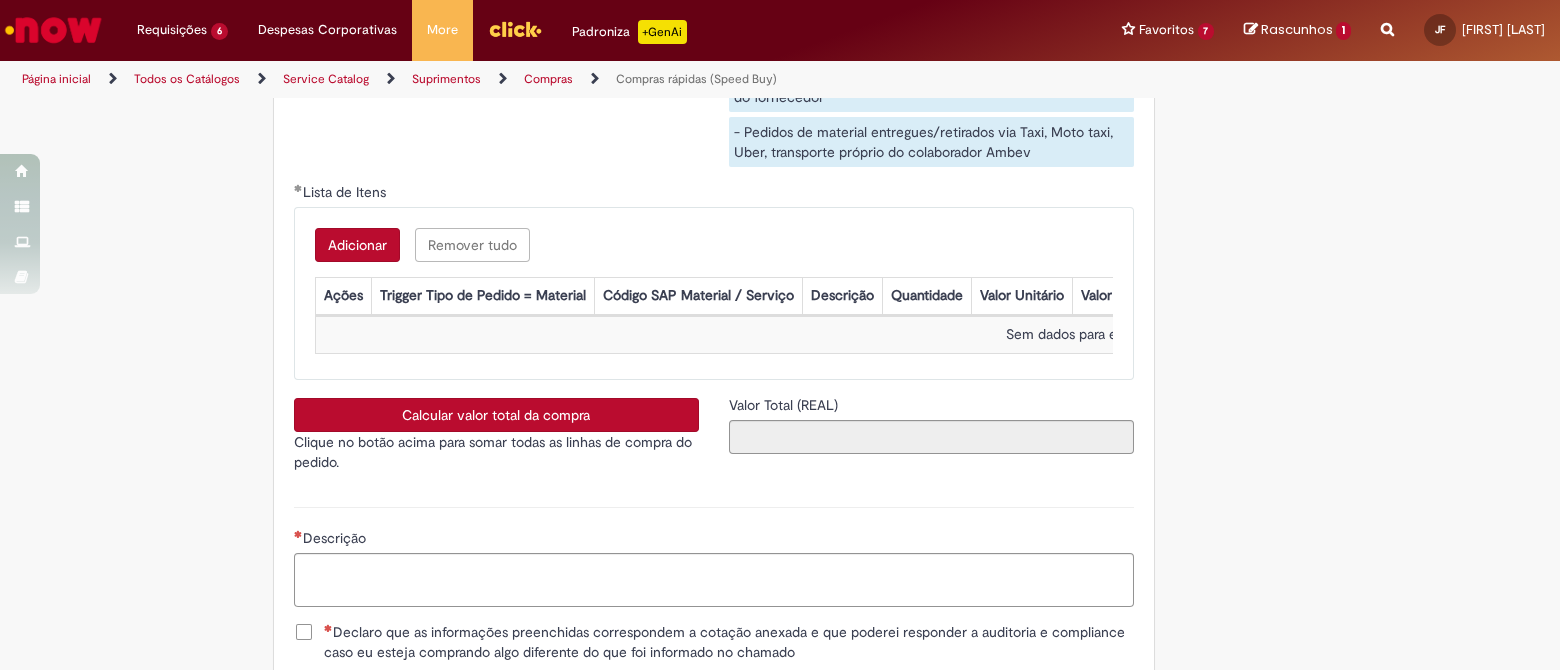 click on "Adicionar" at bounding box center [357, 245] 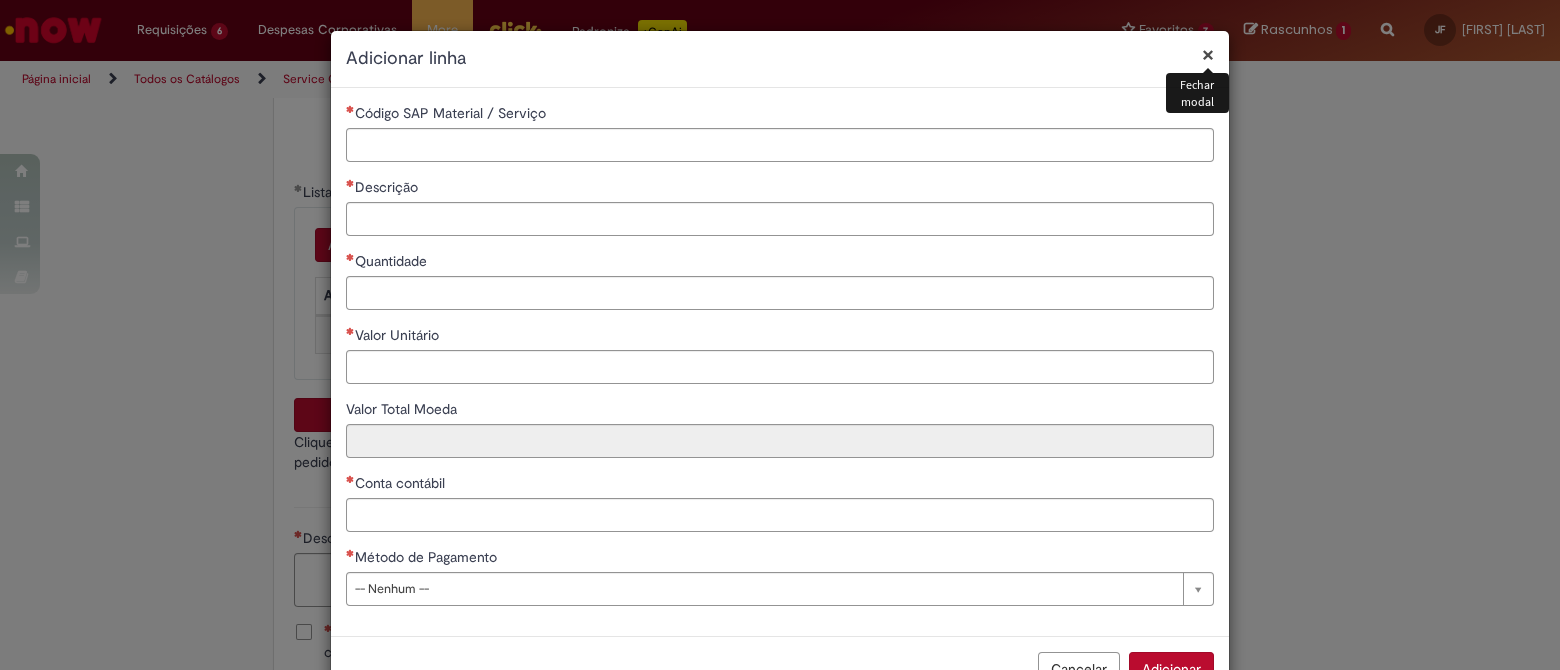 click on "Código SAP Material / Serviço" at bounding box center [780, 115] 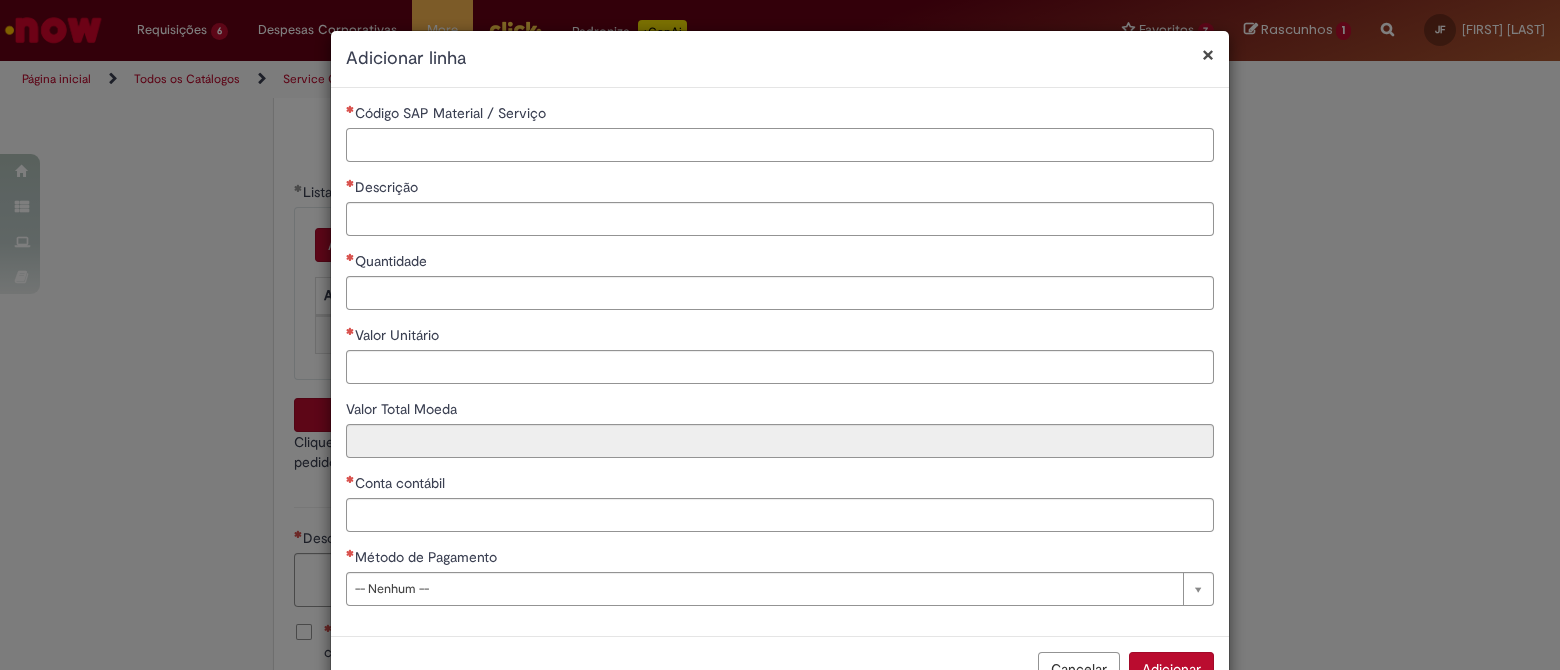 click on "Código SAP Material / Serviço" at bounding box center (780, 145) 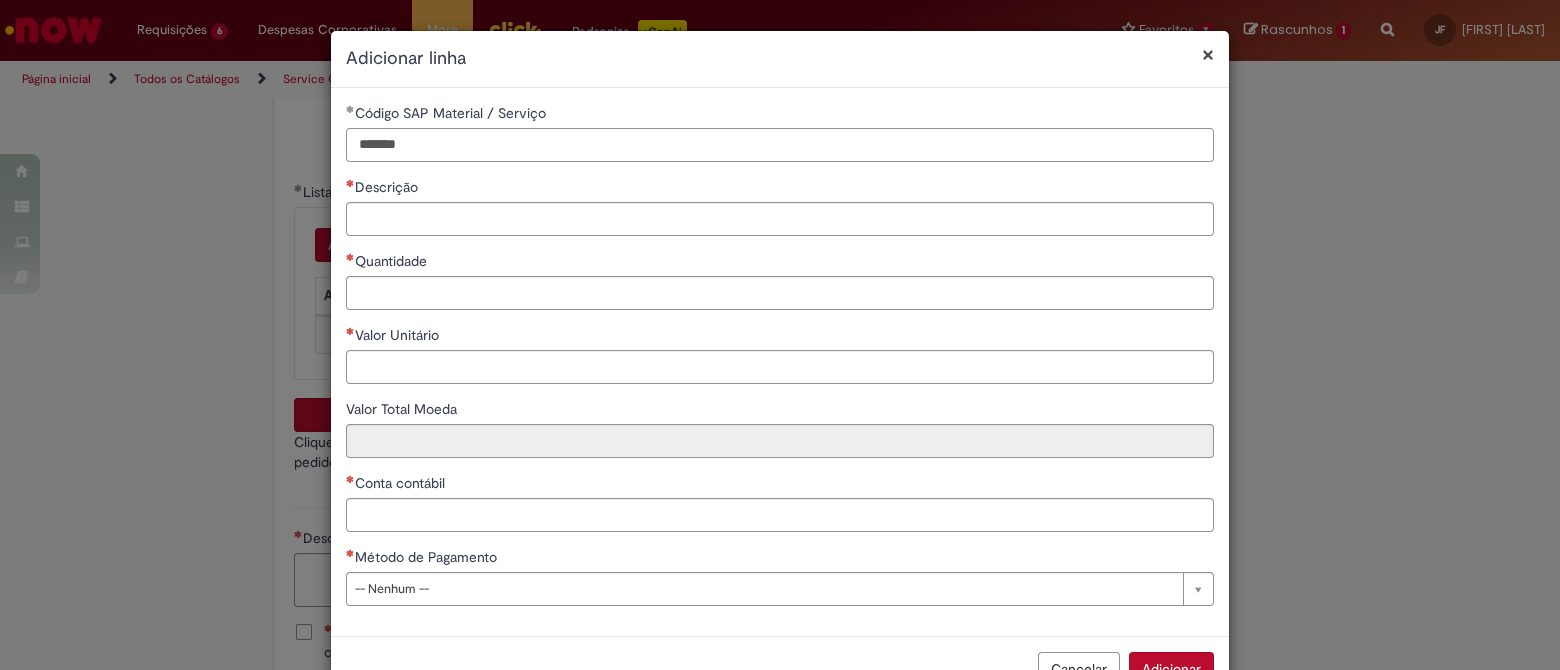 type on "*******" 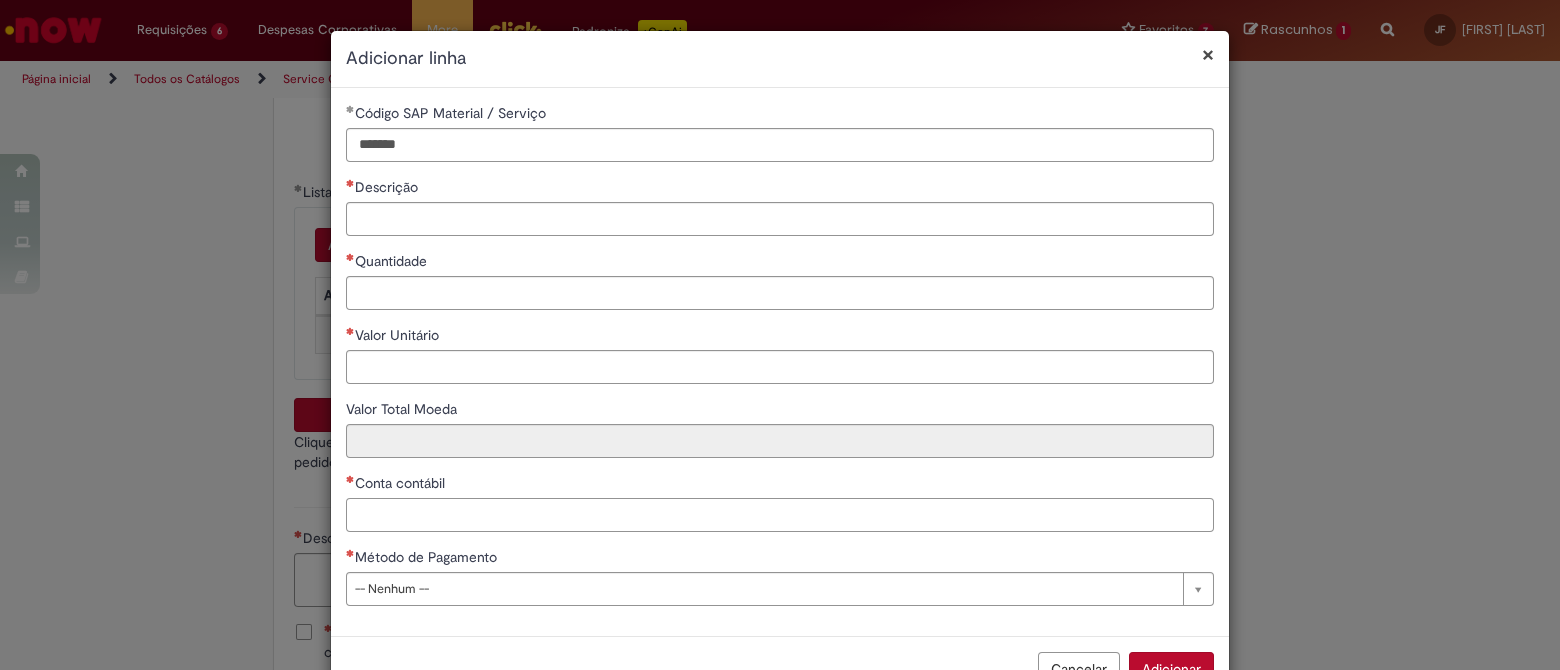 click on "Conta contábil" at bounding box center (780, 515) 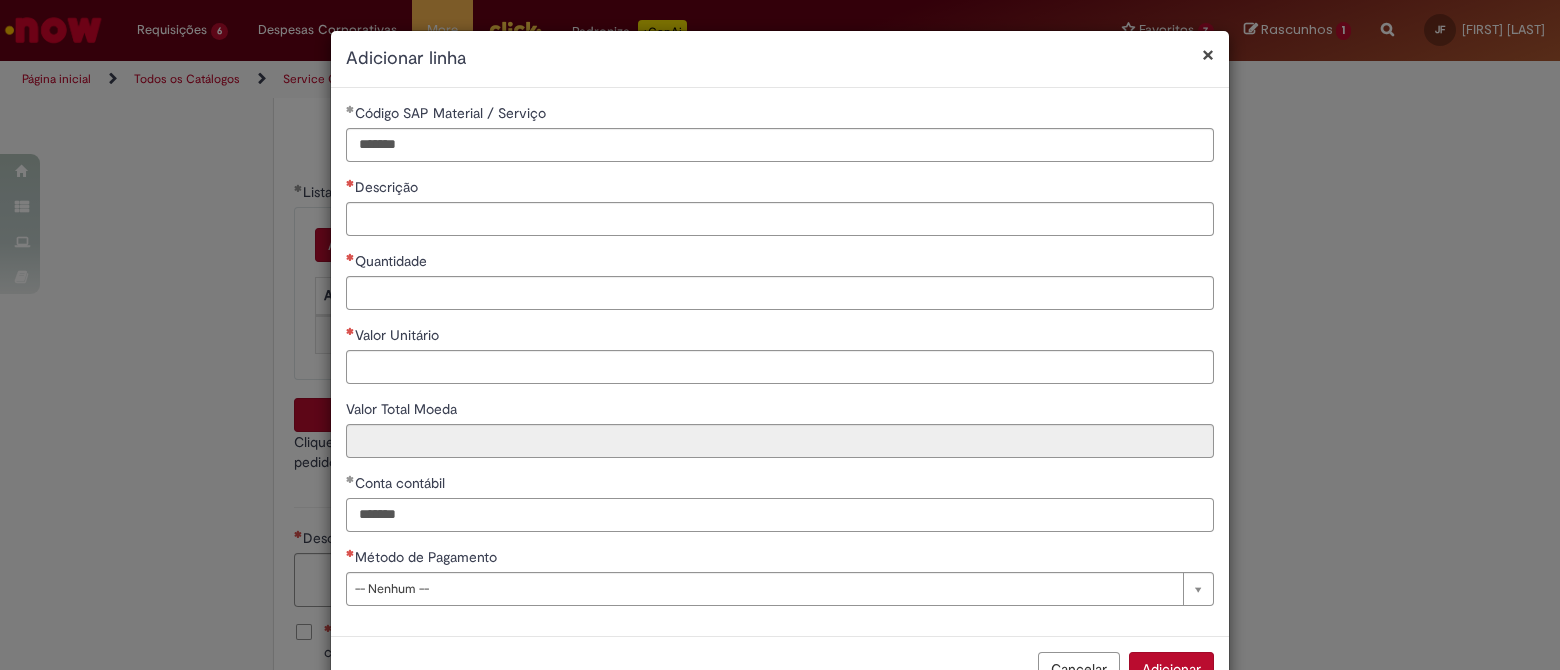 type on "*******" 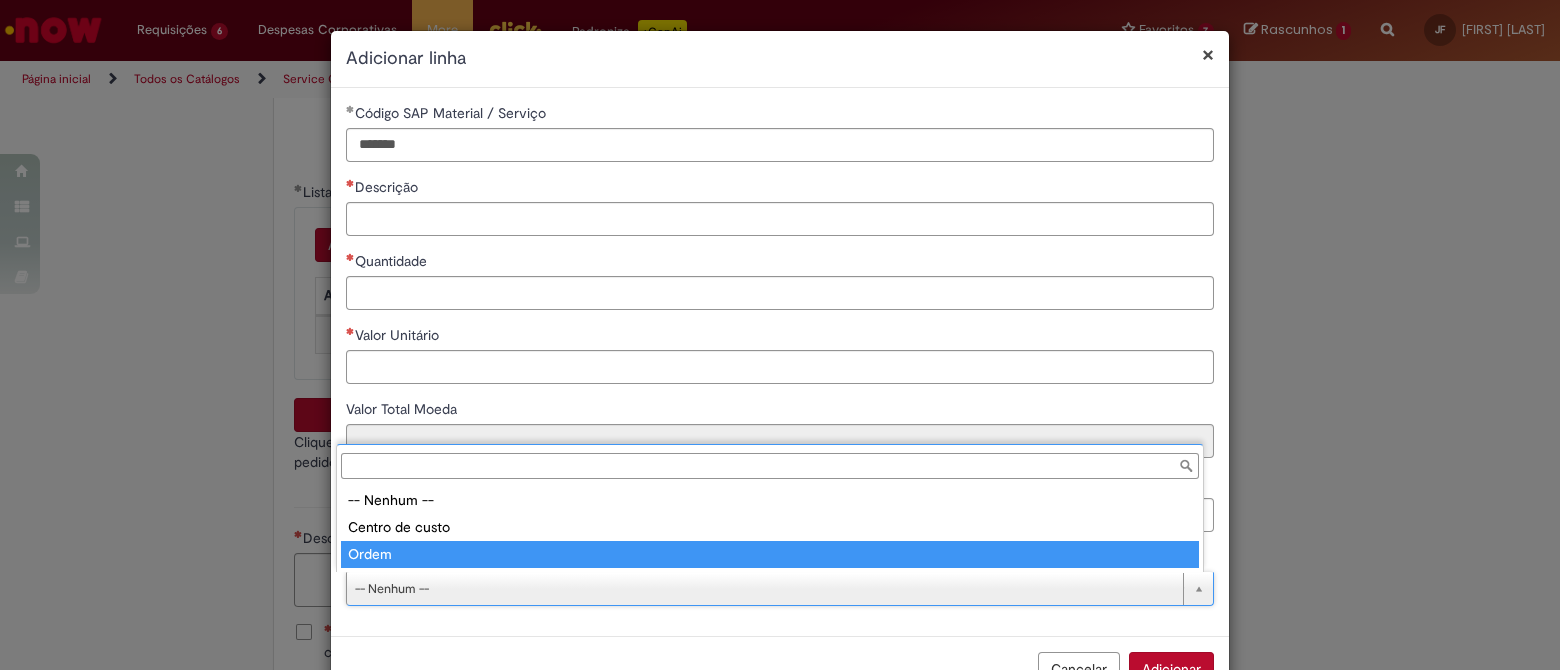 drag, startPoint x: 431, startPoint y: 558, endPoint x: 635, endPoint y: 403, distance: 256.205 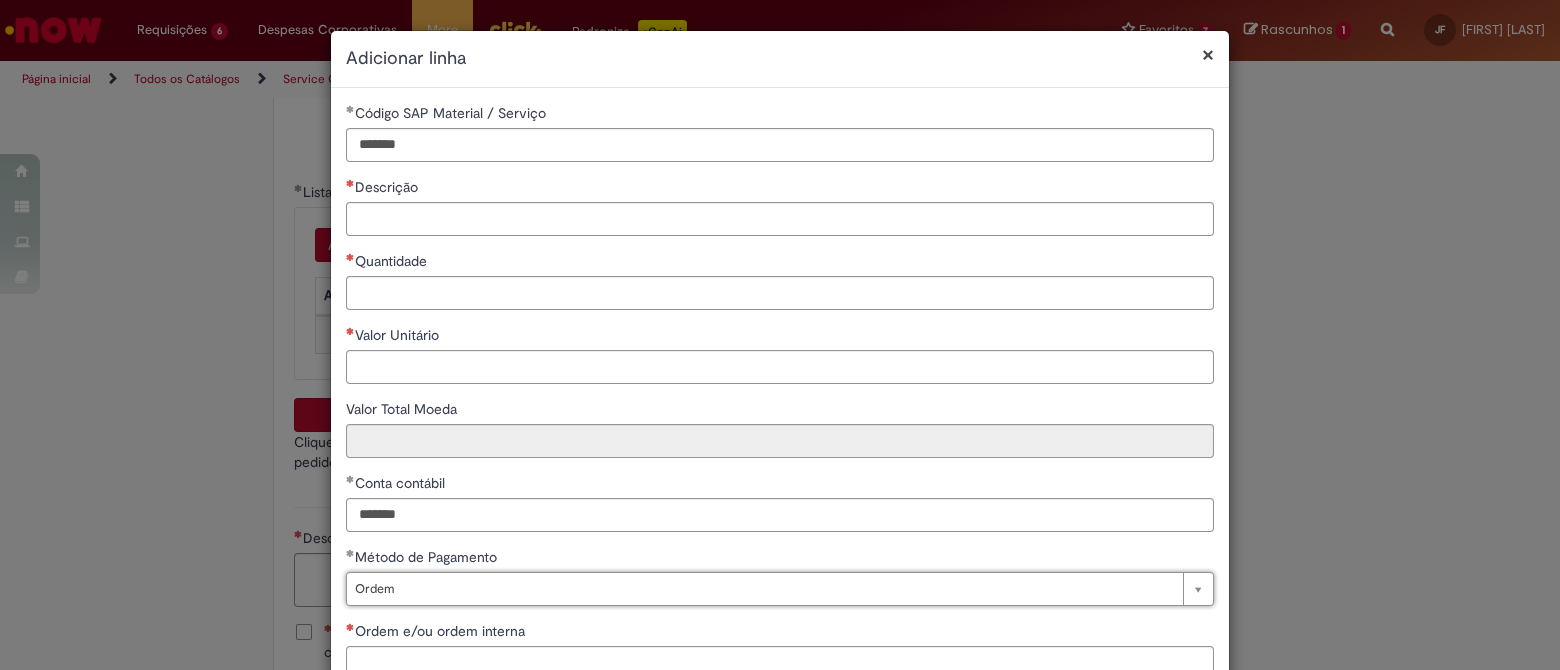 click on "Ordem e/ou ordem interna" at bounding box center [780, 633] 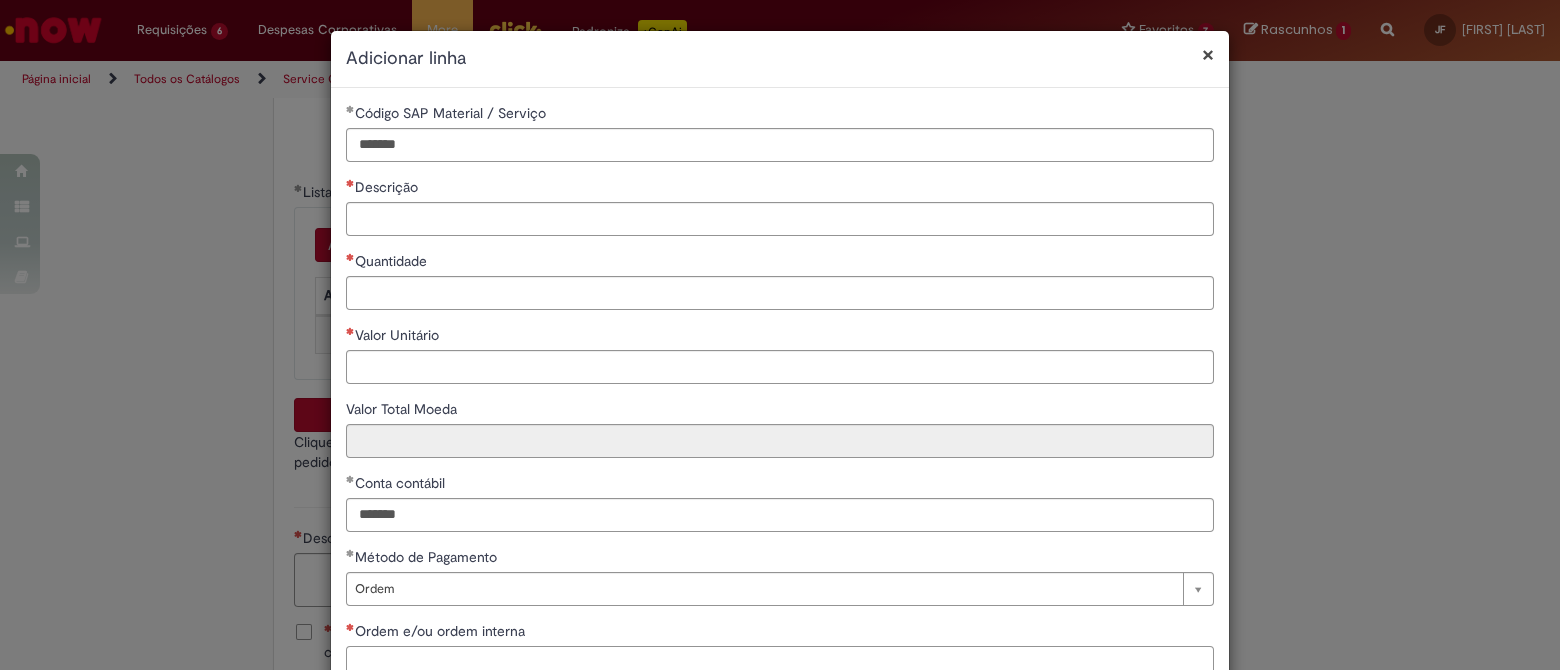 click on "Ordem e/ou ordem interna" at bounding box center [780, 663] 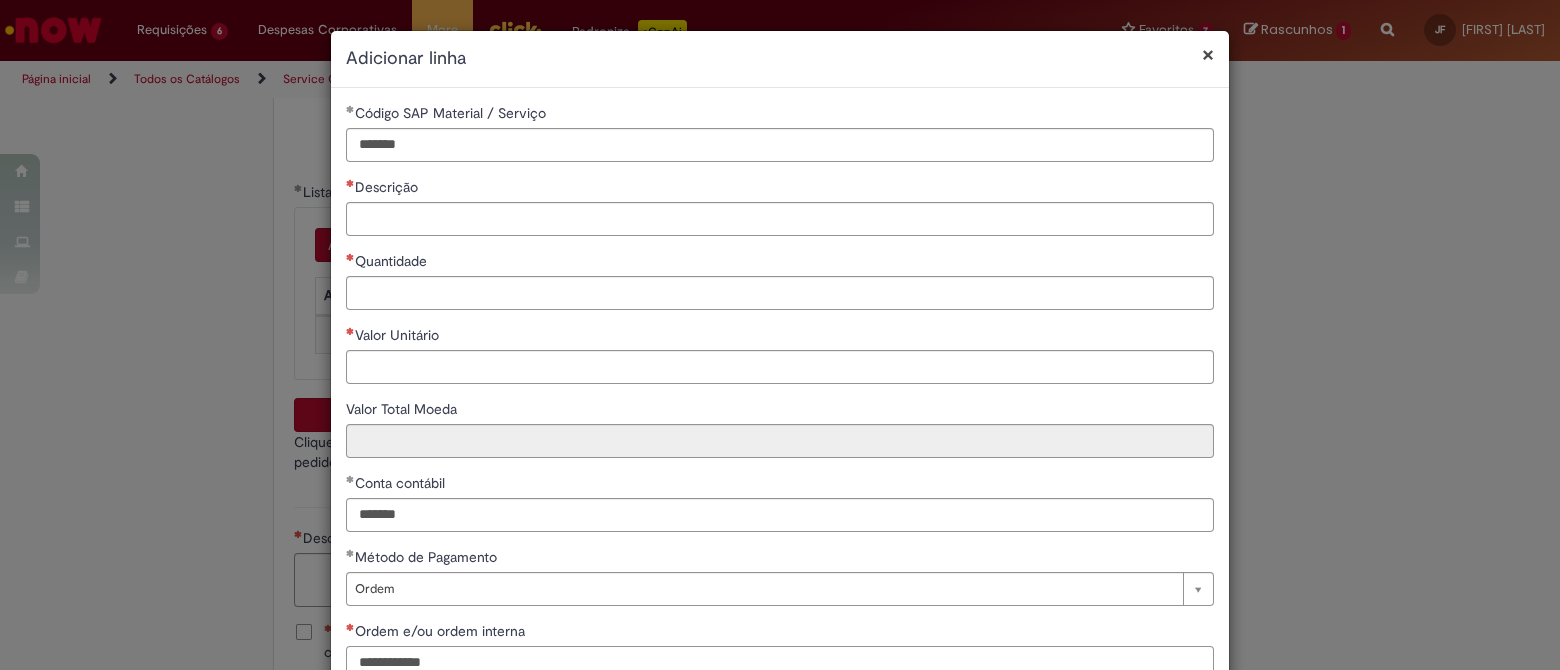 scroll, scrollTop: 0, scrollLeft: 0, axis: both 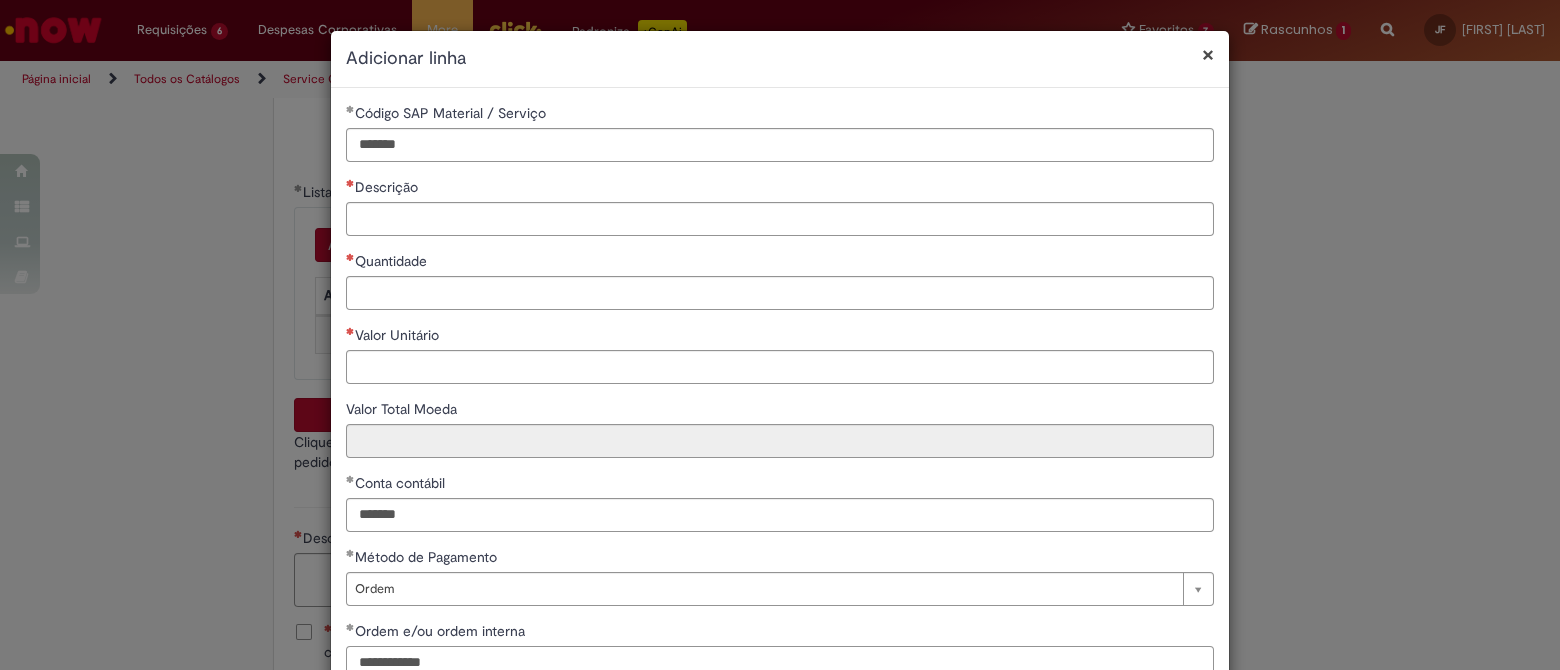 type on "**********" 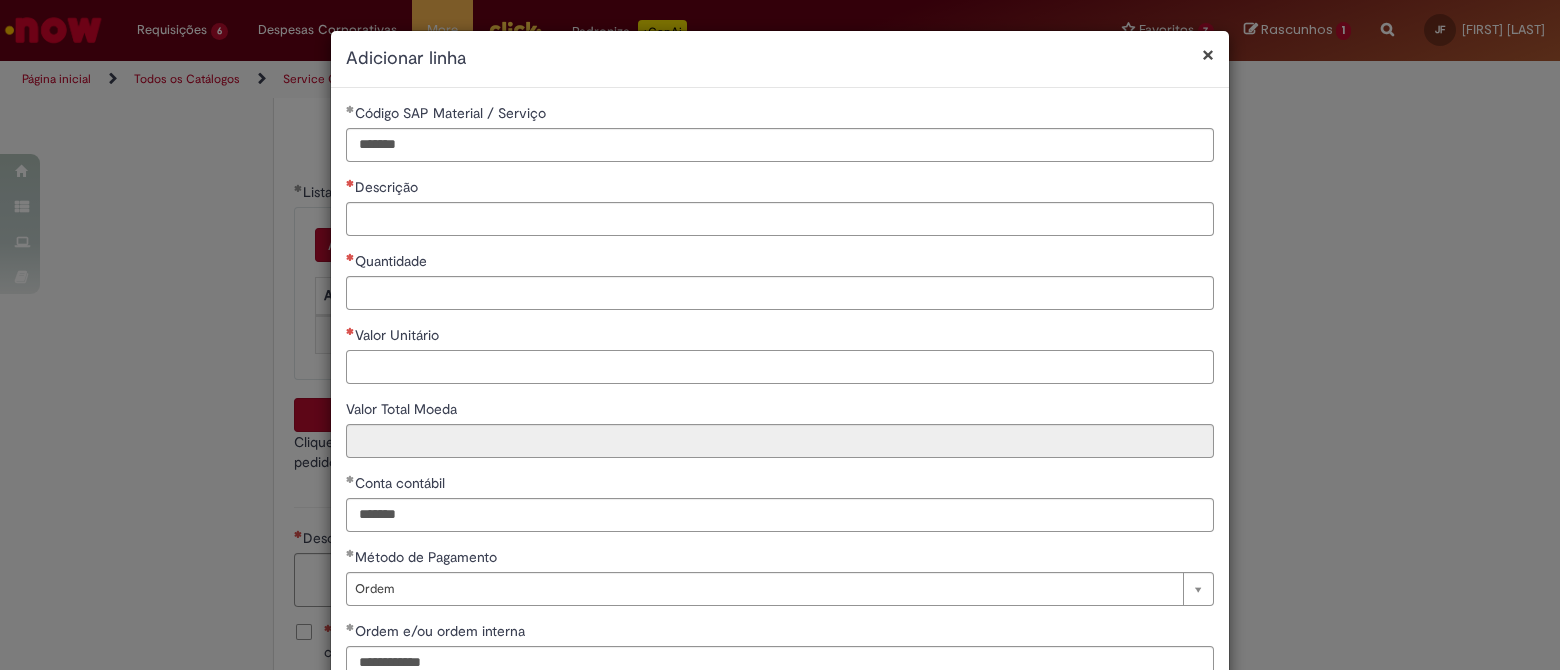 click on "Valor Unitário" at bounding box center [780, 367] 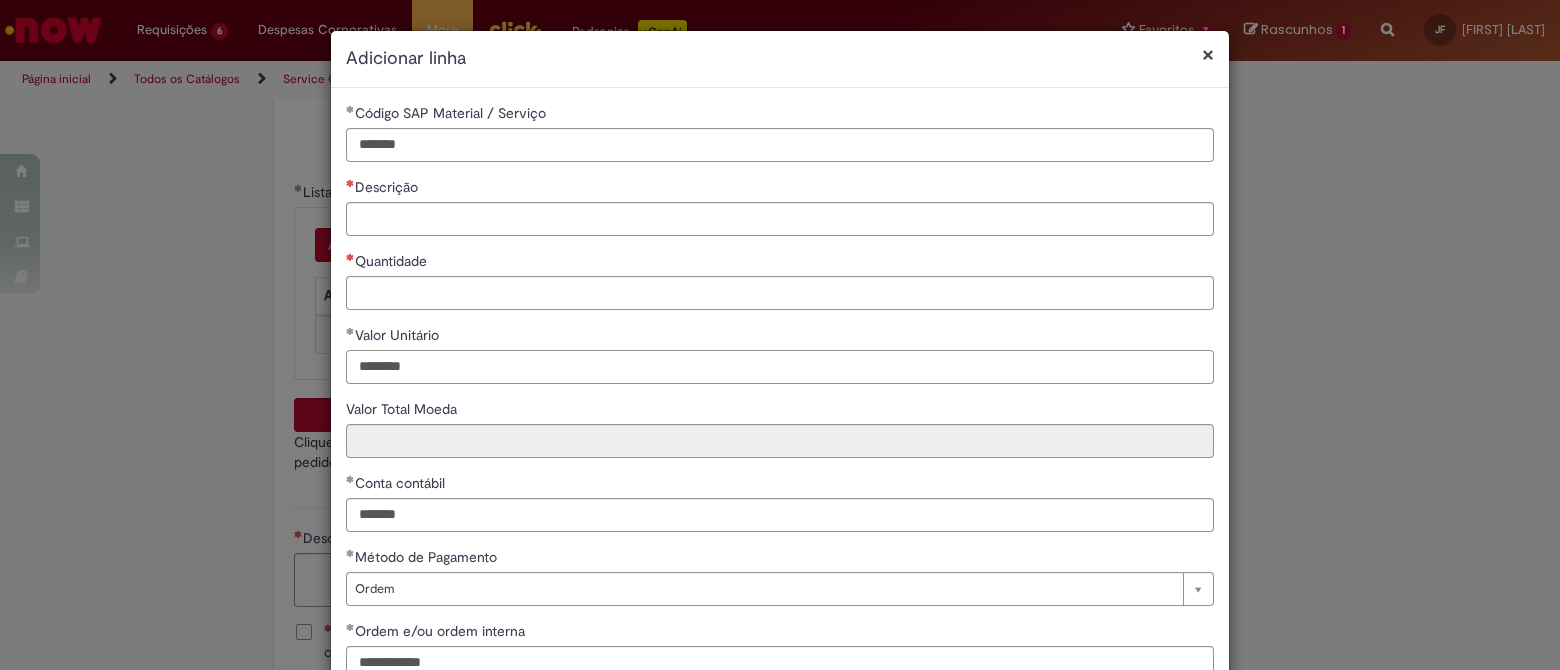type on "********" 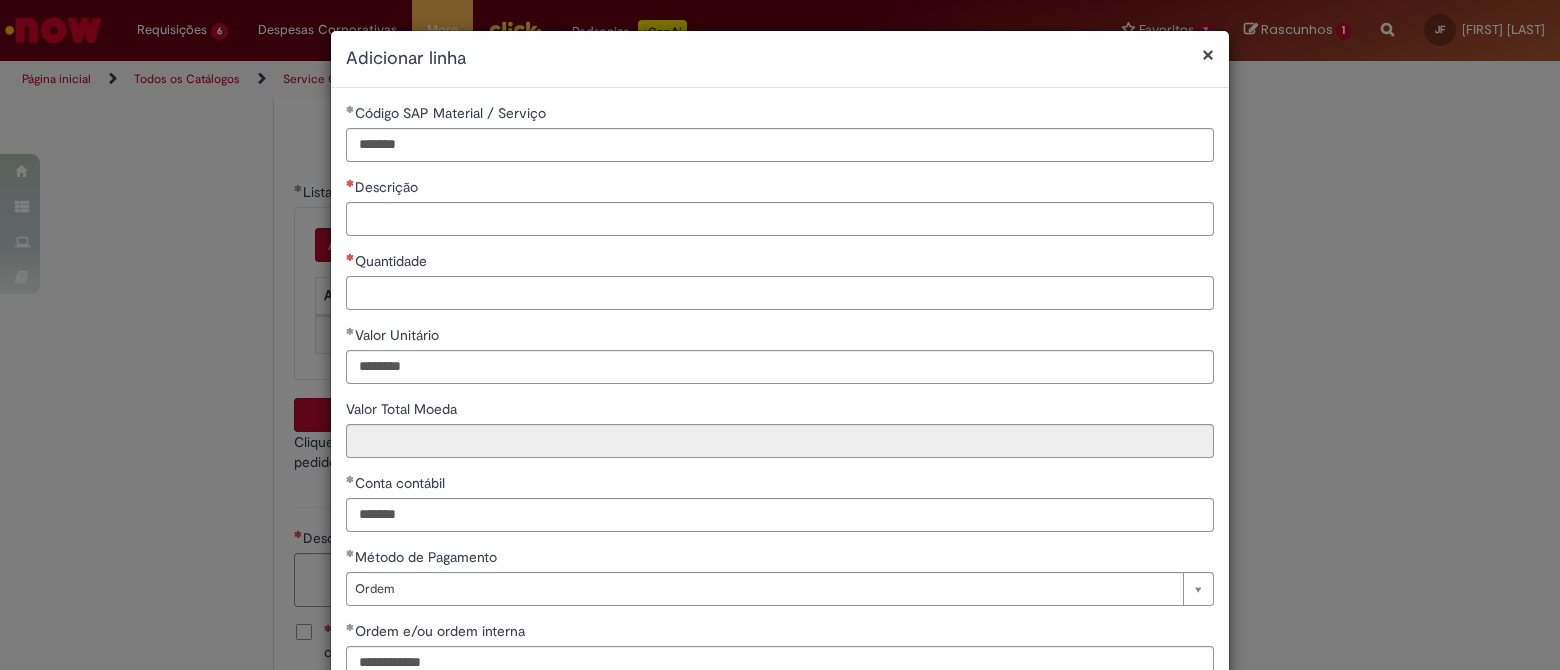 click on "Quantidade" at bounding box center [780, 293] 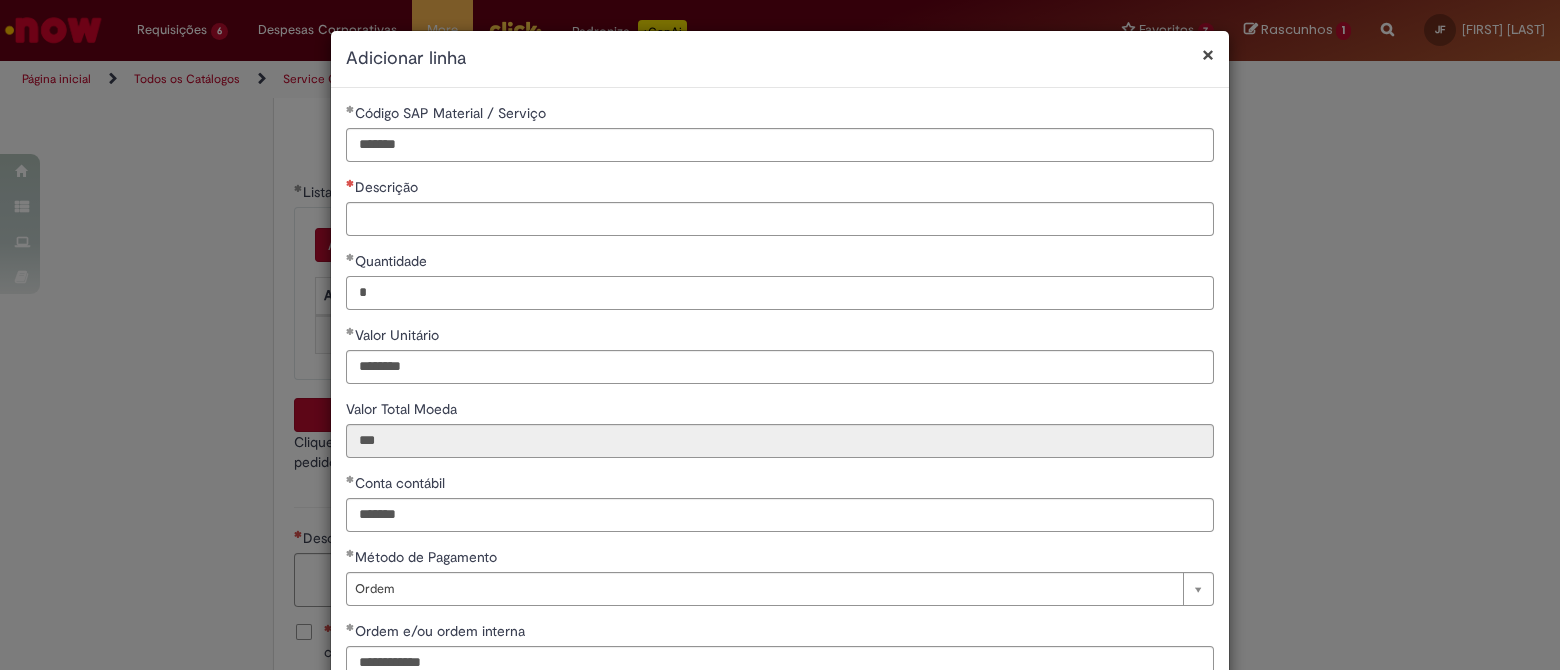 type on "*" 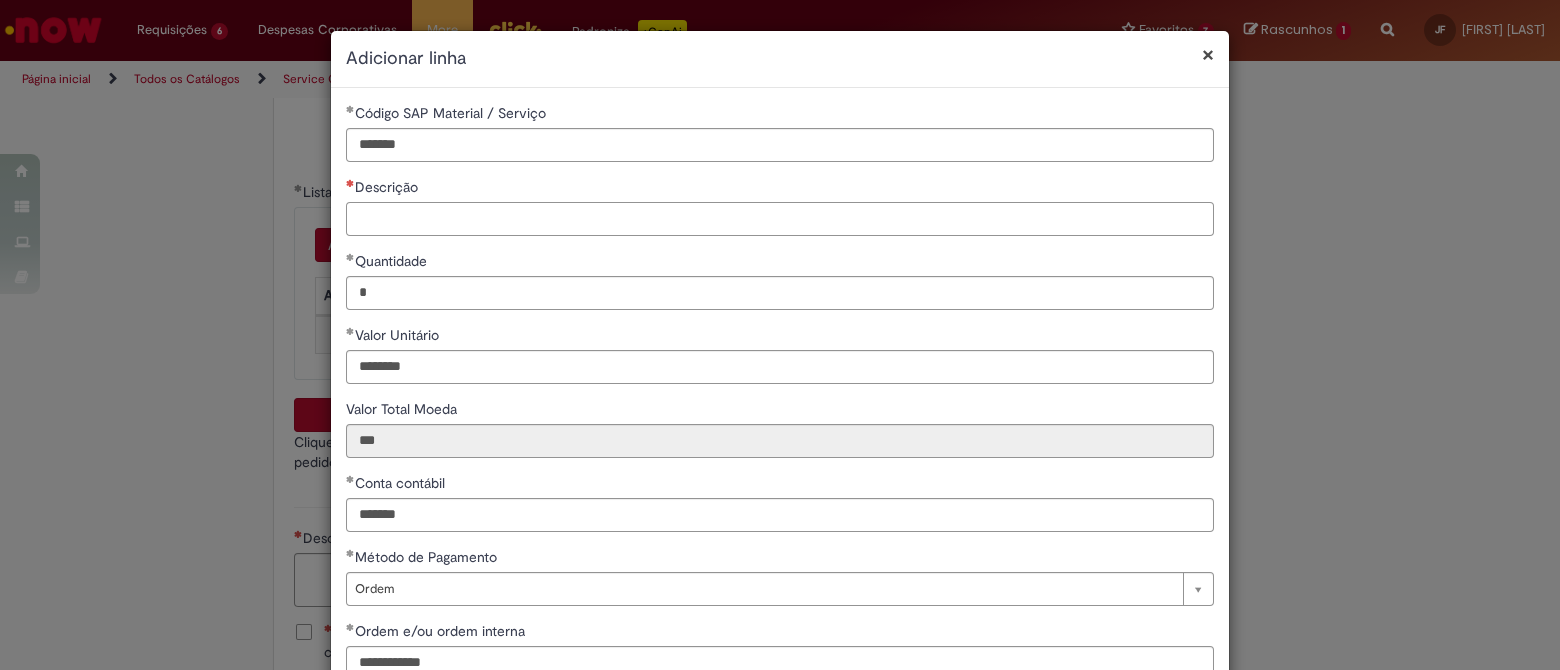 type on "********" 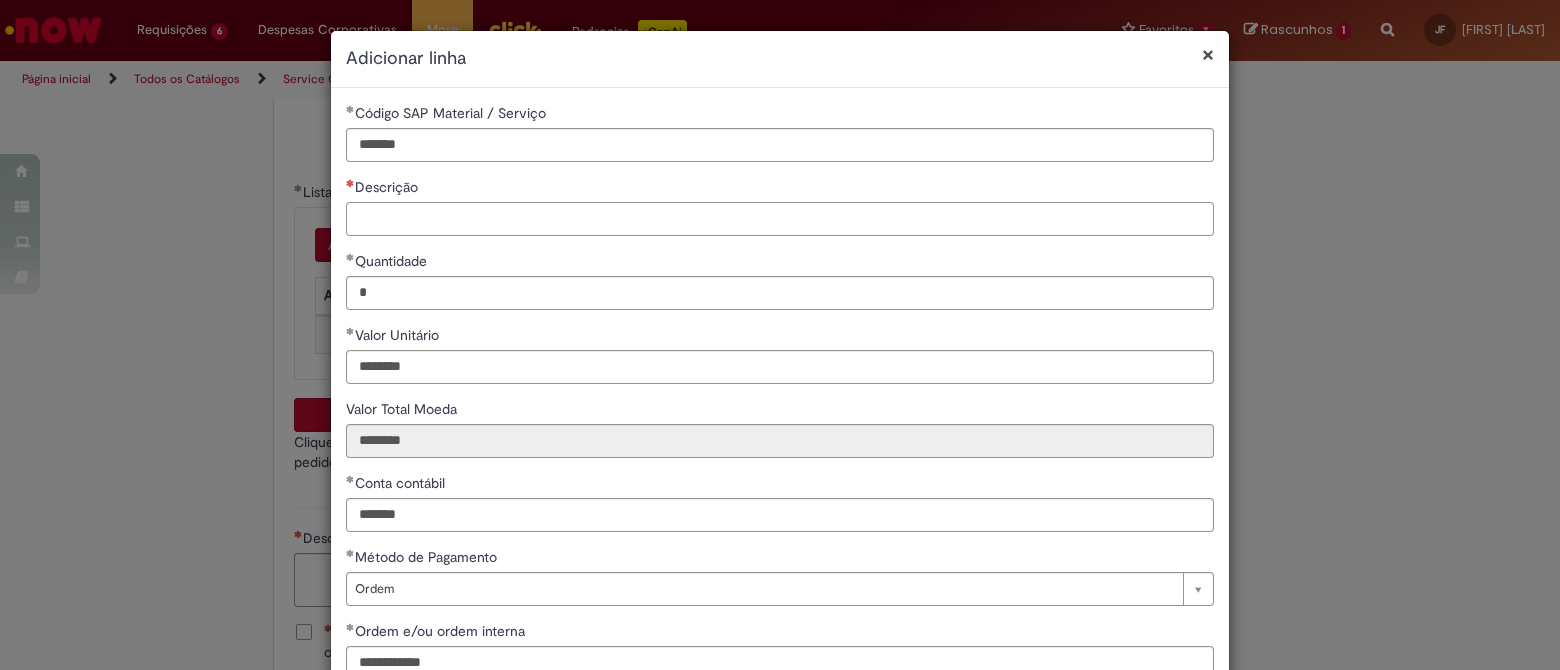 click on "Descrição" at bounding box center [780, 219] 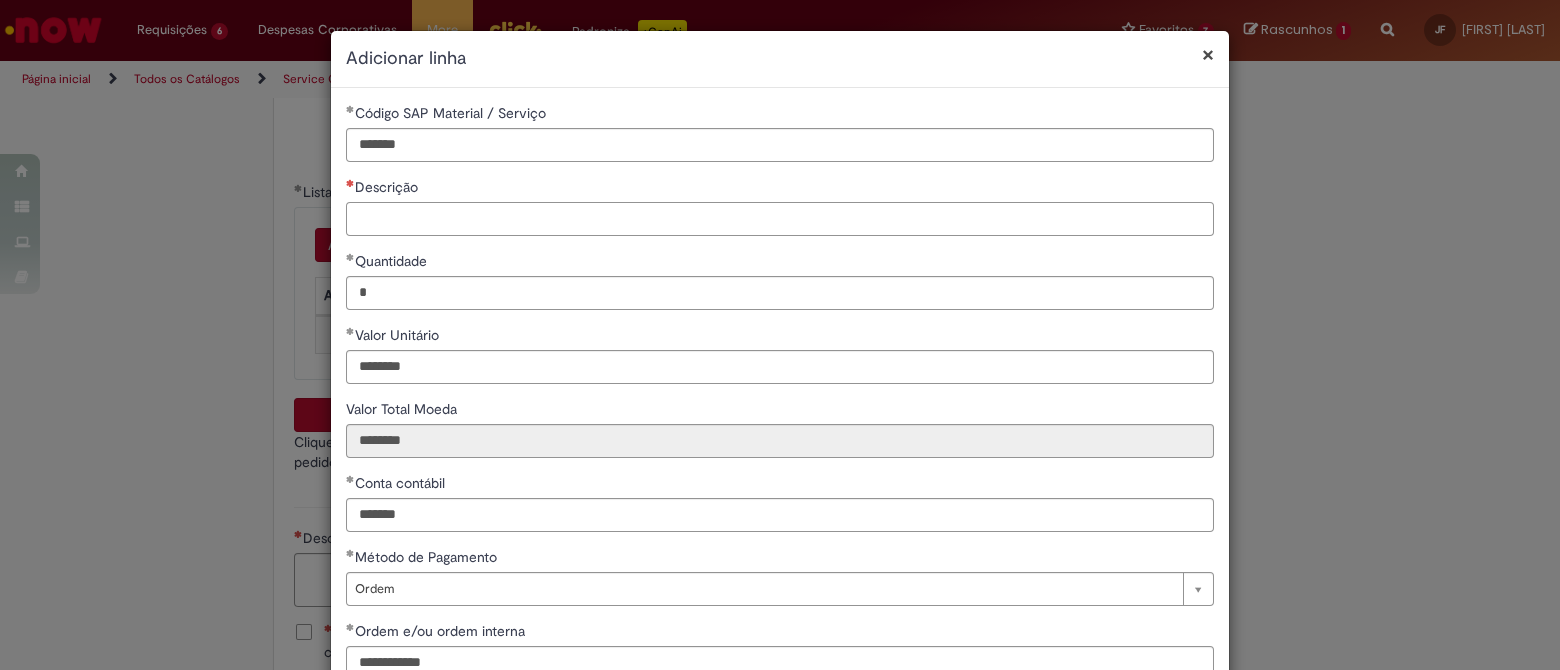 paste on "**********" 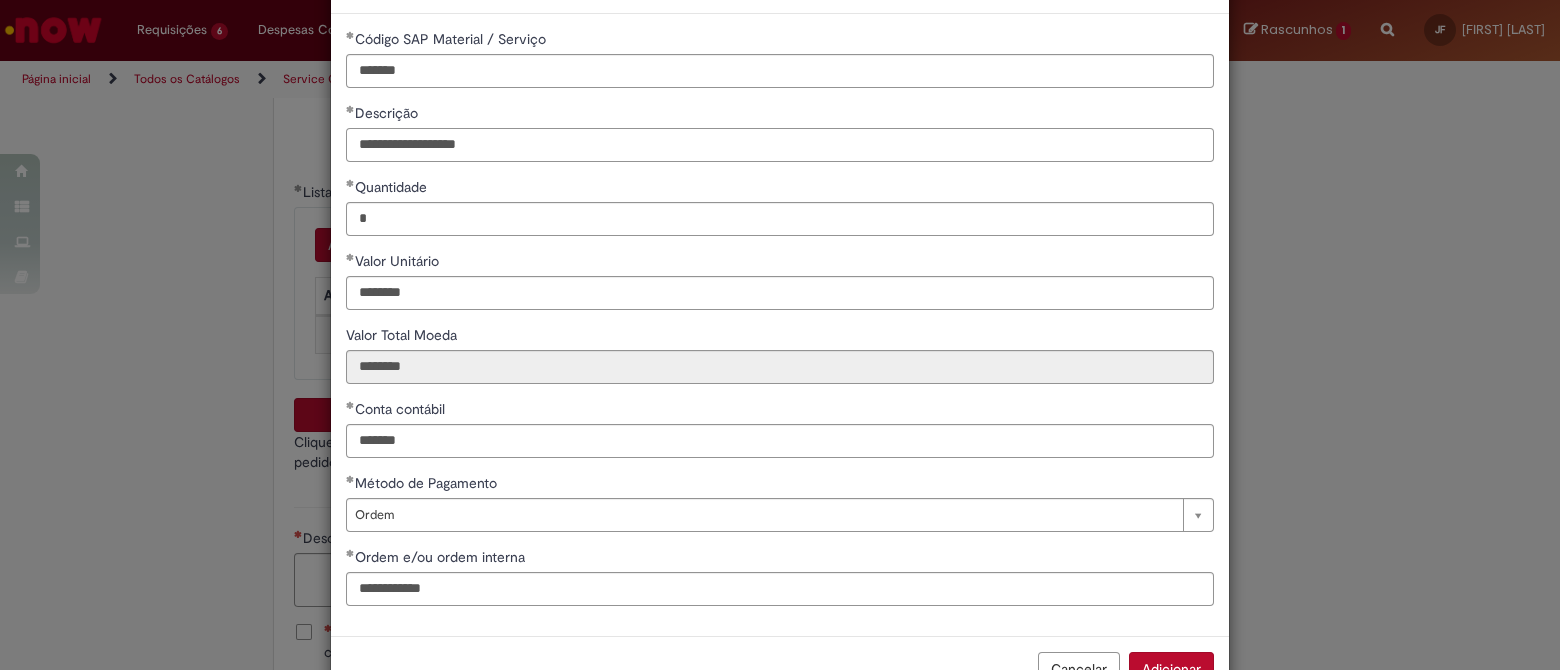 scroll, scrollTop: 134, scrollLeft: 0, axis: vertical 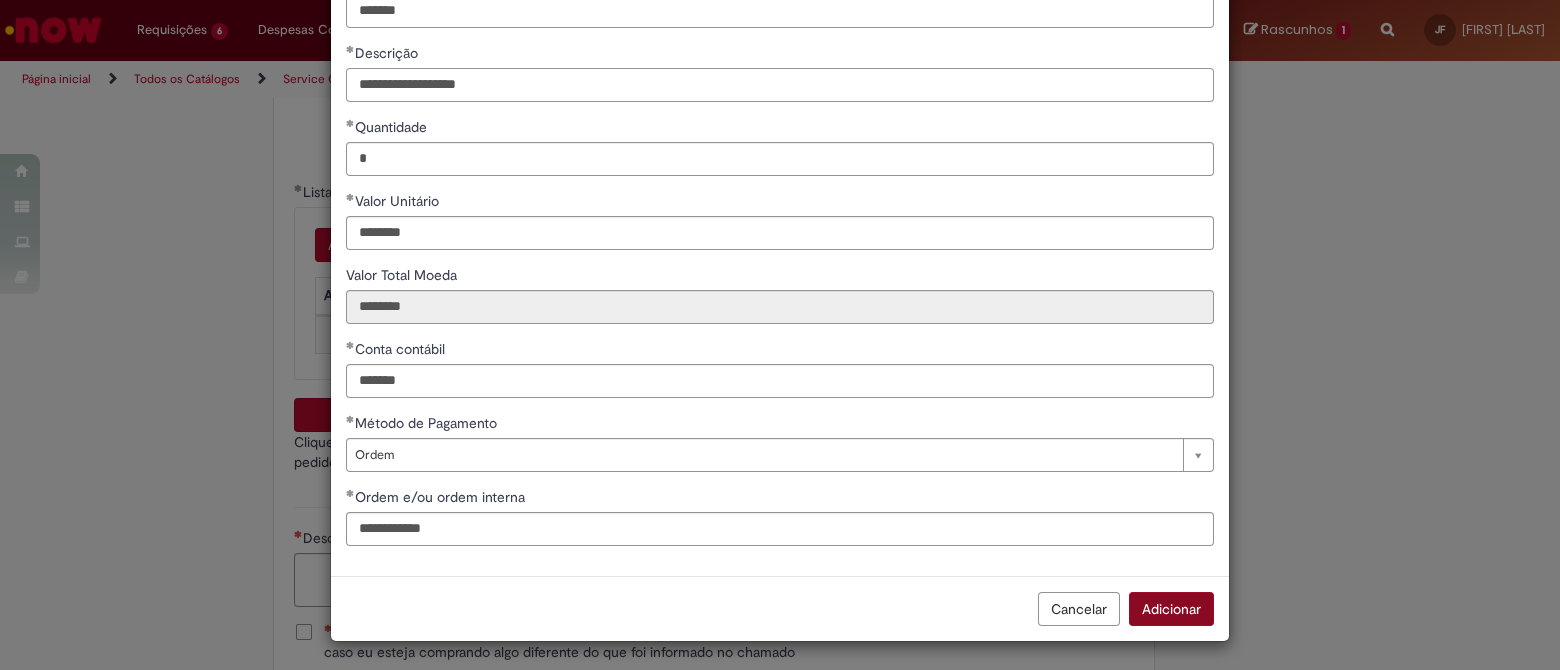 type on "**********" 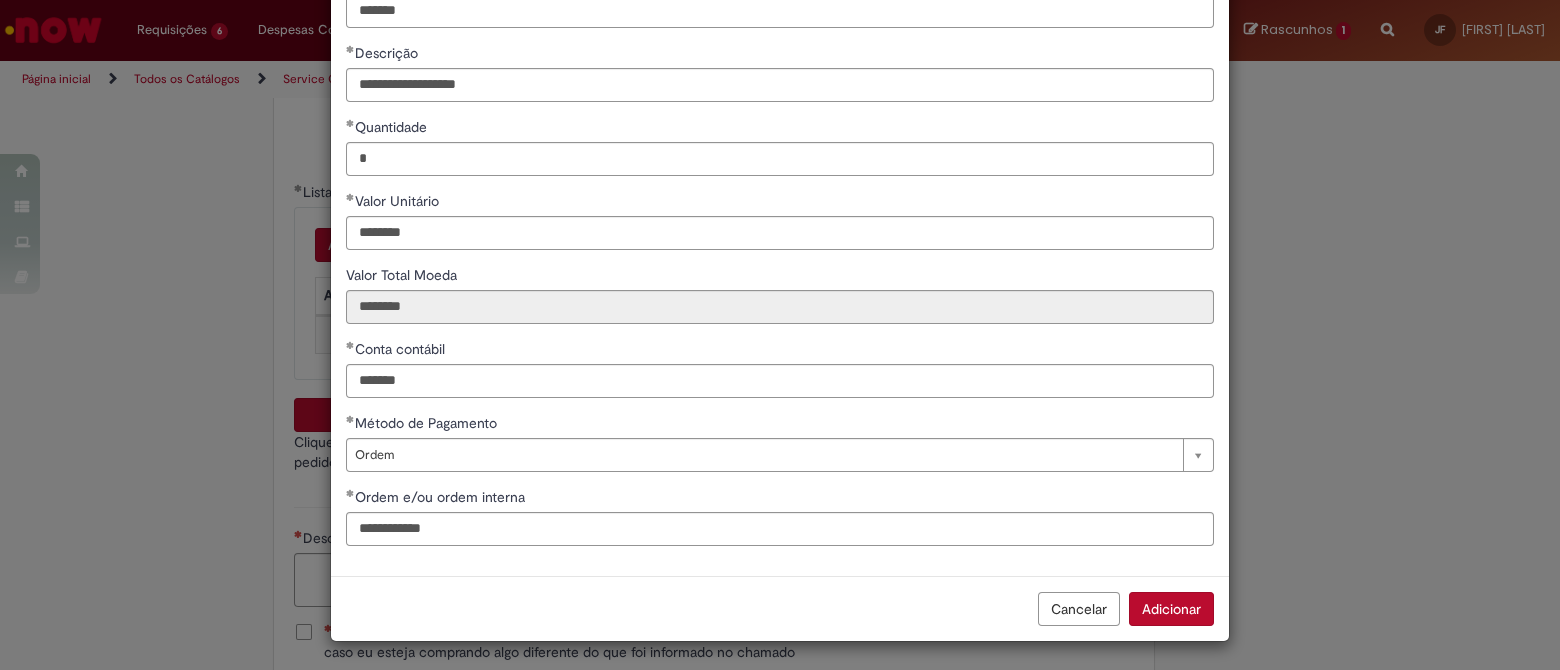 click on "Adicionar" at bounding box center (1171, 609) 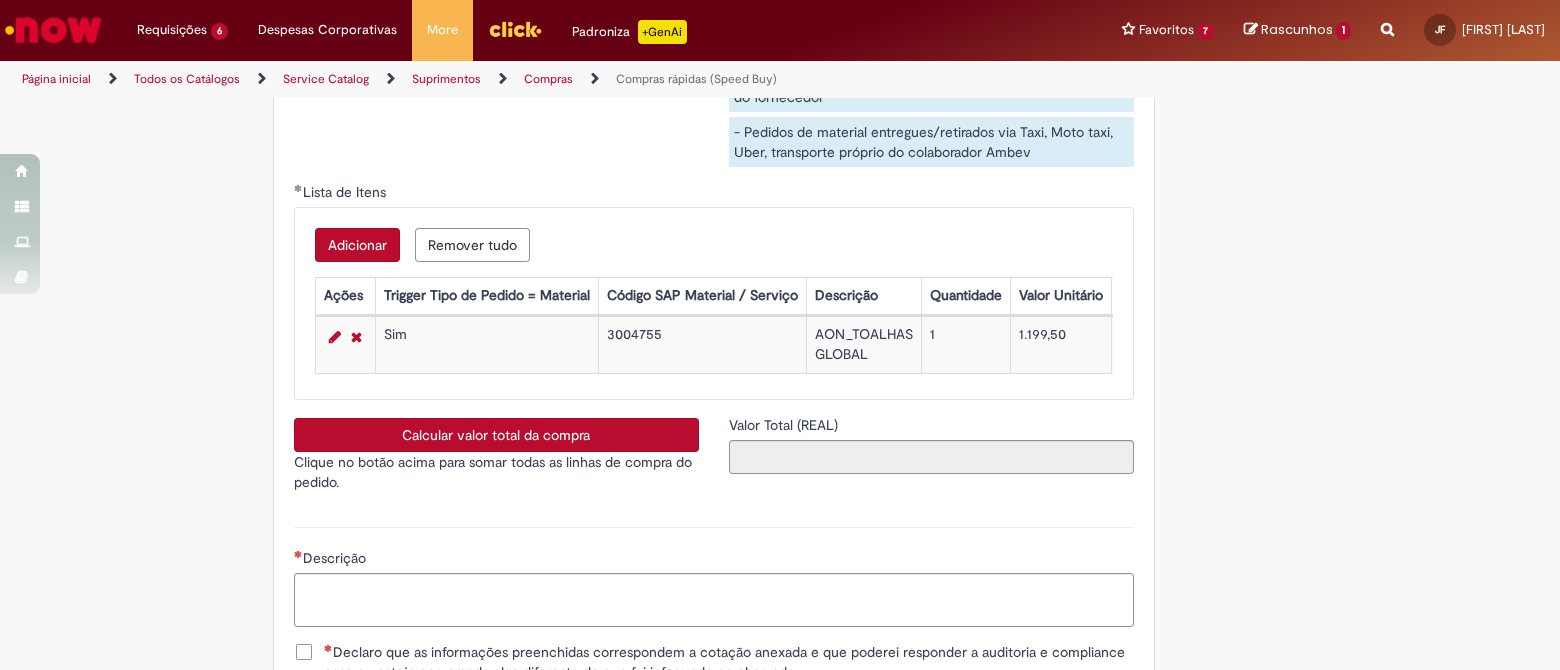 click on "Calcular valor total da compra" at bounding box center (496, 435) 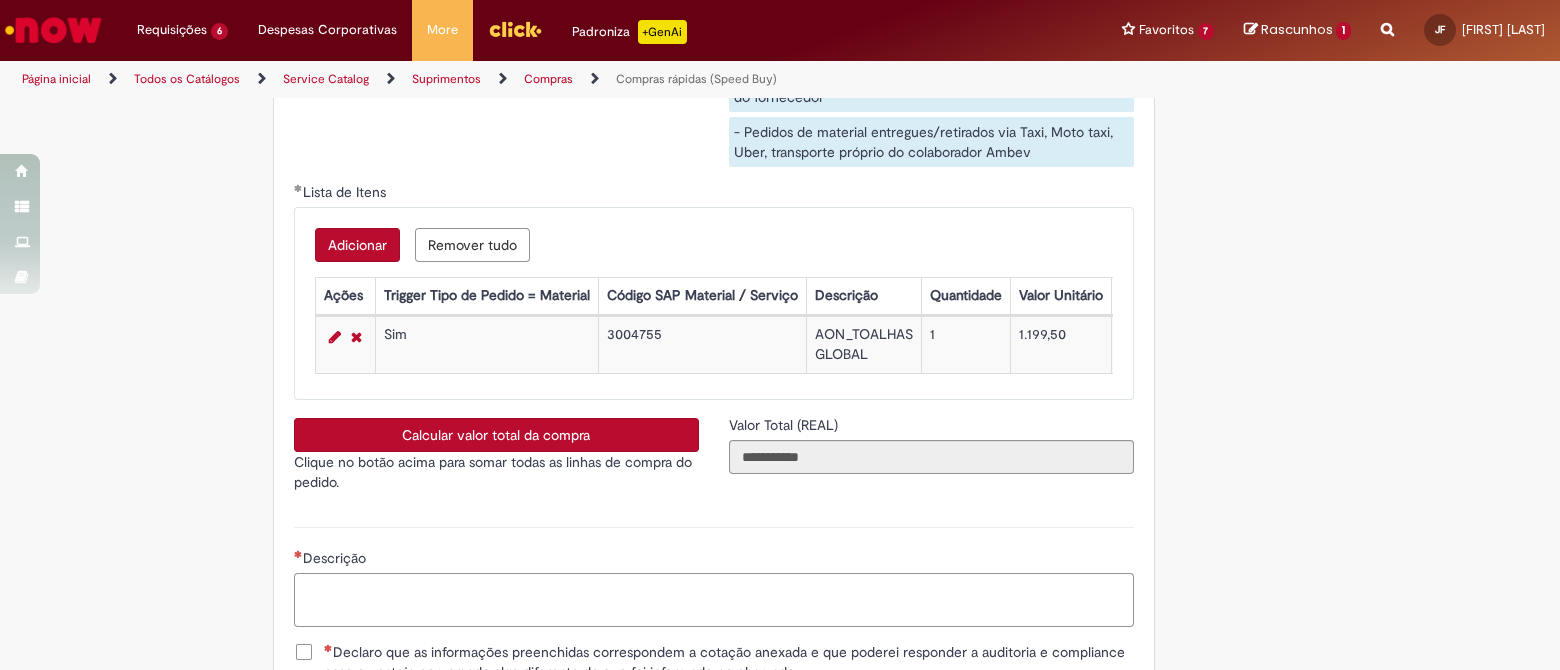 click on "Descrição" at bounding box center [714, 600] 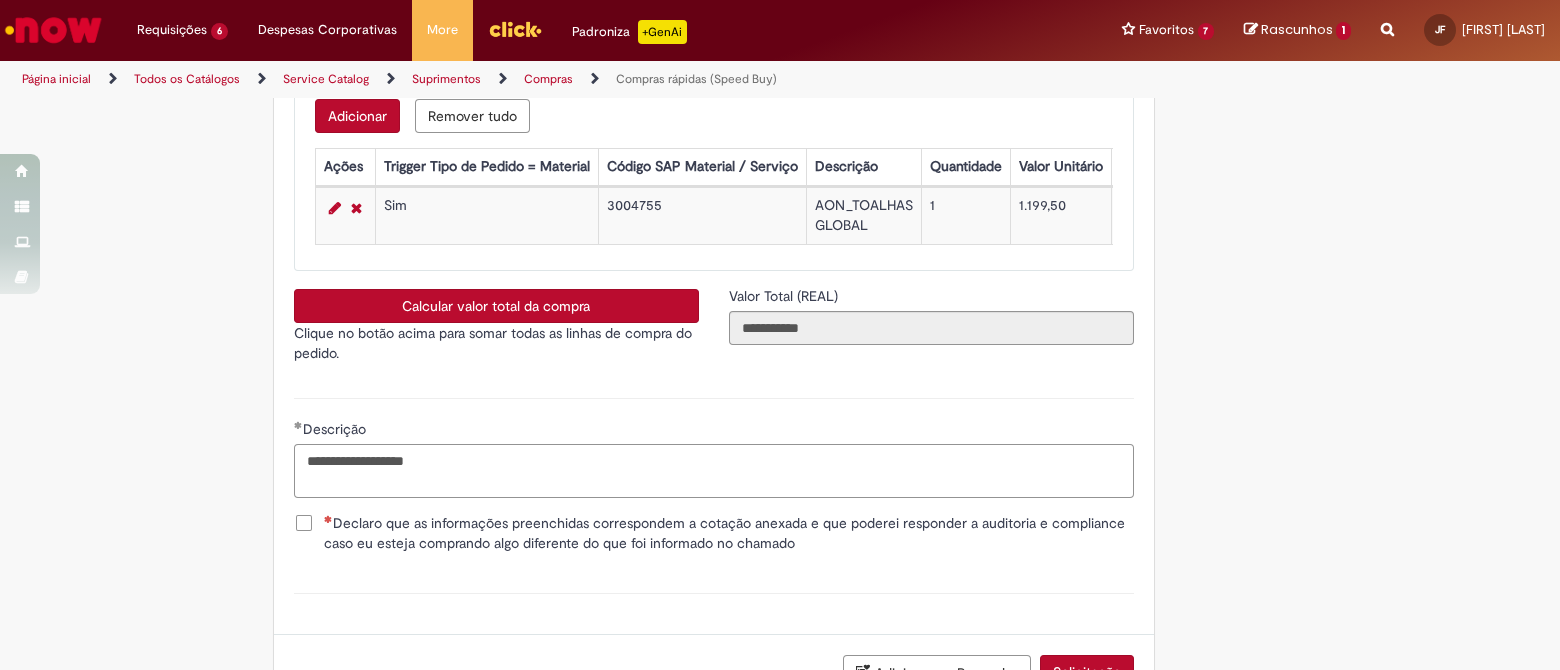 scroll, scrollTop: 4125, scrollLeft: 0, axis: vertical 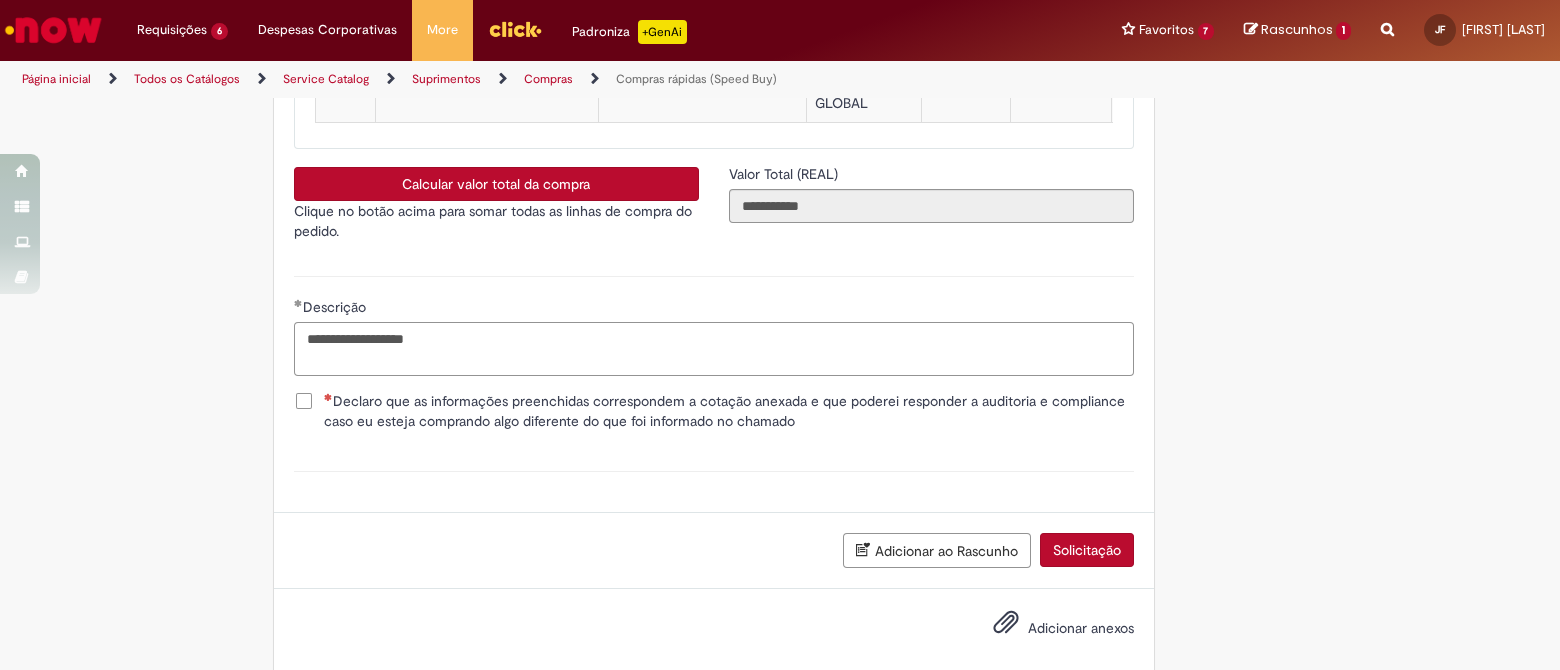 type on "**********" 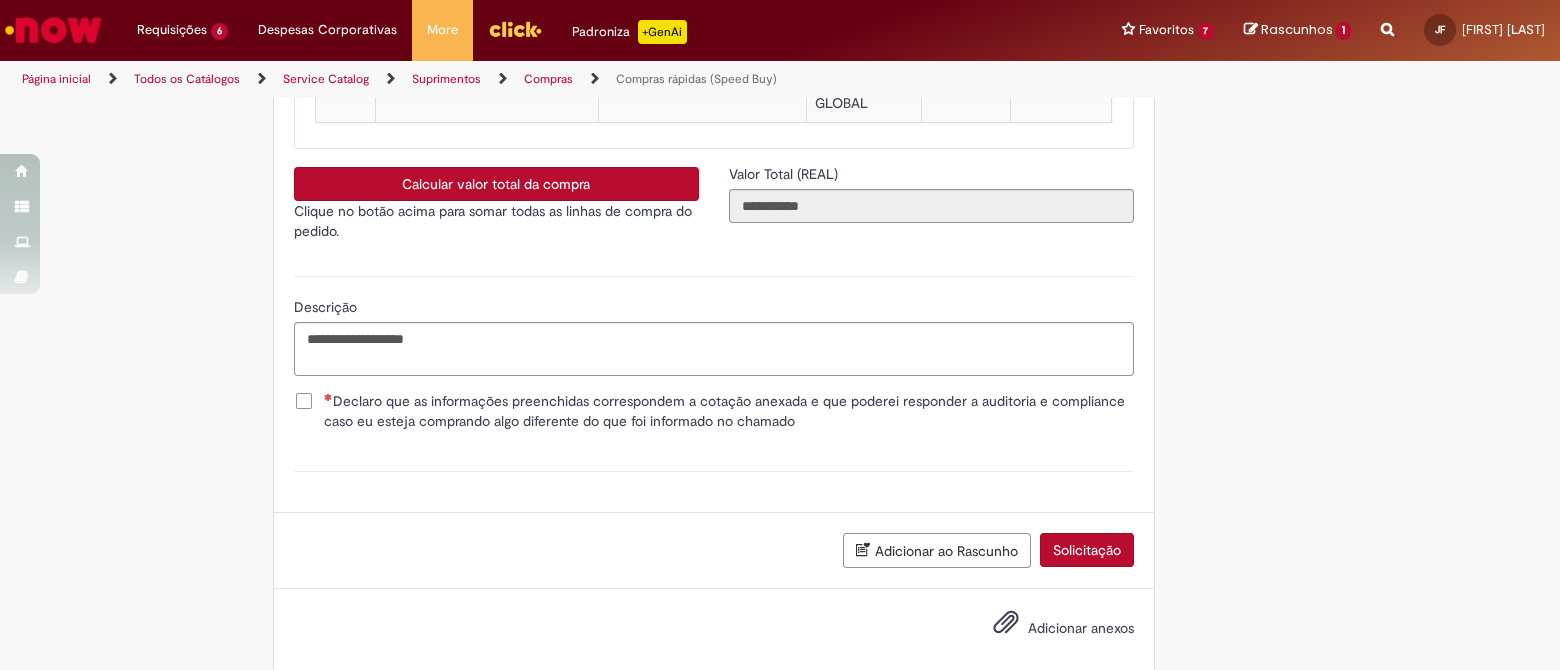 click on "Declaro que as informações preenchidas correspondem a cotação anexada e que poderei responder a auditoria e compliance caso eu esteja comprando algo diferente do que foi informado no chamado" at bounding box center (729, 411) 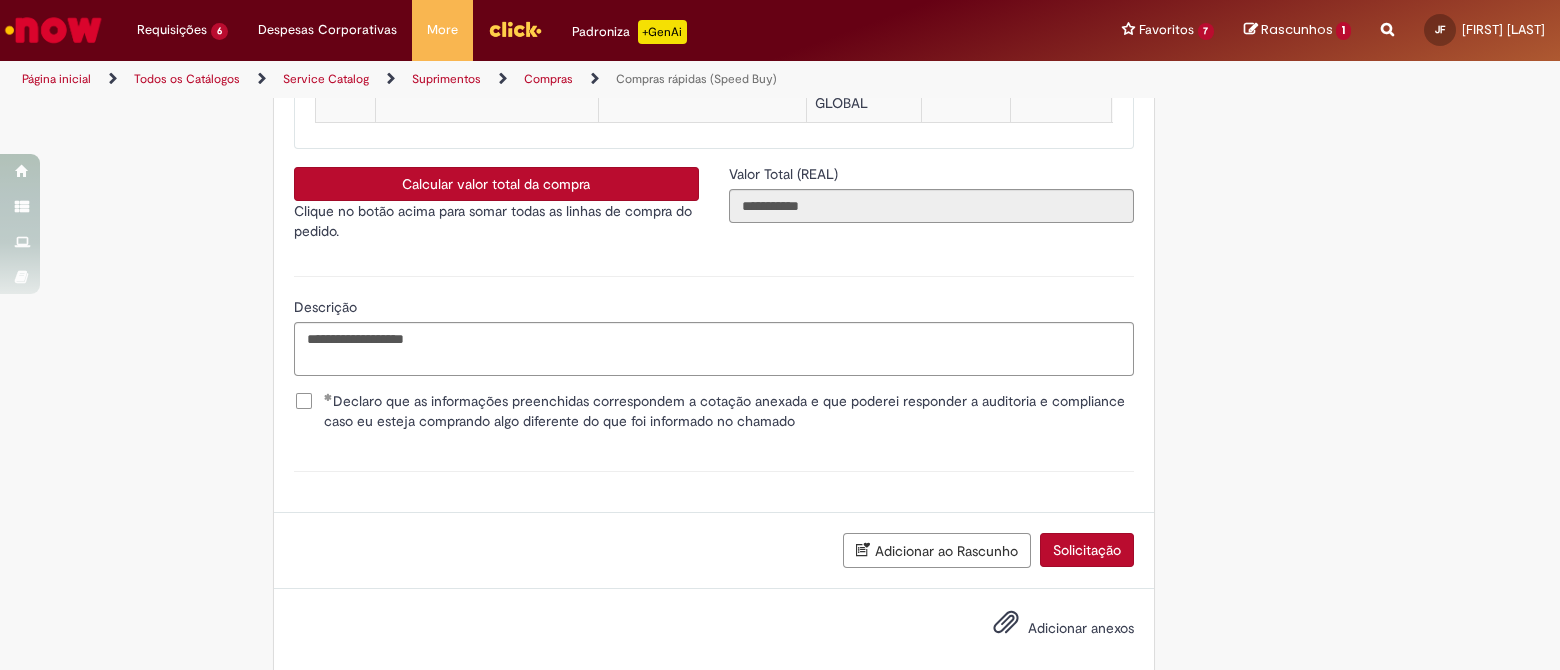 click on "Adicionar anexos" at bounding box center (1081, 628) 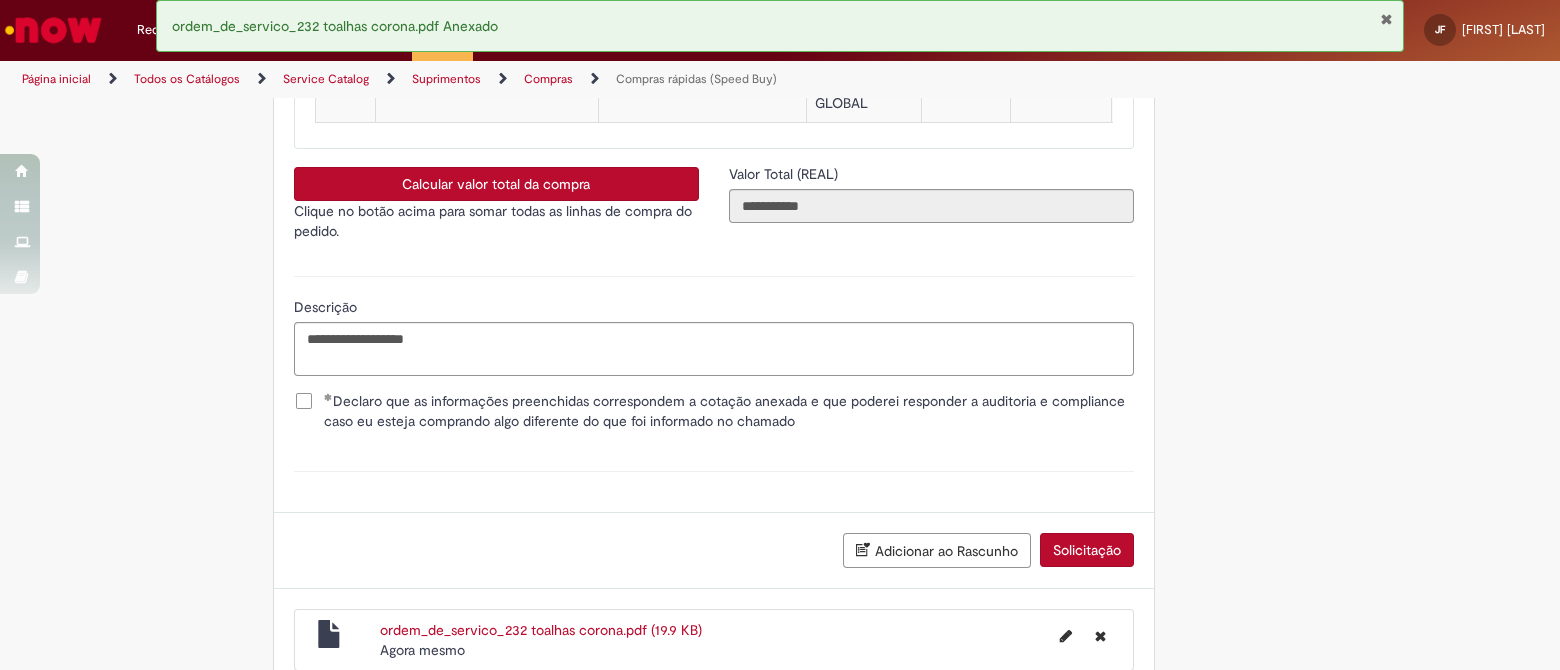 click on "Solicitação" at bounding box center [1087, 550] 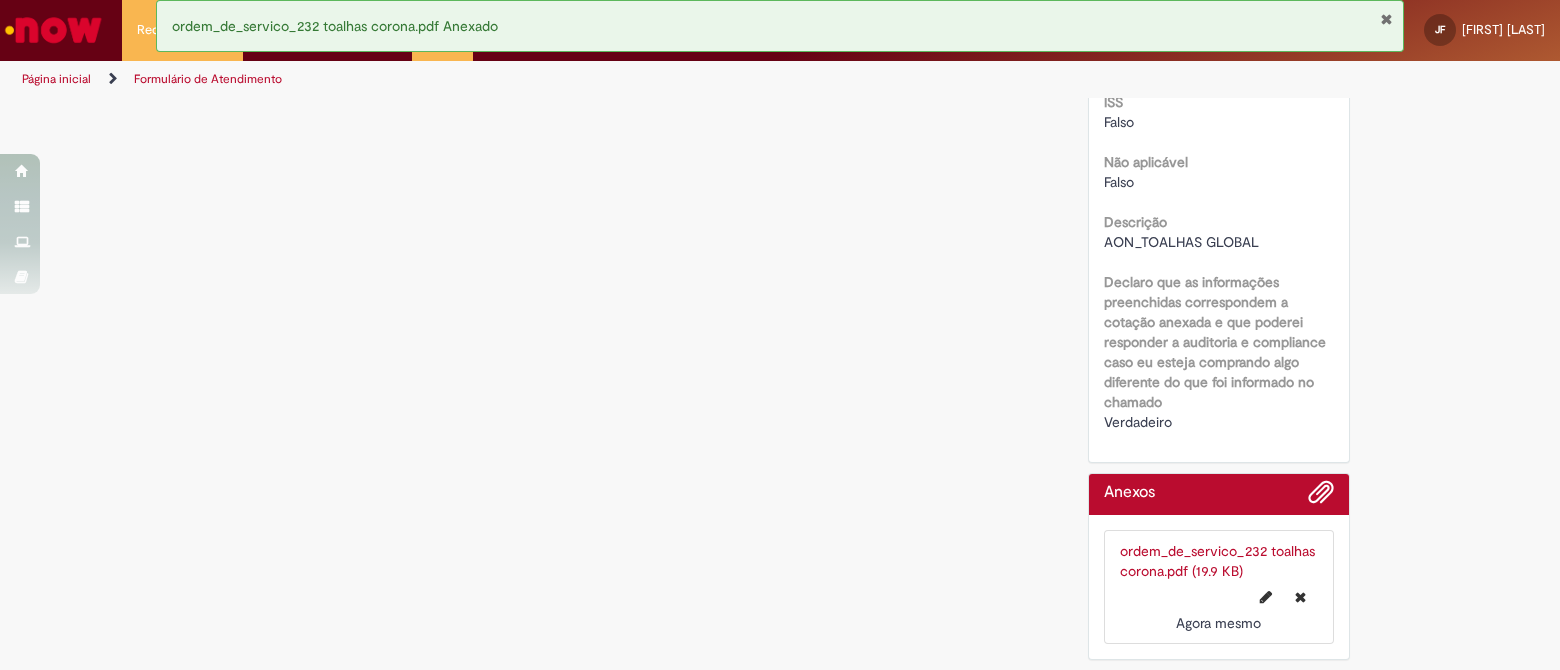 scroll, scrollTop: 0, scrollLeft: 0, axis: both 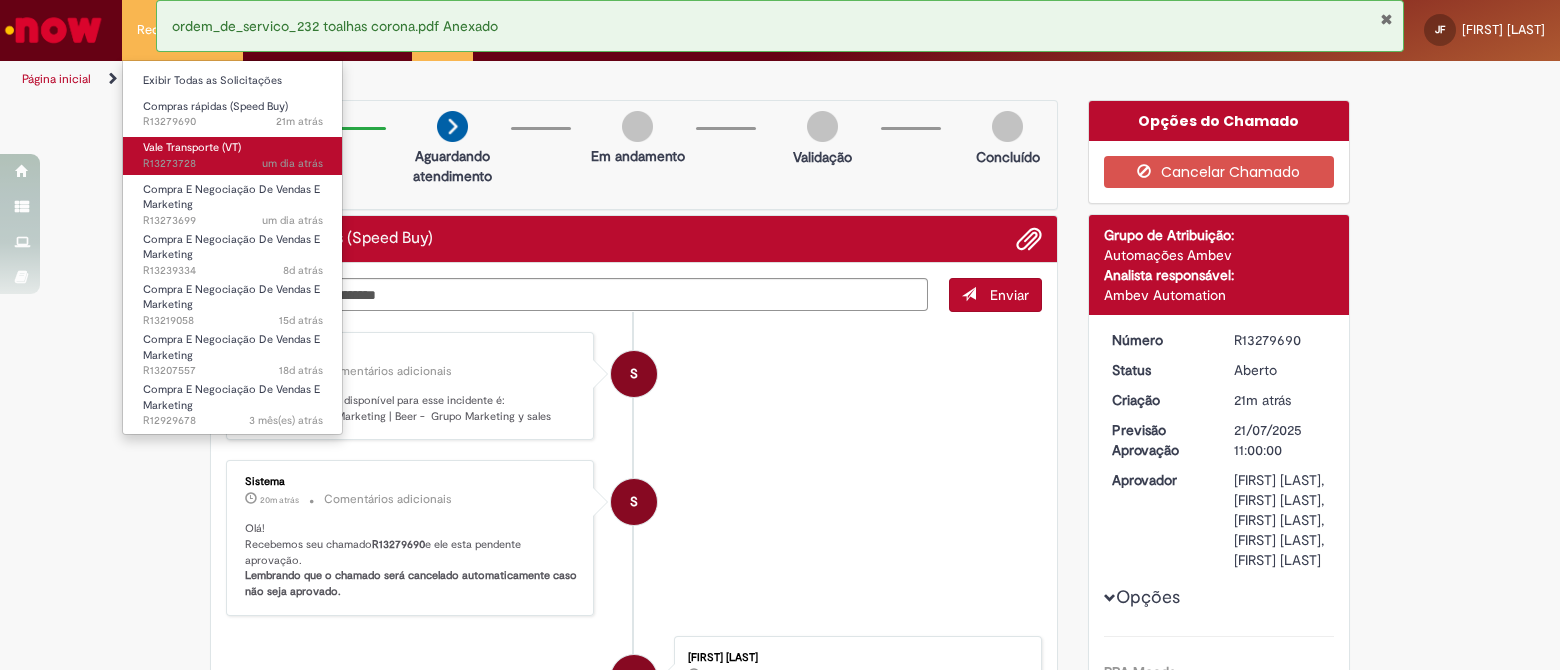 click on "um dia atrás um dia atrás  R13273728" at bounding box center (233, 164) 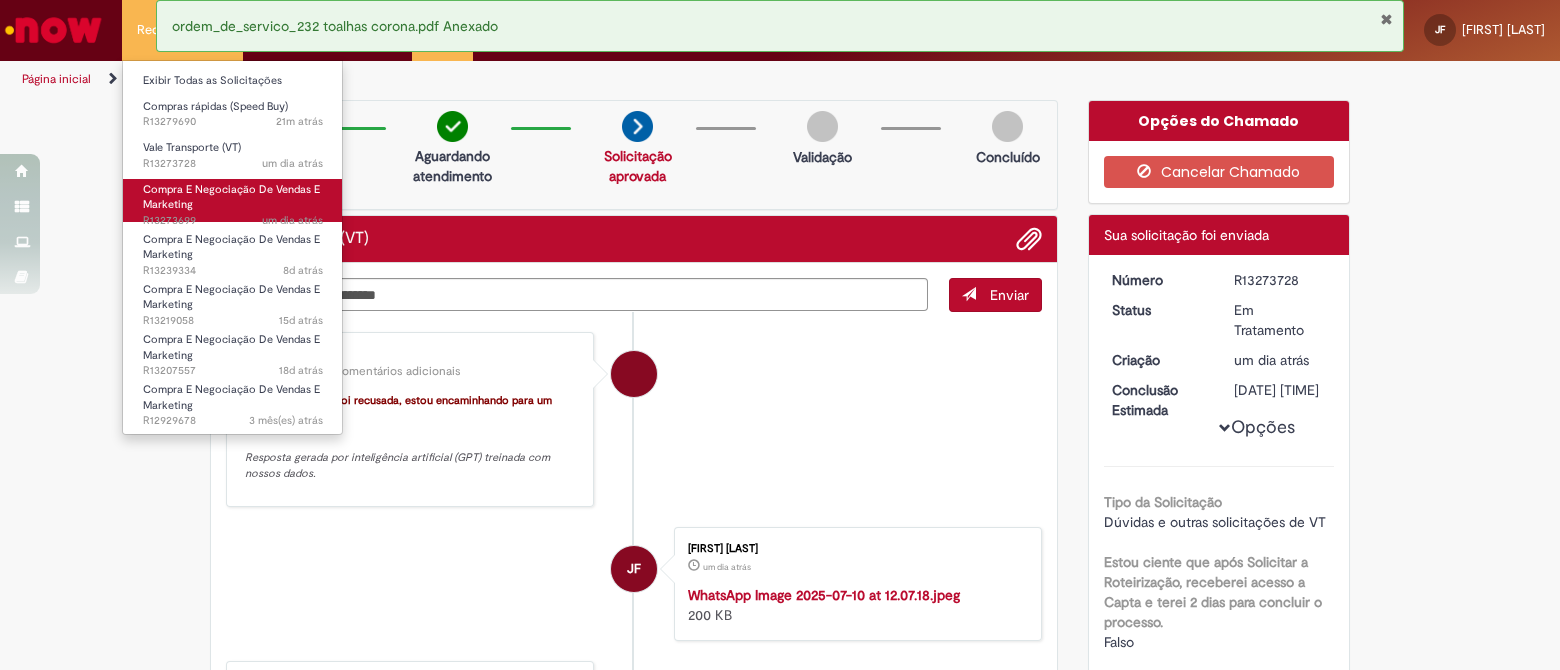 click on "Compra E Negociação De Vendas E Marketing" at bounding box center [231, 197] 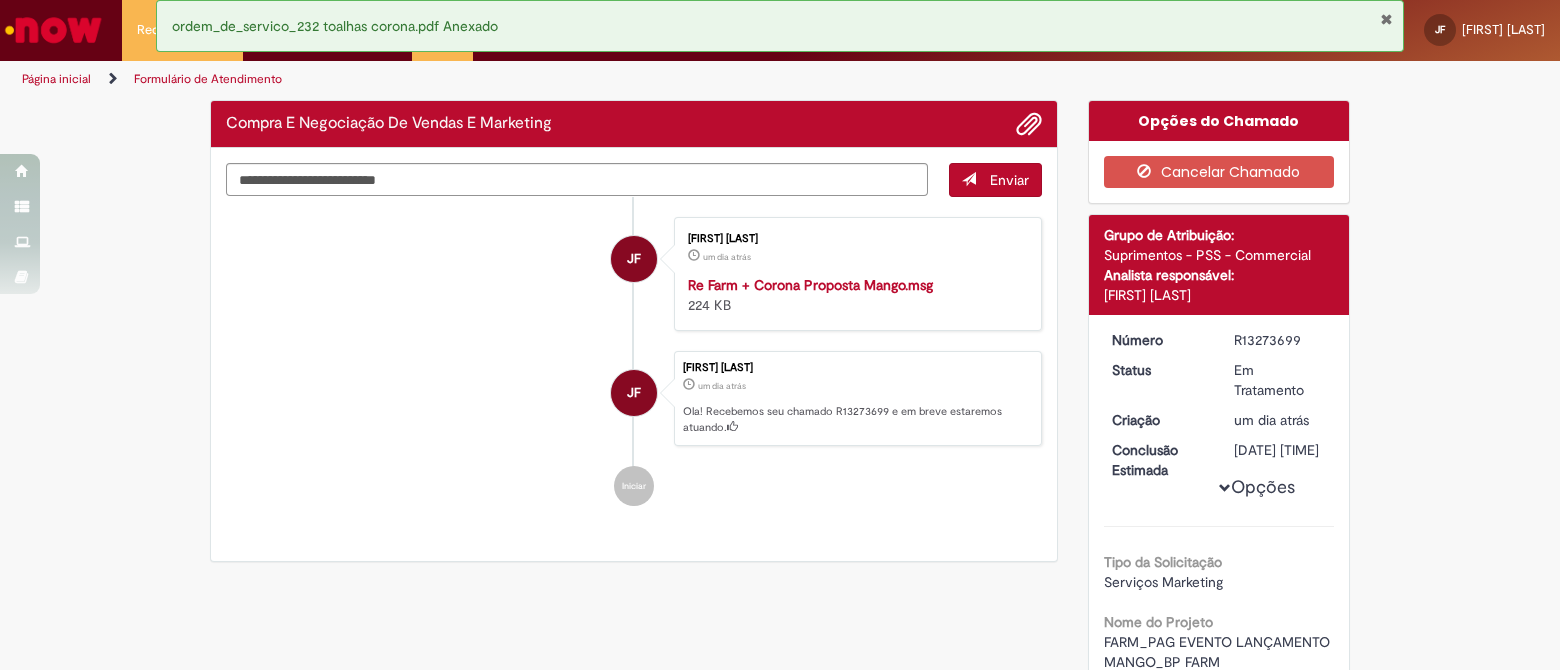 click on "R13273699" at bounding box center [1280, 340] 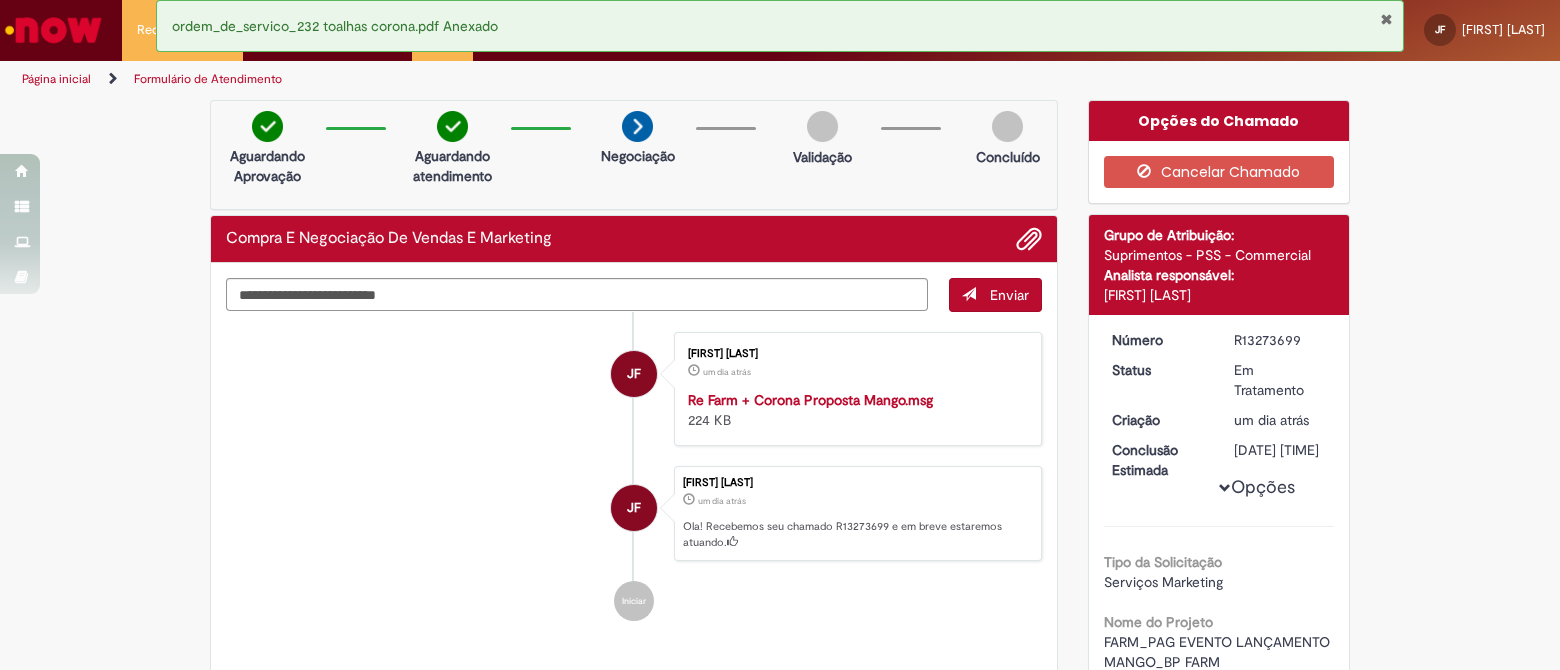 copy on "R13273699" 